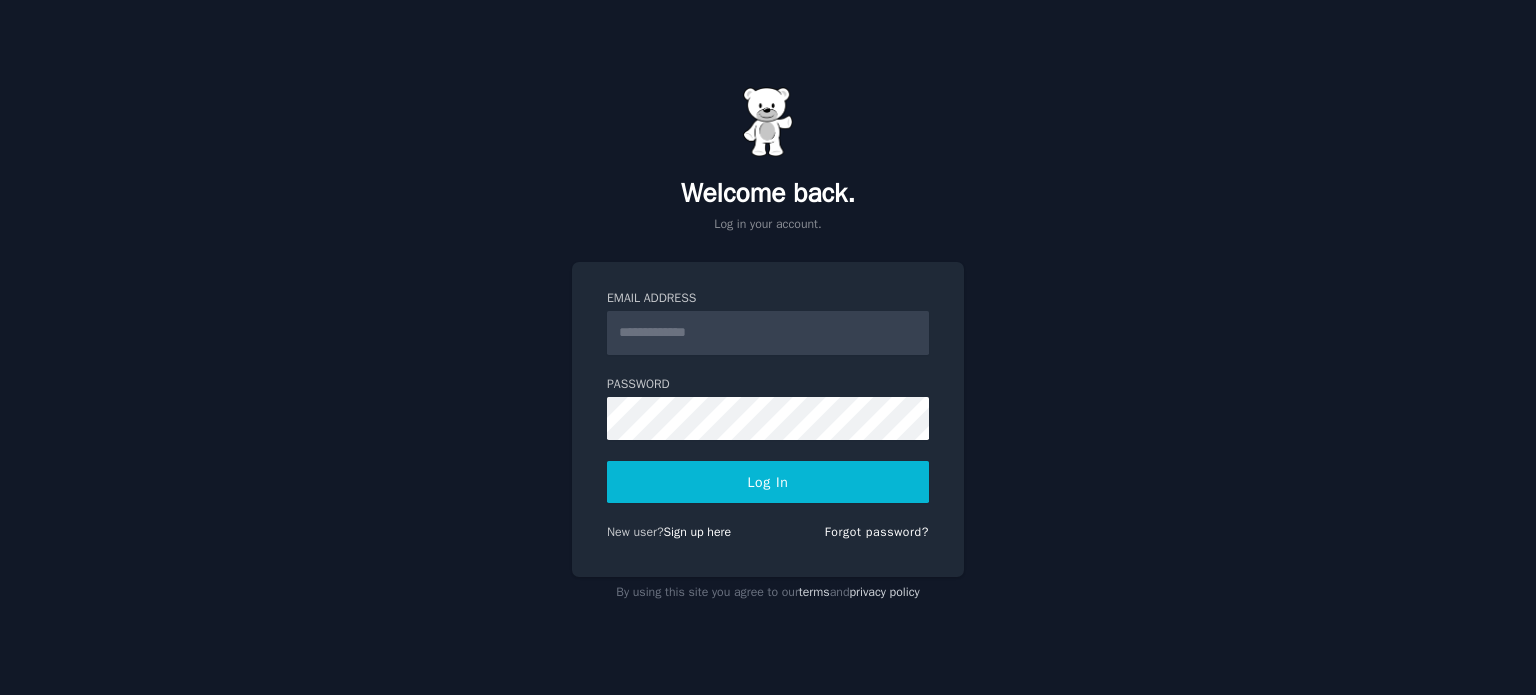scroll, scrollTop: 0, scrollLeft: 0, axis: both 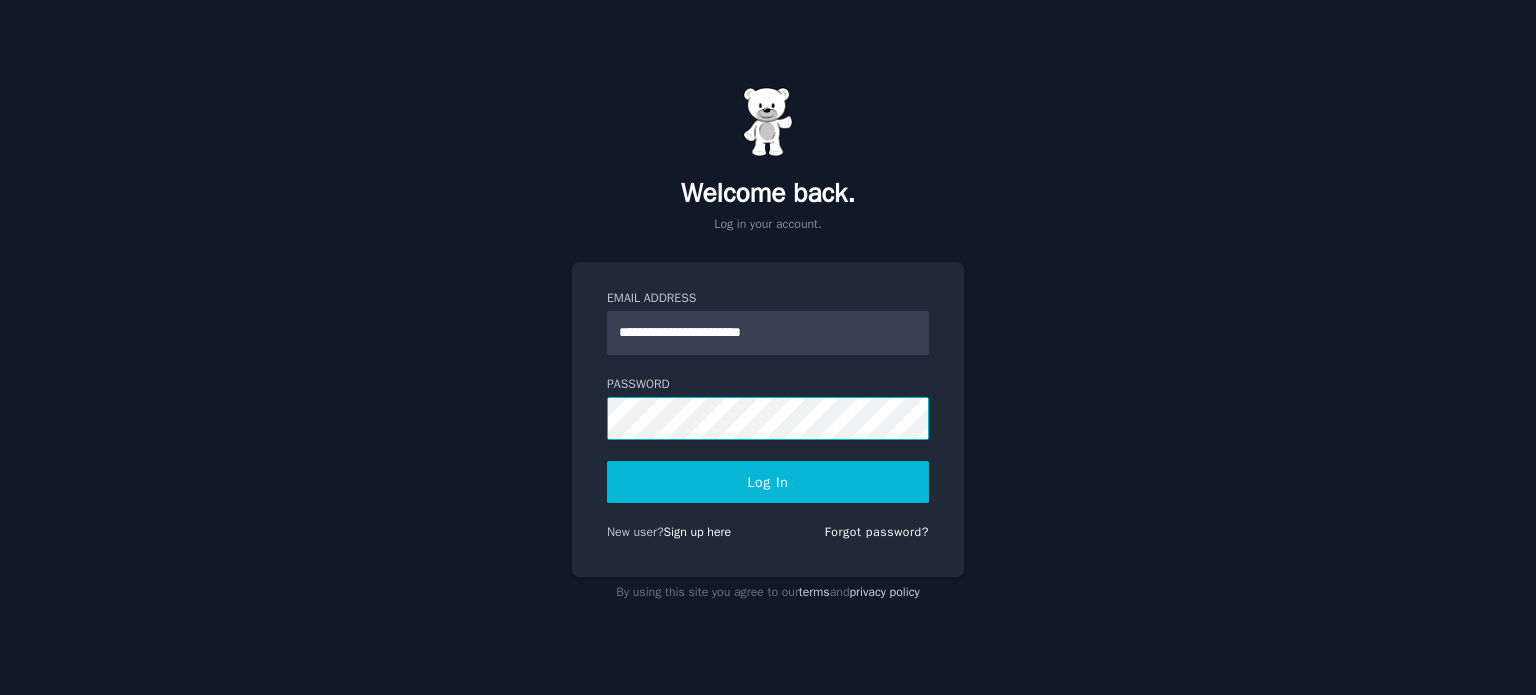 click on "Log In" at bounding box center (768, 482) 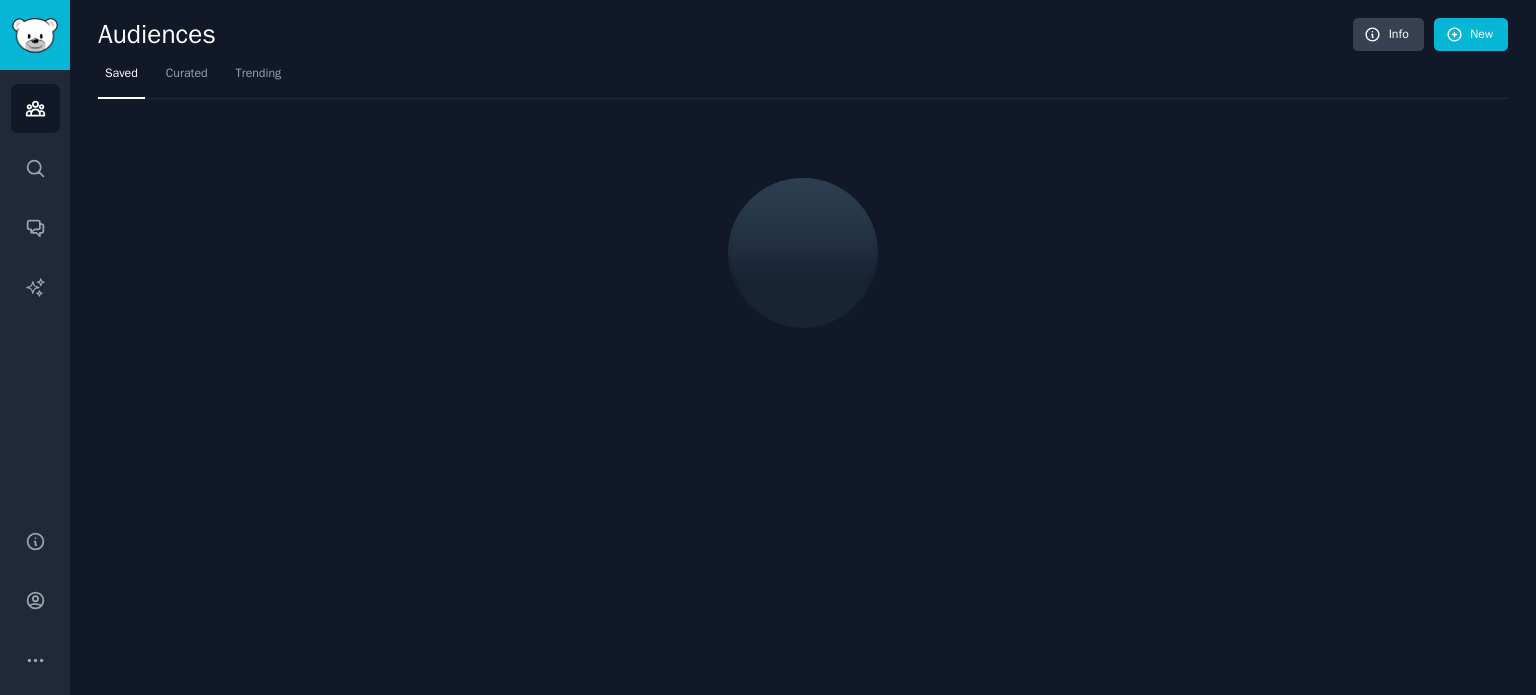 scroll, scrollTop: 0, scrollLeft: 0, axis: both 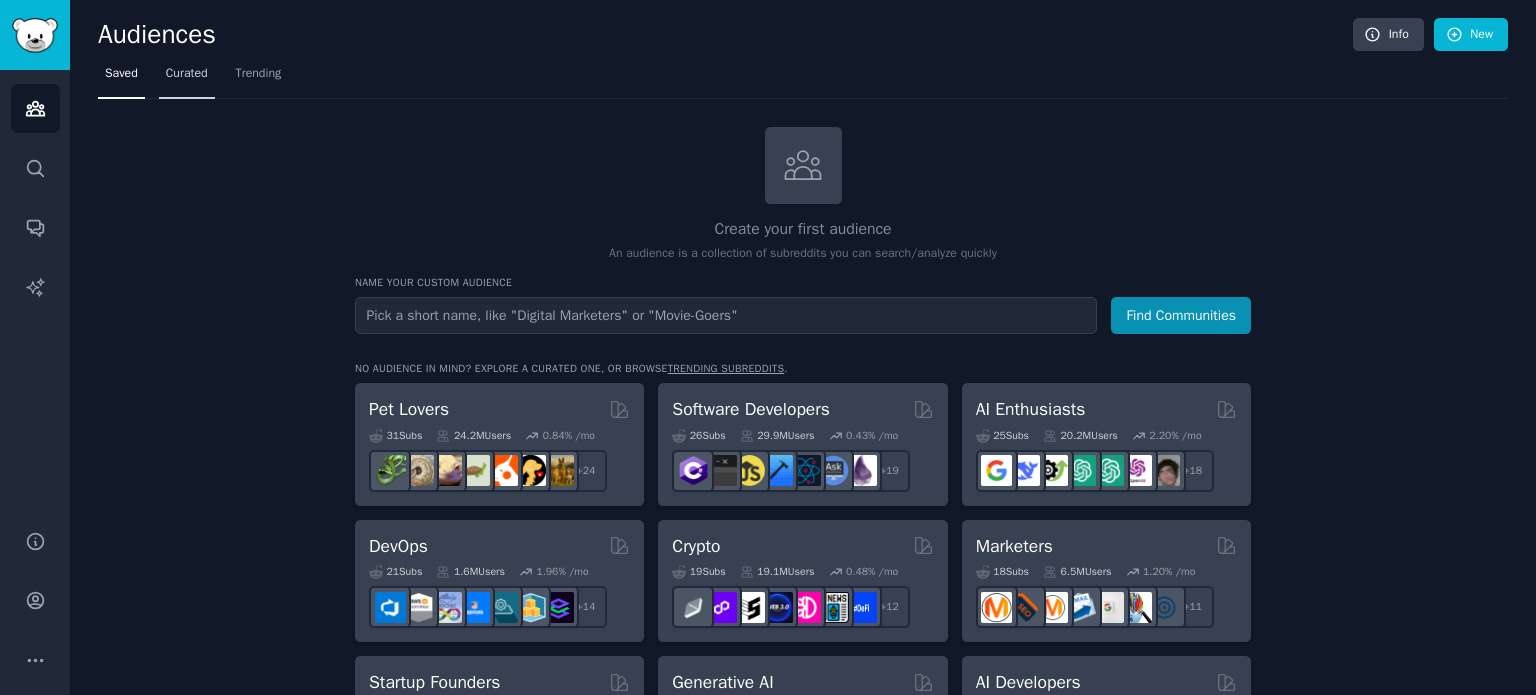 click on "Curated" at bounding box center (187, 74) 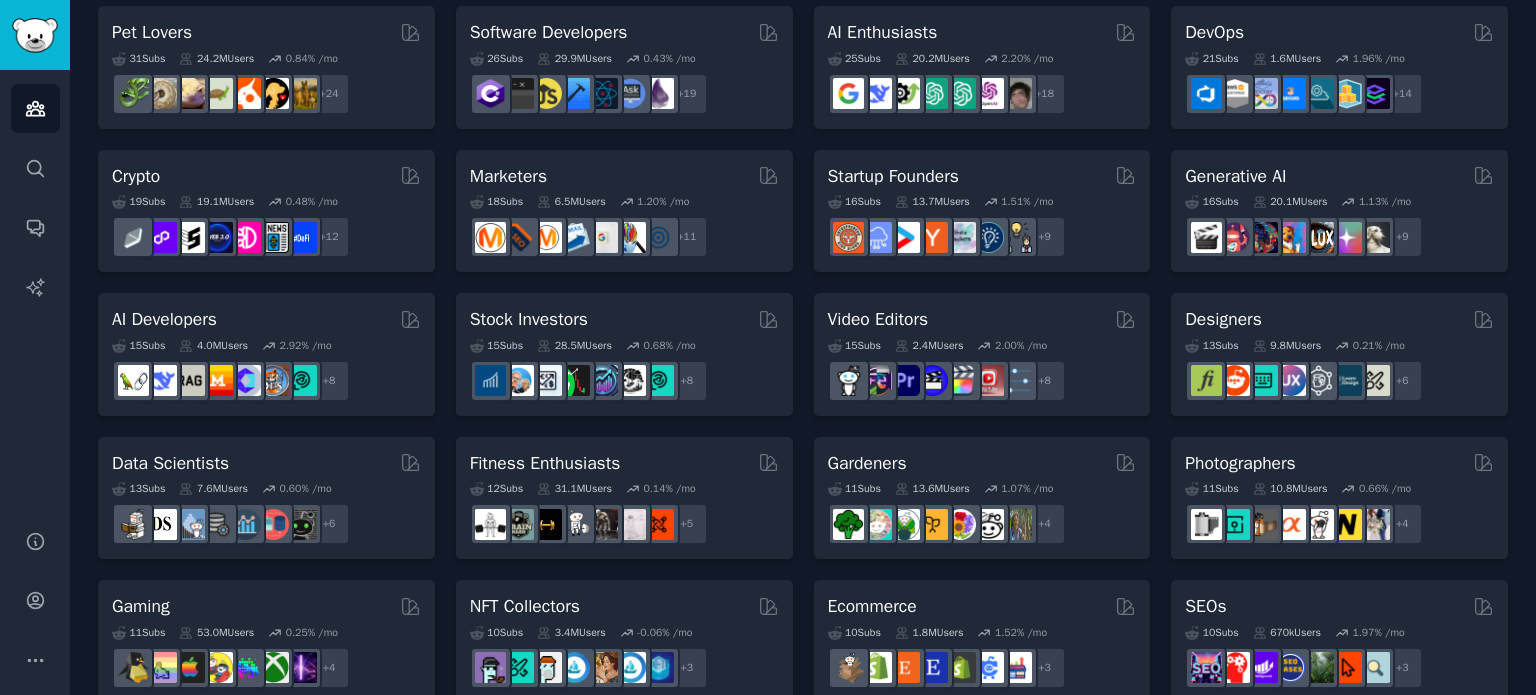 scroll, scrollTop: 62, scrollLeft: 0, axis: vertical 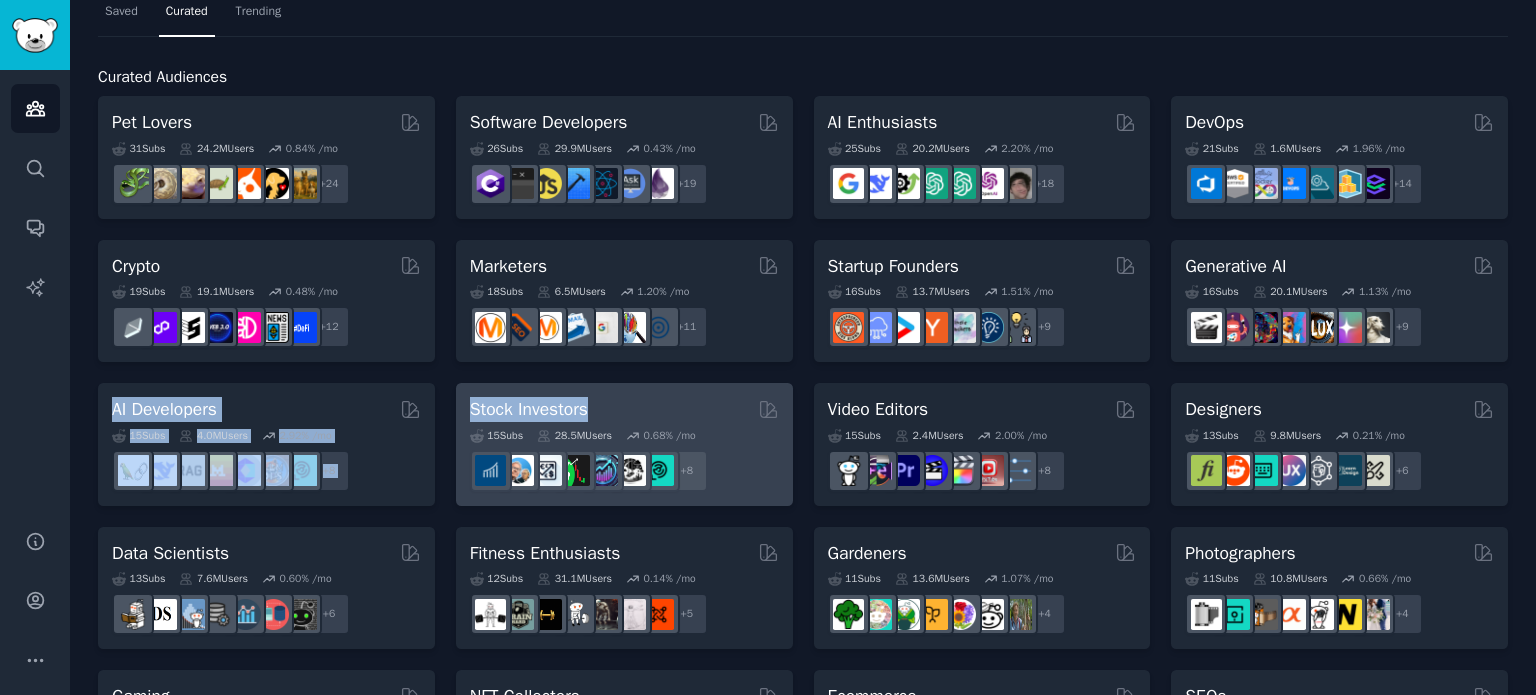 drag, startPoint x: 81, startPoint y: 411, endPoint x: 644, endPoint y: 404, distance: 563.0435 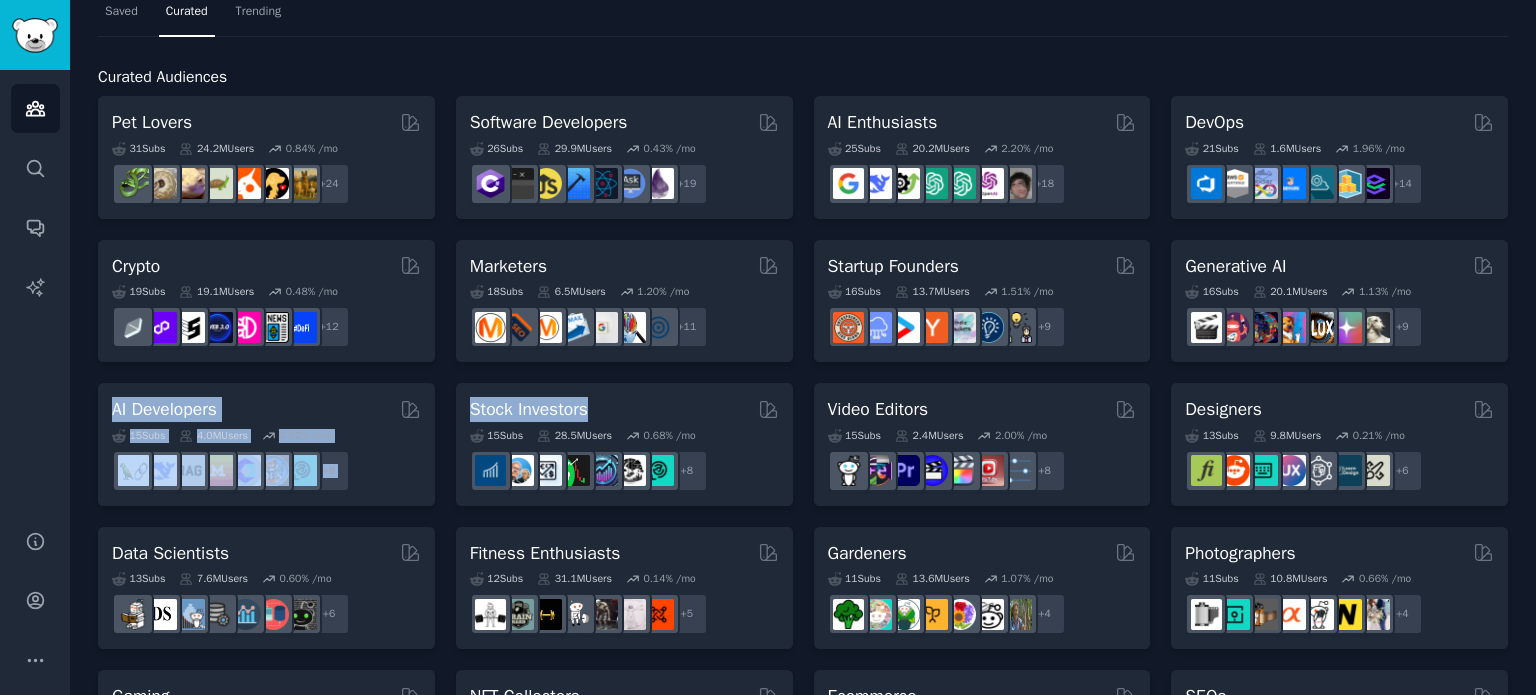 click on "Audiences Info New Saved Curated Trending Curated Audiences Pet Lovers 31 Sub s 24.2M Users 0.84 % /mo + 24 Software Developers 26 Sub s 29.9M Users 0.43 % /mo + 19 AI Enthusiasts 25 Sub s 20.2M Users 2.20 % /mo + 18 DevOps 21 Sub s 1.6M Users 1.96 % /mo + 14 Crypto 19 Sub s 19.1M Users 0.48 % /mo + 12 Marketers 18 Sub s 6.5M Users 1.20 % /mo r/Emailmarketing + 11 Startup Founders 16 Sub s 13.7M Users 1.51 % /mo + 9 Generative AI 16 Sub s 20.1M Users 1.13 % /mo + 9 AI Developers Curated by GummySearch 15 Sub s 4.0M Users 2.92 % /mo + 8 Stock Investors 15 Sub s 28.5M Users 0.68 % /mo + 8 Video Editors 15 Sub s 2.4M Users 2.00 % /mo + 8 Designers 13 Sub s 9.8M Users 0.21 % /mo + 6 Data Scientists 13 Sub s 7.6M Users 0.60 % /mo + 6 Fitness Enthusiasts 12 Sub s 31.1M Users 0.14 % /mo + 5 Gardeners 11 Sub s 13.6M Users 1.07 % /mo + 4 Photographers 11 Sub s 10.8M Users 0.66 % /mo + 4 Gaming 11 Sub s 53.0M Users 0.25 % /mo + 4 NFT Collectors 10 Sub s 3.4M Users -0.06 % /mo + 3 10" 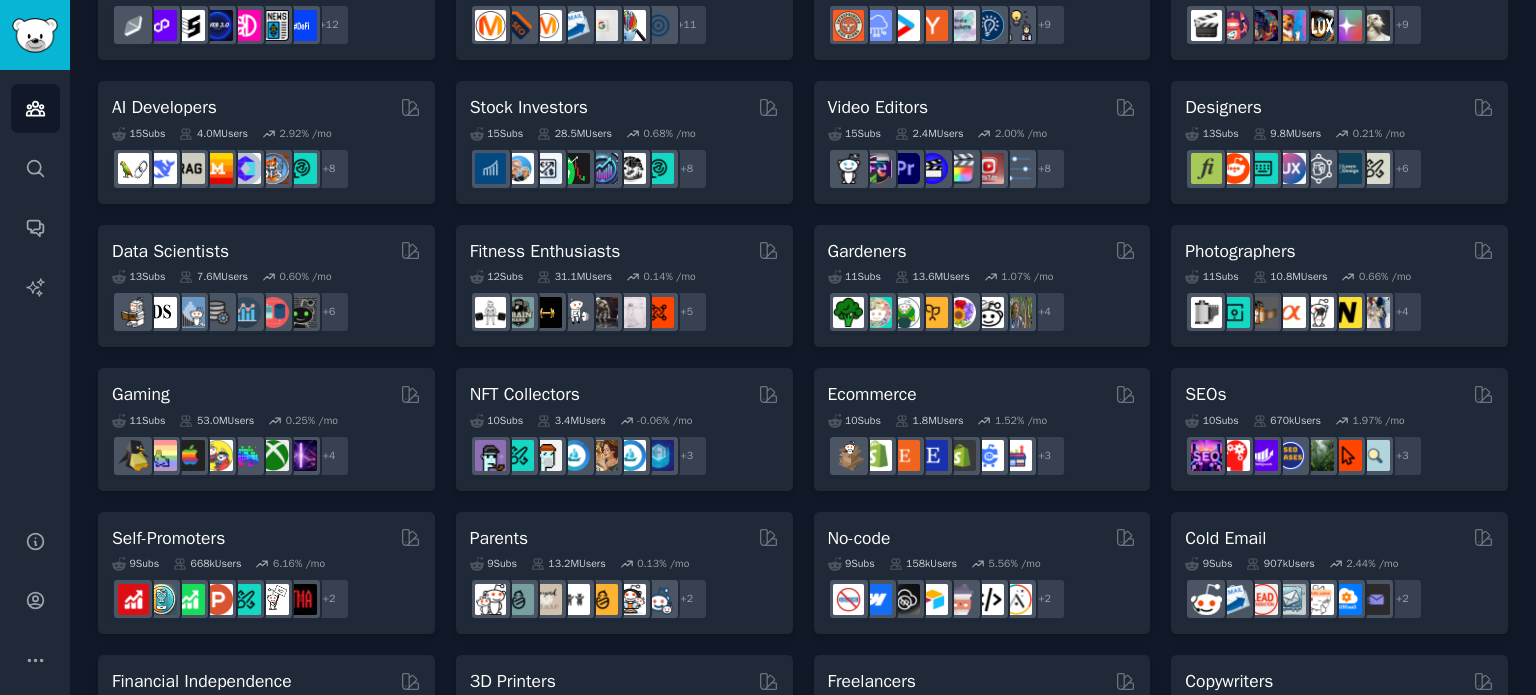 scroll, scrollTop: 0, scrollLeft: 0, axis: both 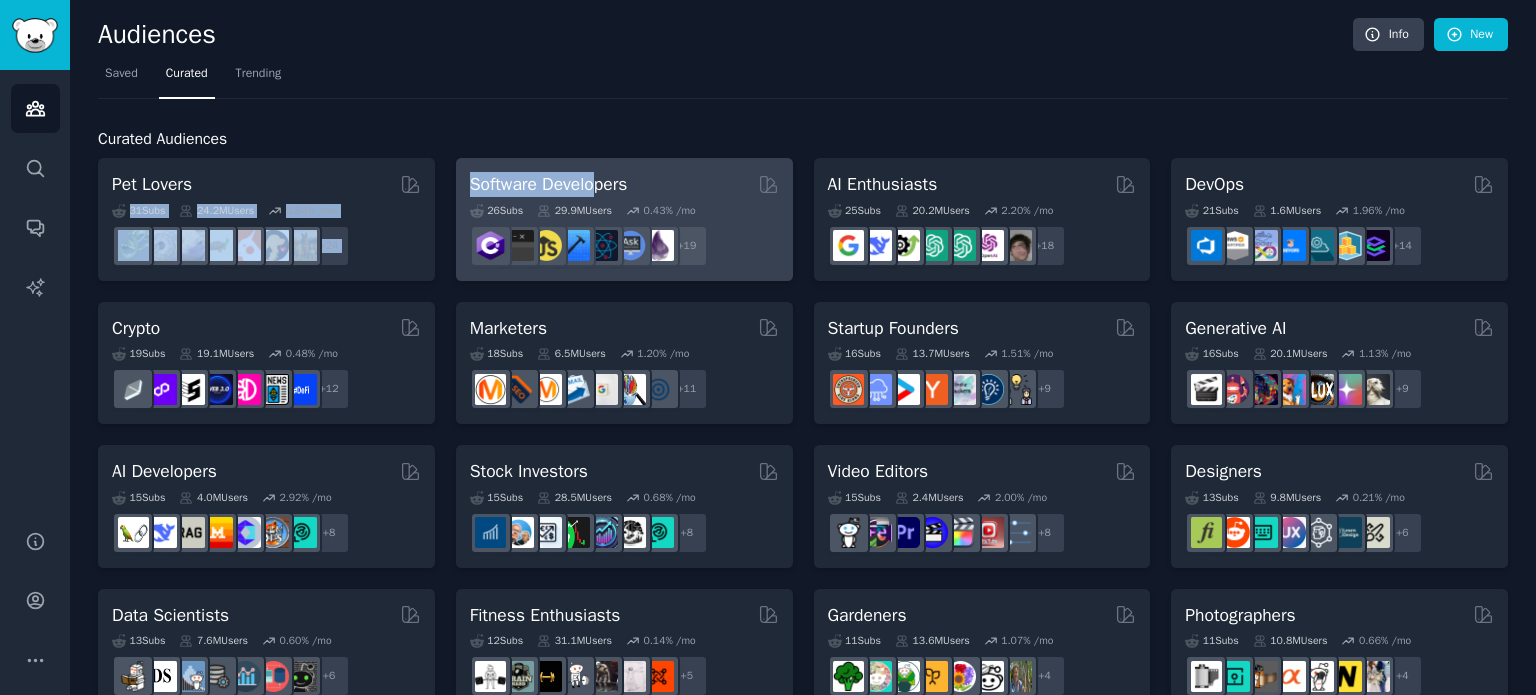 drag, startPoint x: 440, startPoint y: 176, endPoint x: 601, endPoint y: 179, distance: 161.02795 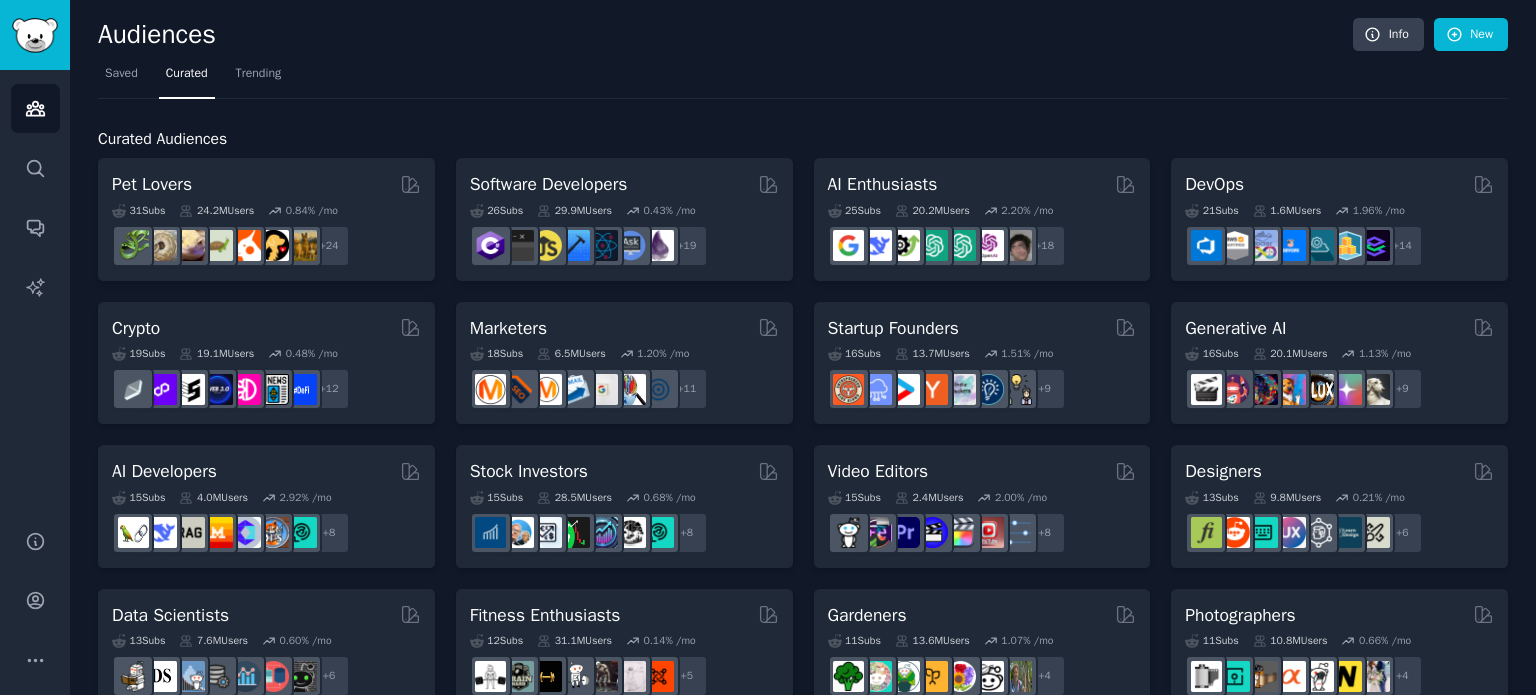 click on "Curated Audiences Pet Lovers 31 Sub s 24.2M Users 0.84 % /mo + 24 Software Developers 26 Sub s 29.9M Users 0.43 % /mo r/iOSProgramming + 19 AI Enthusiasts 25 Sub s 20.2M Users 2.20 % /mo + 18 DevOps 21 Sub s 1.6M Users 1.96 % /mo + 14 Crypto 19 Sub s 19.1M Users 0.48 % /mo + 12 Marketers 18 Sub s 6.5M Users 1.20 % /mo r/OnlineMarketing + 11 Startup Founders 16 Sub s 13.7M Users 1.51 % /mo + 9 Generative AI 16 Sub s 20.1M Users 1.13 % /mo + 9 AI Developers Curated by GummySearch 15 Sub s 4.0M Users 2.92 % /mo + 8 Stock Investors 15 Sub s 28.5M Users 0.68 % /mo + 8 Video Editors 15 Sub s 2.4M Users 2.00 % /mo + 8 Designers 13 Sub s 9.8M Users 0.21 % /mo + 6 Data Scientists 13 Sub s 7.6M Users 0.60 % /mo + 6 Fitness Enthusiasts 12 Sub s 31.1M Users 0.14 % /mo + 5 Gardeners 11 Sub s 13.6M Users 1.07 % /mo + 4 Photographers 11 Sub s 10.8M Users 0.66 % /mo + 4 Gaming 11 Sub s 53.0M Users 0.25 % /mo + 4 NFT Collectors 10 Sub s 3.4M Users -0.06 % /mo + 3 Ecommerce 10 Sub s 1.8M Users 1.52 % /mo +" at bounding box center [803, 836] 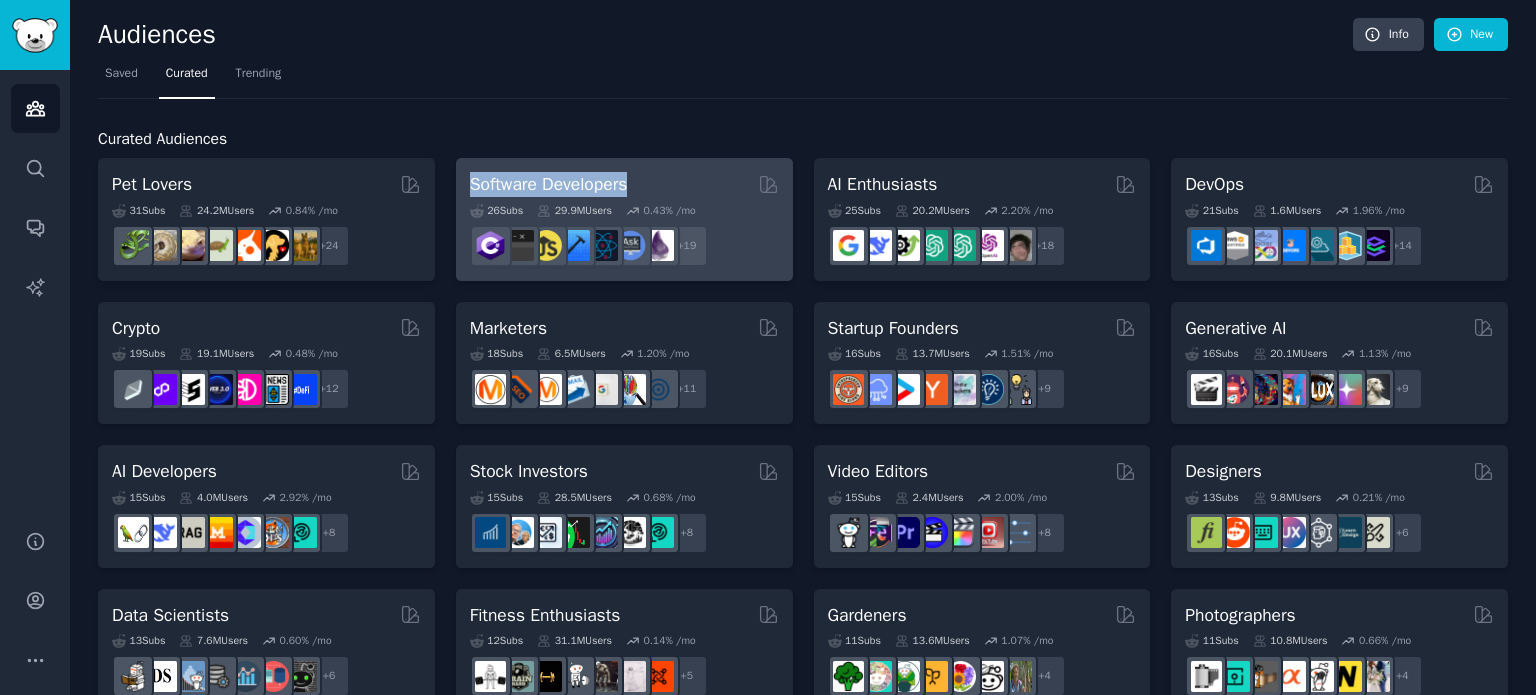 drag, startPoint x: 672, startPoint y: 174, endPoint x: 466, endPoint y: 177, distance: 206.02185 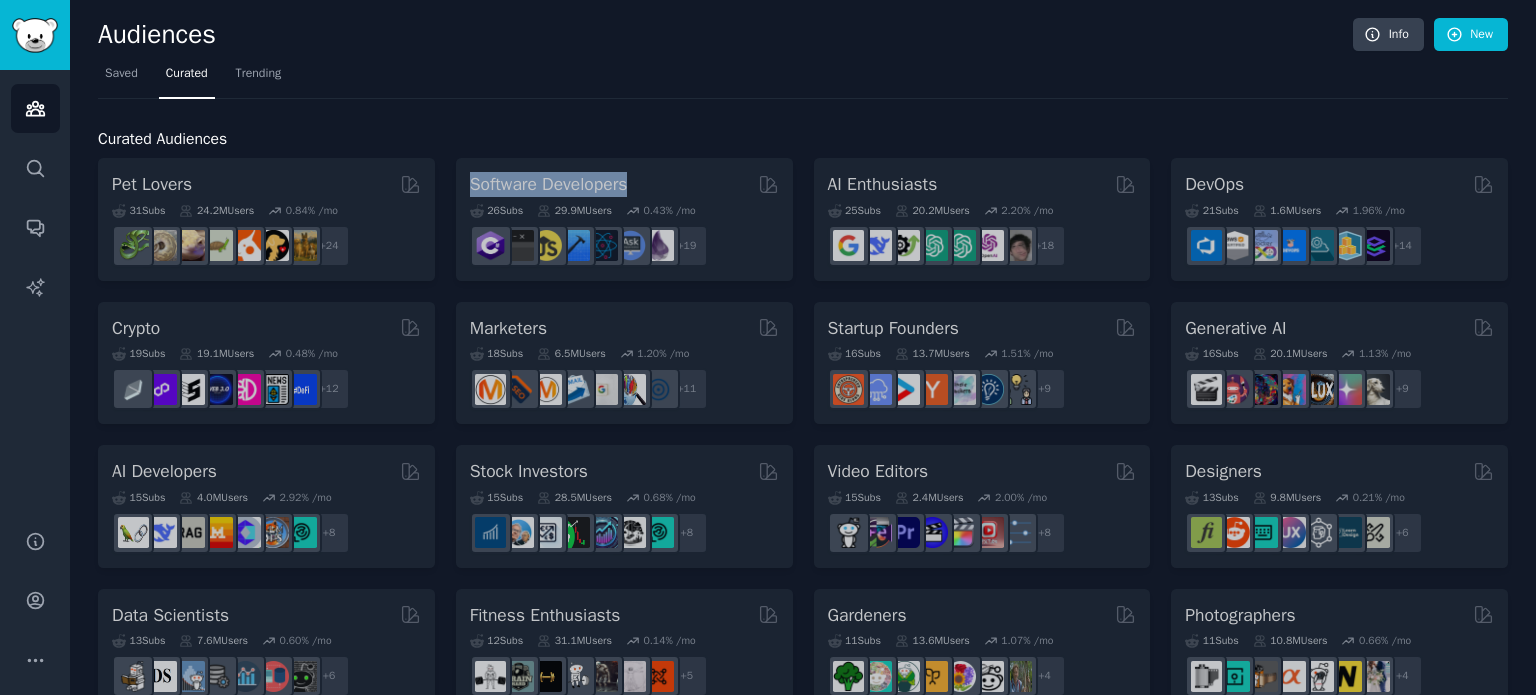 copy on "Software Developers" 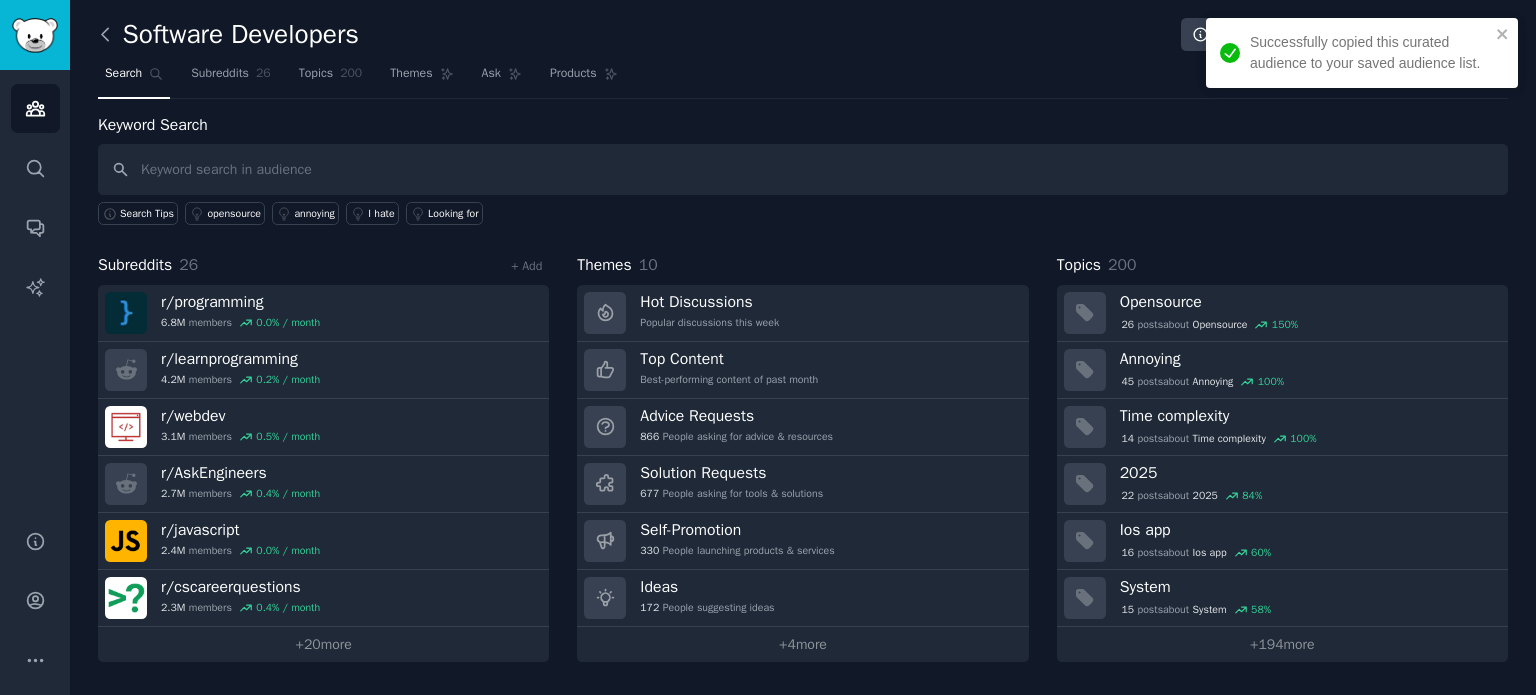 click 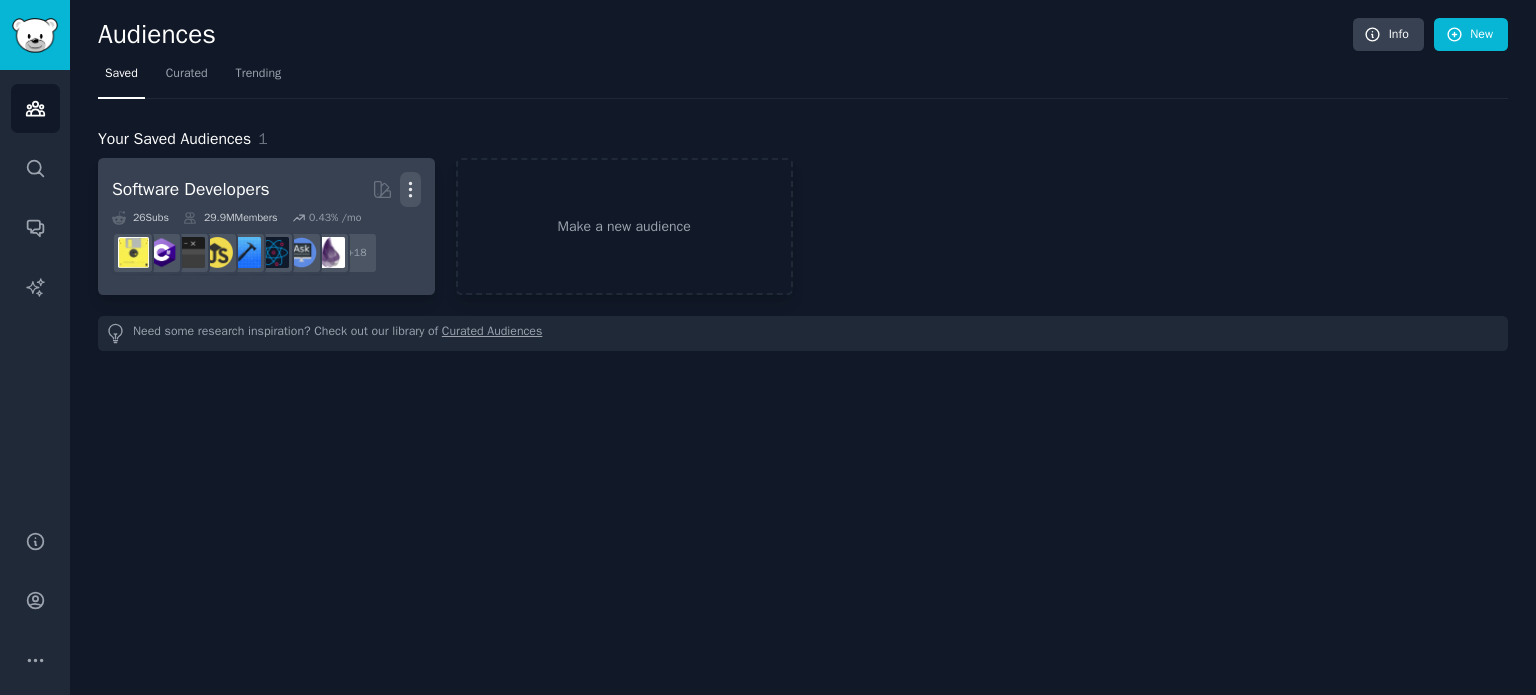 click 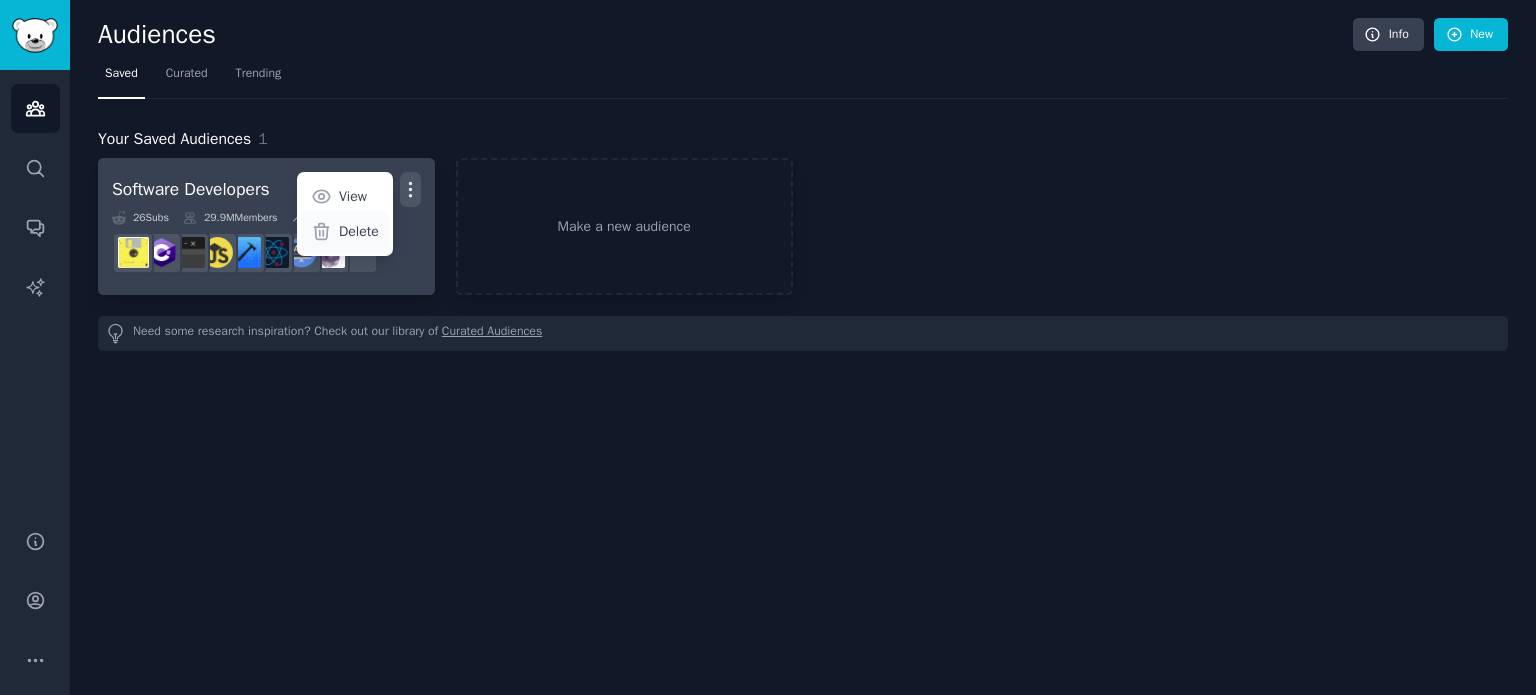 click on "Delete" at bounding box center (359, 231) 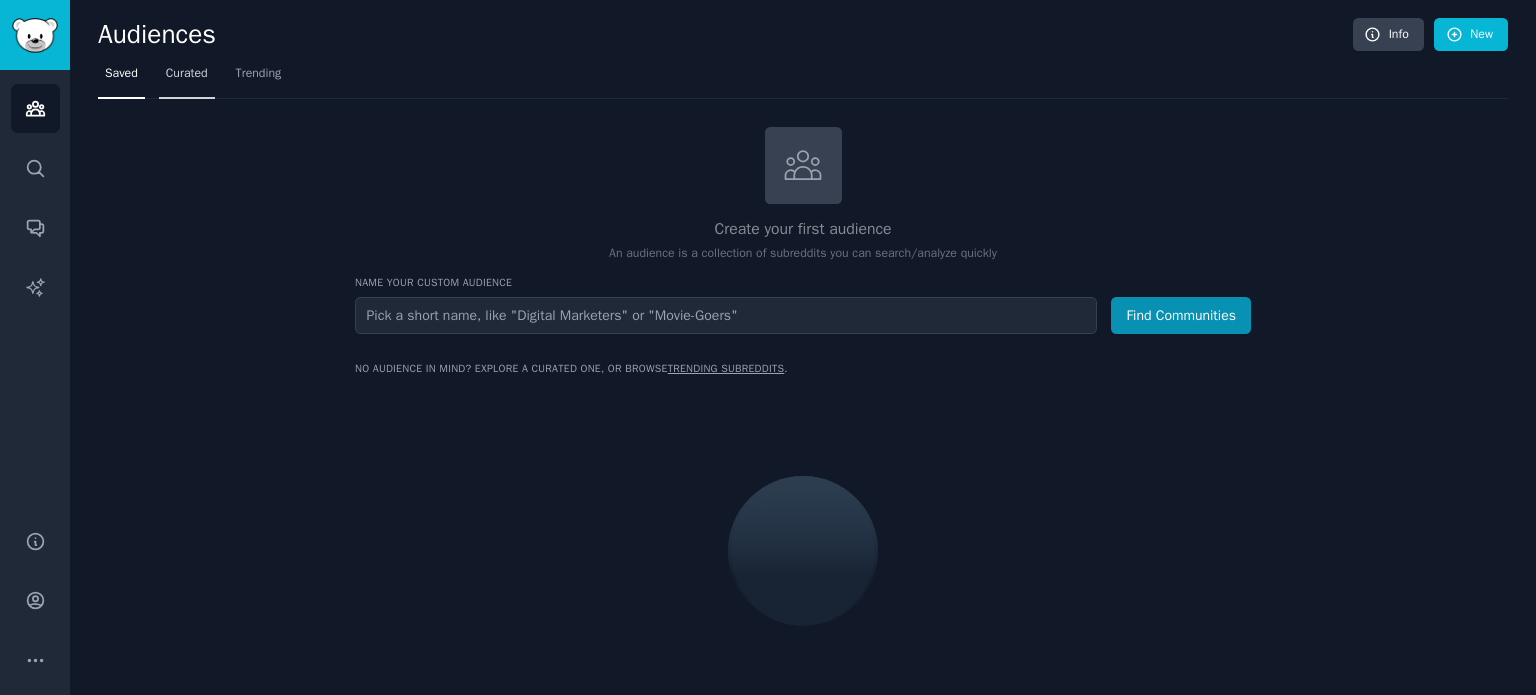 click on "Curated" at bounding box center [187, 74] 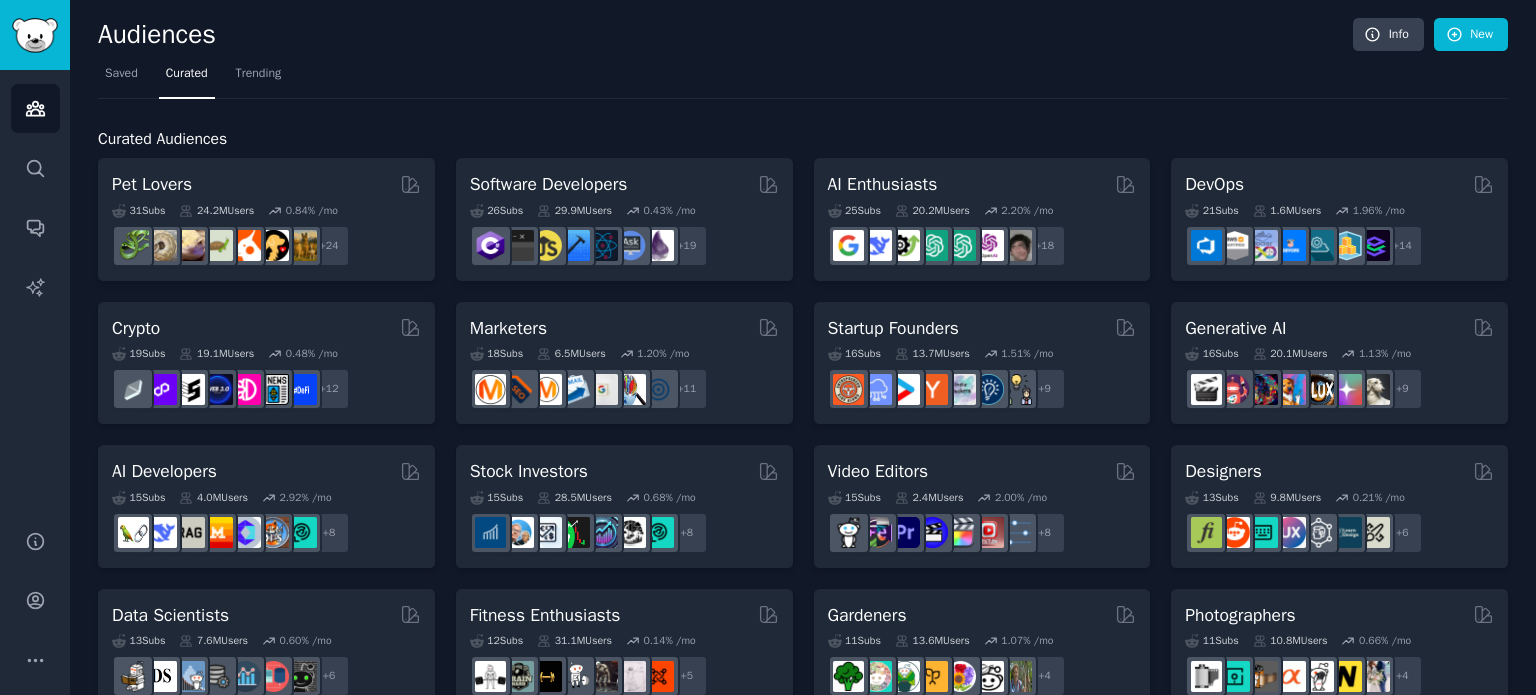 drag, startPoint x: 85, startPoint y: 181, endPoint x: 982, endPoint y: 113, distance: 899.5738 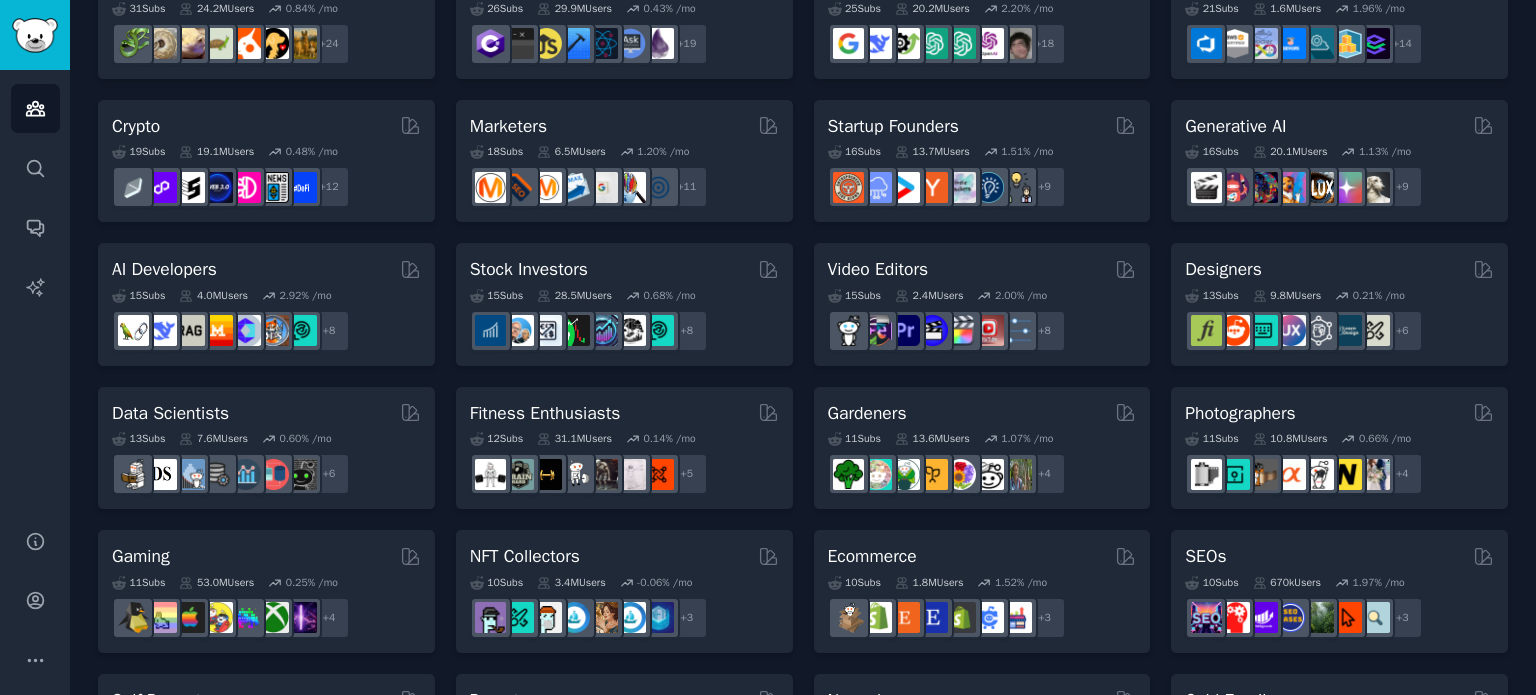 scroll, scrollTop: 203, scrollLeft: 0, axis: vertical 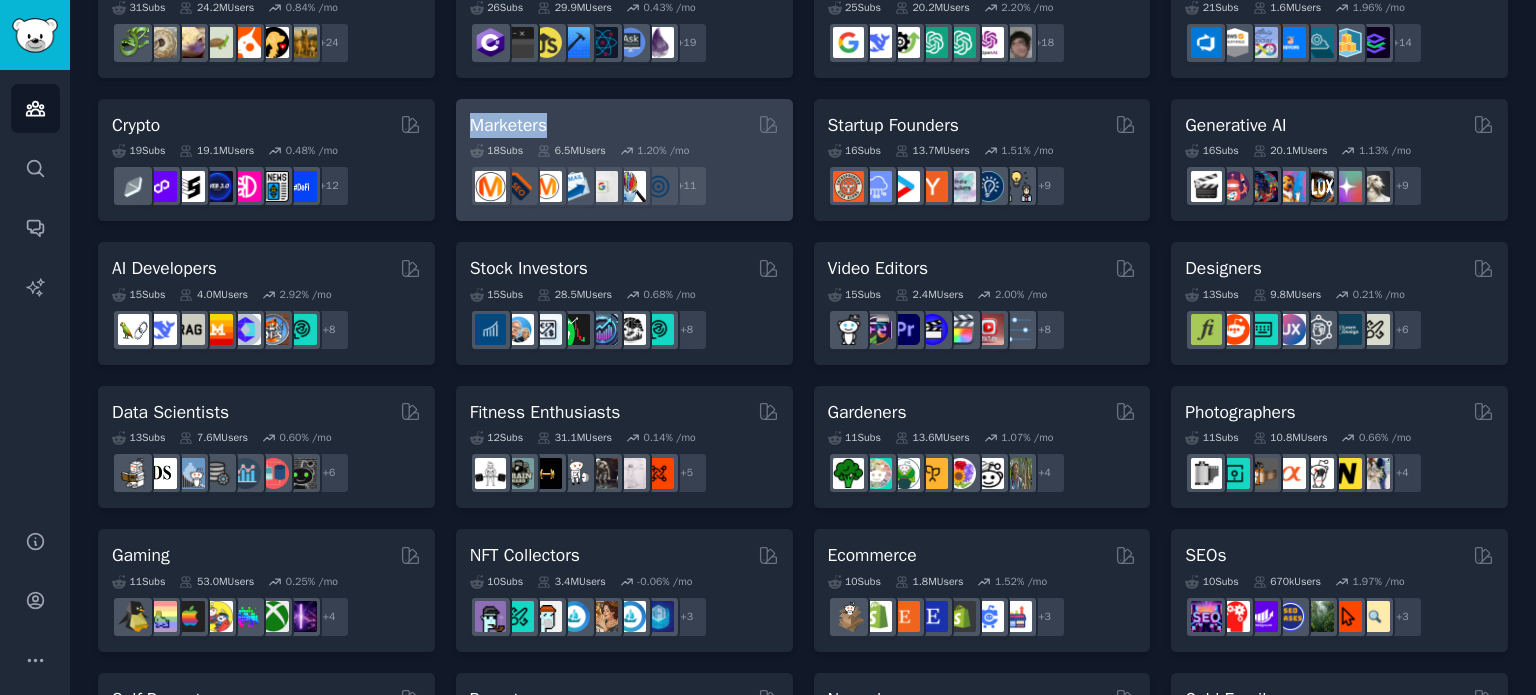 drag, startPoint x: 445, startPoint y: 123, endPoint x: 551, endPoint y: 115, distance: 106.30146 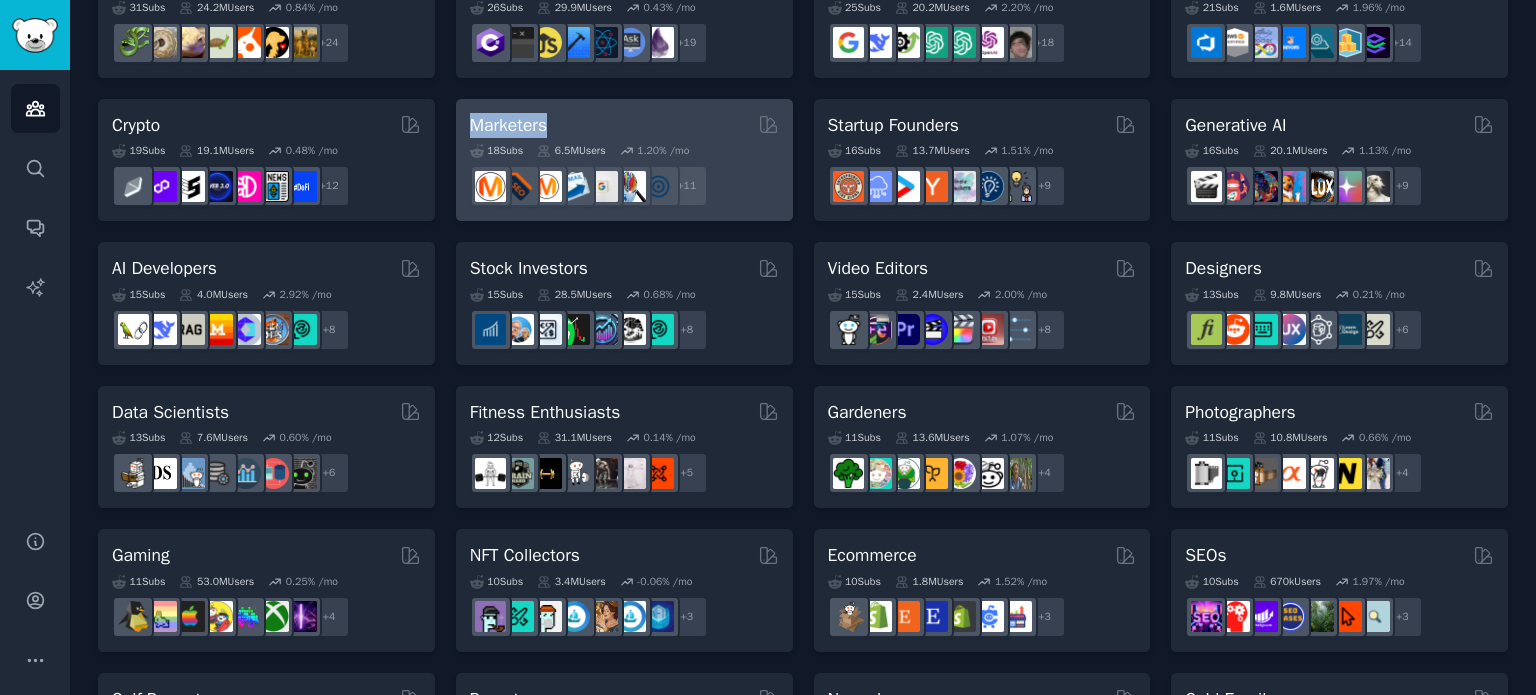 click on "Pet Lovers 31 Sub s 24.2M Users 0.84 % /mo + 24 Software Developers 26 Sub s 29.9M Users 0.43 % /mo + 19 AI Enthusiasts 25 Sub s 20.2M Users 2.20 % /mo + 18 DevOps 21 Sub s 1.6M Users 1.96 % /mo + 14 Crypto 19 Sub s 19.1M Users 0.48 % /mo + 12 Marketers 18 Sub s 6.5M Users 1.20 % /mo r/content_marketing + 11 Startup Founders 16 Sub s 13.7M Users 1.51 % /mo r/startup + 9 Generative AI 16 Sub s 20.1M Users 1.13 % /mo + 9 AI Developers 15 Sub s 4.0M Users 2.92 % /mo + 8 Stock Investors 15 Sub s 28.5M Users 0.68 % /mo + 8 Video Editors 15 Sub s 2.4M Users 2.00 % /mo + 8 Designers 13 Sub s 9.8M Users 0.21 % /mo + 6 Data Scientists 13 Sub s 7.6M Users 0.60 % /mo + 6 Fitness Enthusiasts 12 Sub s 31.1M Users 0.14 % /mo + 5 Gardeners 11 Sub s 13.6M Users 1.07 % /mo + 4 Photographers 11 Sub s 10.8M Users 0.66 % /mo + 4 Gaming 11 Sub s 53.0M Users 0.25 % /mo + 4 NFT Collectors 10 Sub s 3.4M Users -0.06 % /mo + 3 Ecommerce 10 Sub s 1.8M Users 1.52 % /mo + 3 SEOs 10 Sub s 670k Users" at bounding box center (803, 662) 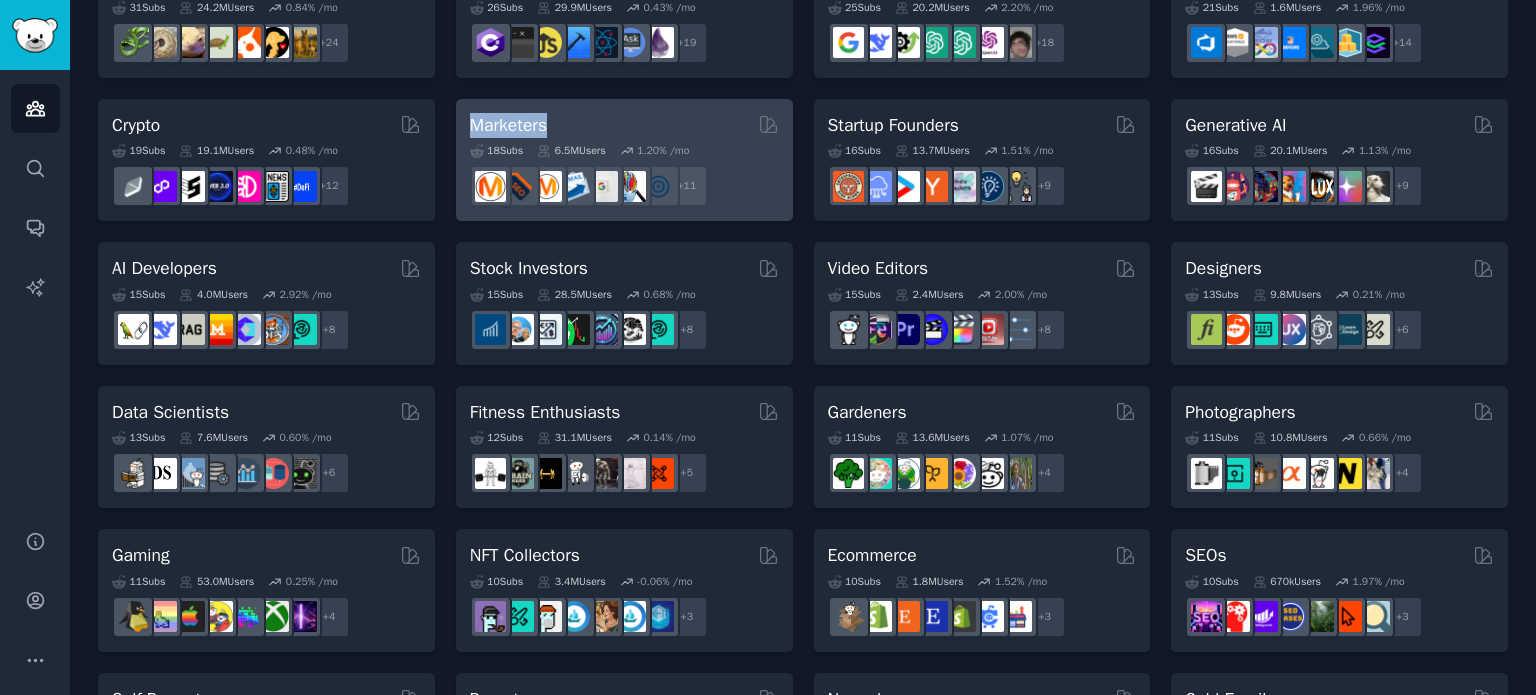 copy on "Marketers" 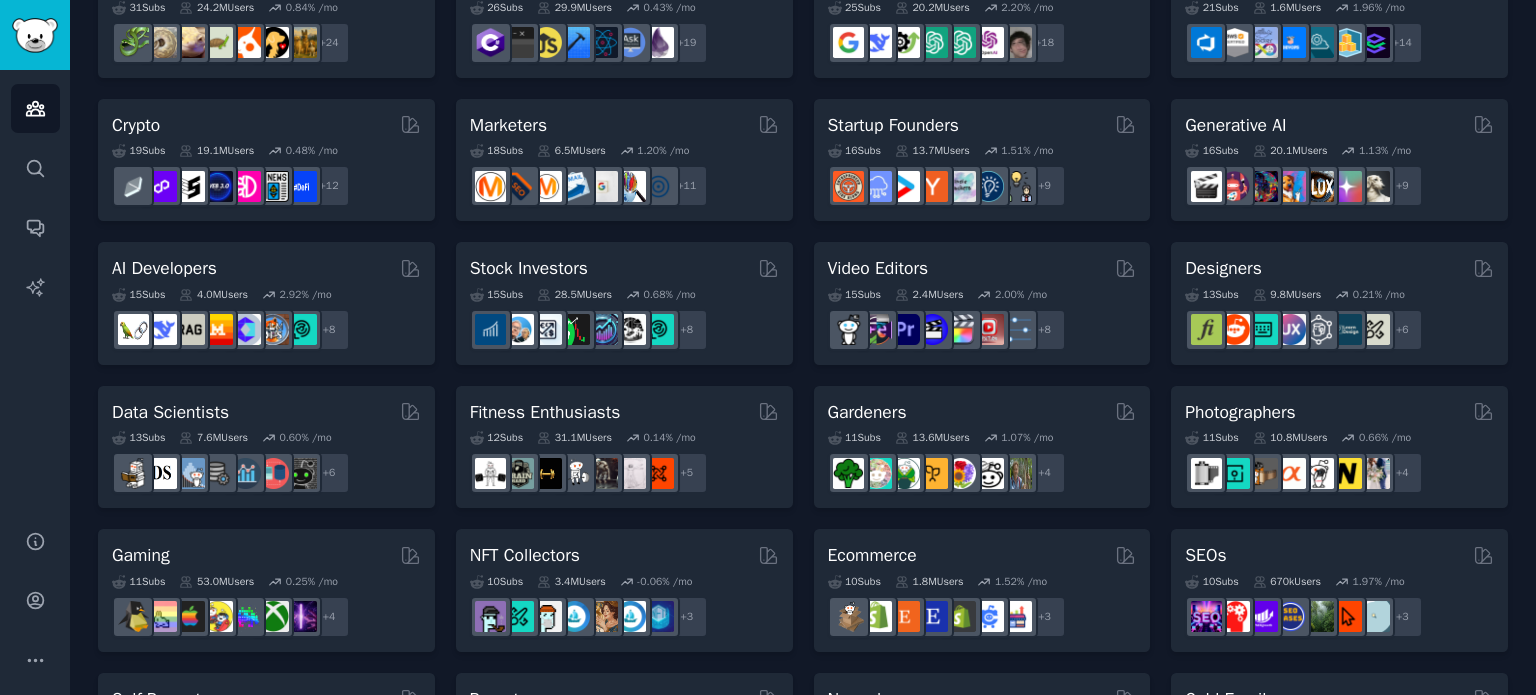 click on "Audiences Info New Saved Curated Trending Curated Audiences Pet Lovers 31 Sub s 24.2M Users 0.84 % /mo + 24 Software Developers 26 Sub s 29.9M Users 0.43 % /mo + 19 AI Enthusiasts 25 Sub s 20.2M Users 2.20 % /mo + 18 DevOps 21 Sub s 1.6M Users 1.96 % /mo + 14 Crypto 19 Sub s 19.1M Users 0.48 % /mo r/ethfinance + 12 Marketers 18 Sub s 6.5M Users 1.20 % /mo r/affiliate_marketing, r/FacebookAds, r/advertising, r/PPC, r/Affiliatemarketing, r/InstagramMarketing, r/digital_marketing, r/DigitalMarketing, r/SEO, r/marketing, r/socialmedia + 11 Startup Founders 16 Sub s 13.7M Users 1.51 % /mo r/startup + 9 Generative AI 16 Sub s 20.1M Users 1.13 % /mo + 9 AI Developers 15 Sub s 4.0M Users 2.92 % /mo + 8 Stock Investors 15 Sub s 28.5M Users 0.68 % /mo r/StocksAndTrading + 8 Video Editors 15 Sub s 2.4M Users 2.00 % /mo r/premiere + 8 Designers 13 Sub s 9.8M Users 0.21 % /mo + 6 Data Scientists 13 Sub s 7.6M Users 0.60 % /mo + 6 Fitness Enthusiasts 12 Sub s 31.1M Users 0.14 % /mo + 5 Gardeners" 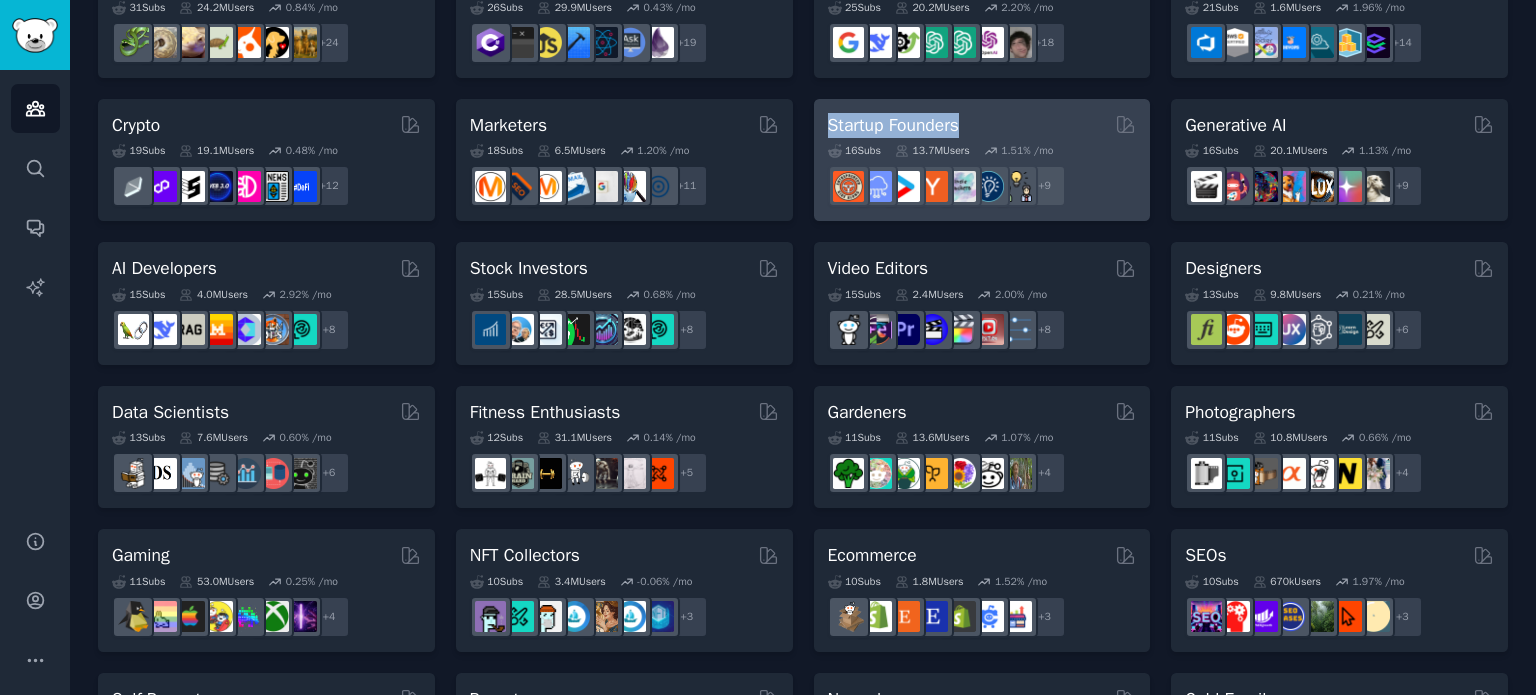 drag, startPoint x: 803, startPoint y: 107, endPoint x: 970, endPoint y: 113, distance: 167.10774 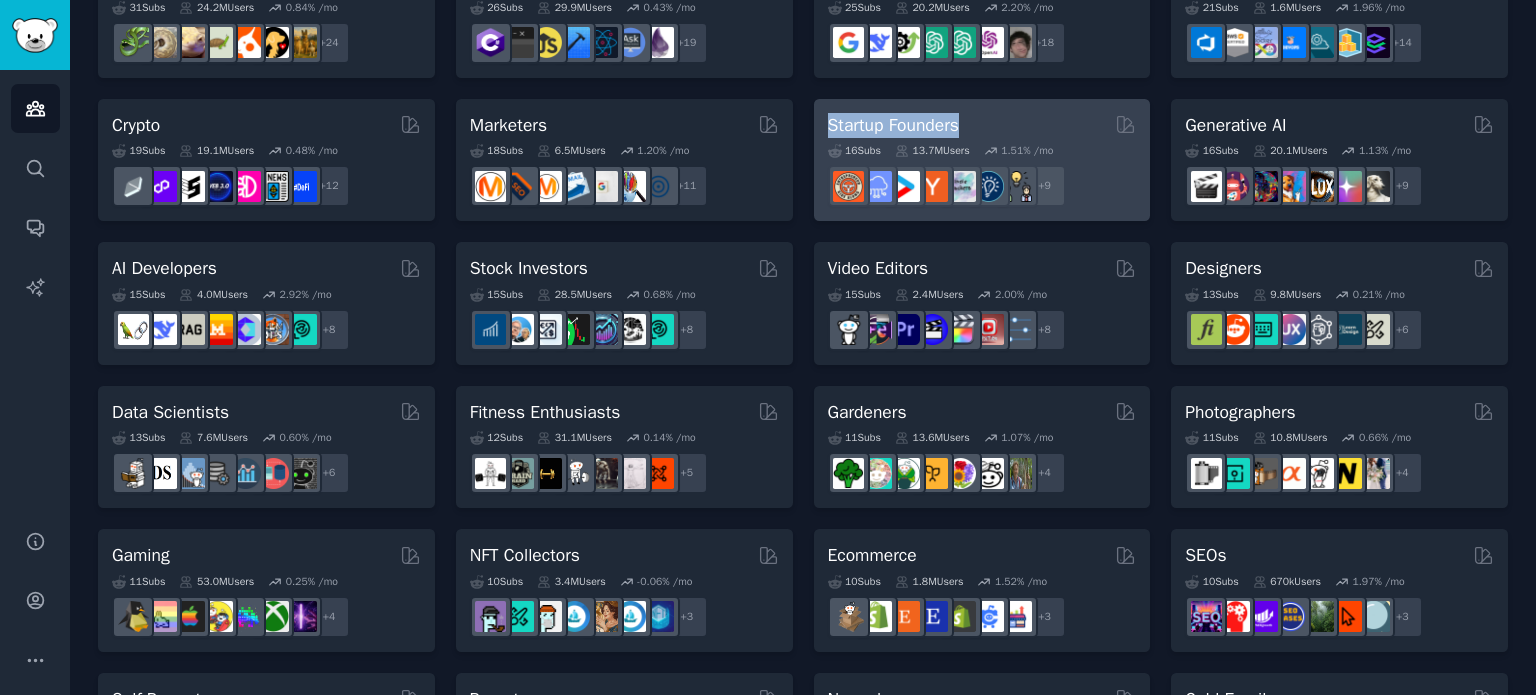 click on "Pet Lovers 31 Sub s 24.2M Users 0.84 % /mo + 24 Software Developers 26 Sub s 29.9M Users 0.43 % /mo + 19 AI Enthusiasts 25 Sub s 20.2M Users 2.20 % /mo + 18 DevOps 21 Sub s 1.6M Users 1.96 % /mo + 14 Crypto 19 Sub s 19.1M Users 0.48 % /mo r/ethfinance + 12 Marketers Curated by GummySearch 18 Sub s 6.5M Users 1.20 % /mo r/affiliate_marketing, r/FacebookAds, r/advertising, r/PPC, r/Affiliatemarketing, r/InstagramMarketing, r/digital_marketing, r/DigitalMarketing, r/SEO, r/marketing, r/socialmedia + 11 Startup Founders 16 Sub s 13.7M Users 1.51 % /mo r/startup + 9 Generative AI 16 Sub s 20.1M Users 1.13 % /mo + 9 AI Developers 15 Sub s 4.0M Users 2.92 % /mo + 8 Stock Investors 15 Sub s 28.5M Users 0.68 % /mo r/StocksAndTrading + 8 Video Editors 15 Sub s 2.4M Users 2.00 % /mo r/premiere + 8 Designers 13 Sub s 9.8M Users 0.21 % /mo + 6 Data Scientists 13 Sub s 7.6M Users 0.60 % /mo + 6 Fitness Enthusiasts 12 Sub s 31.1M Users 0.14 % /mo + 5 Gardeners 11 Sub s 13.6M Users 1.07 % /mo +" at bounding box center [803, 662] 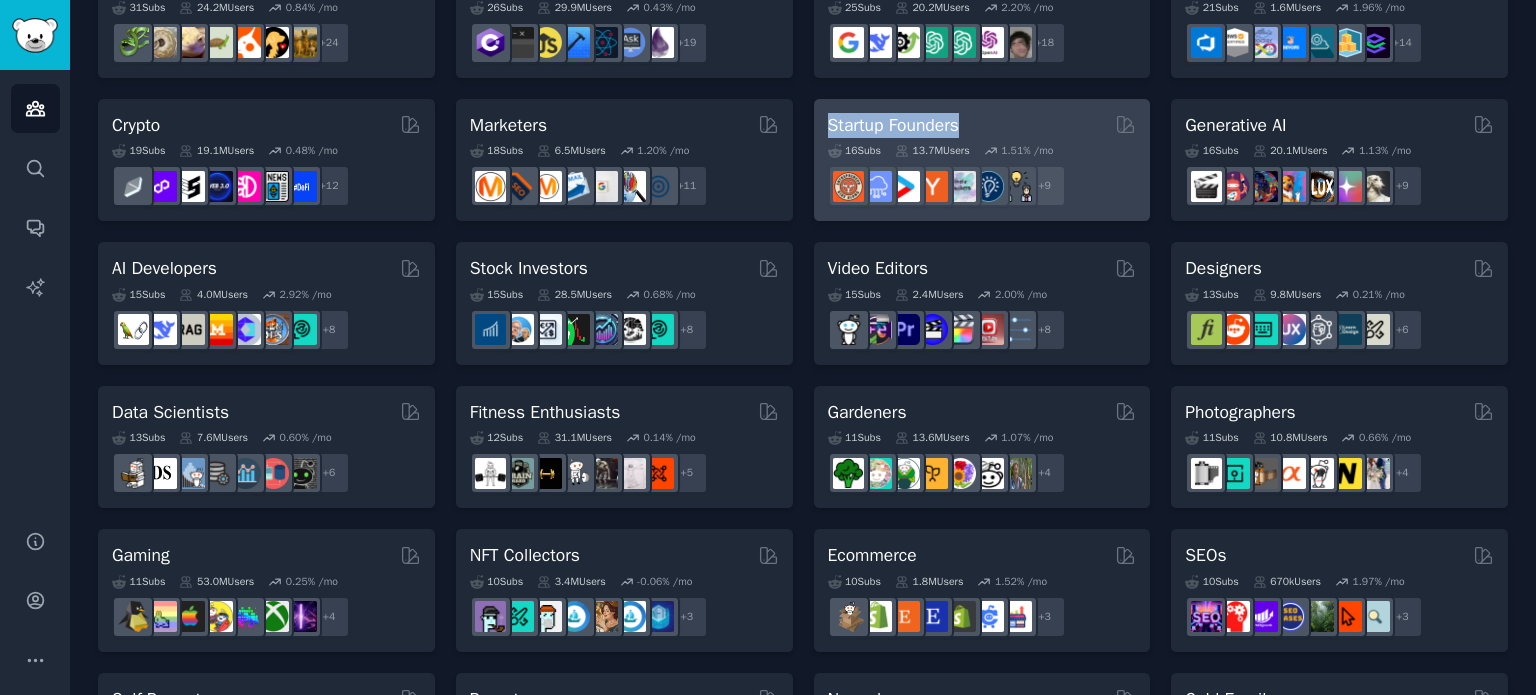 copy on "Startup Founders" 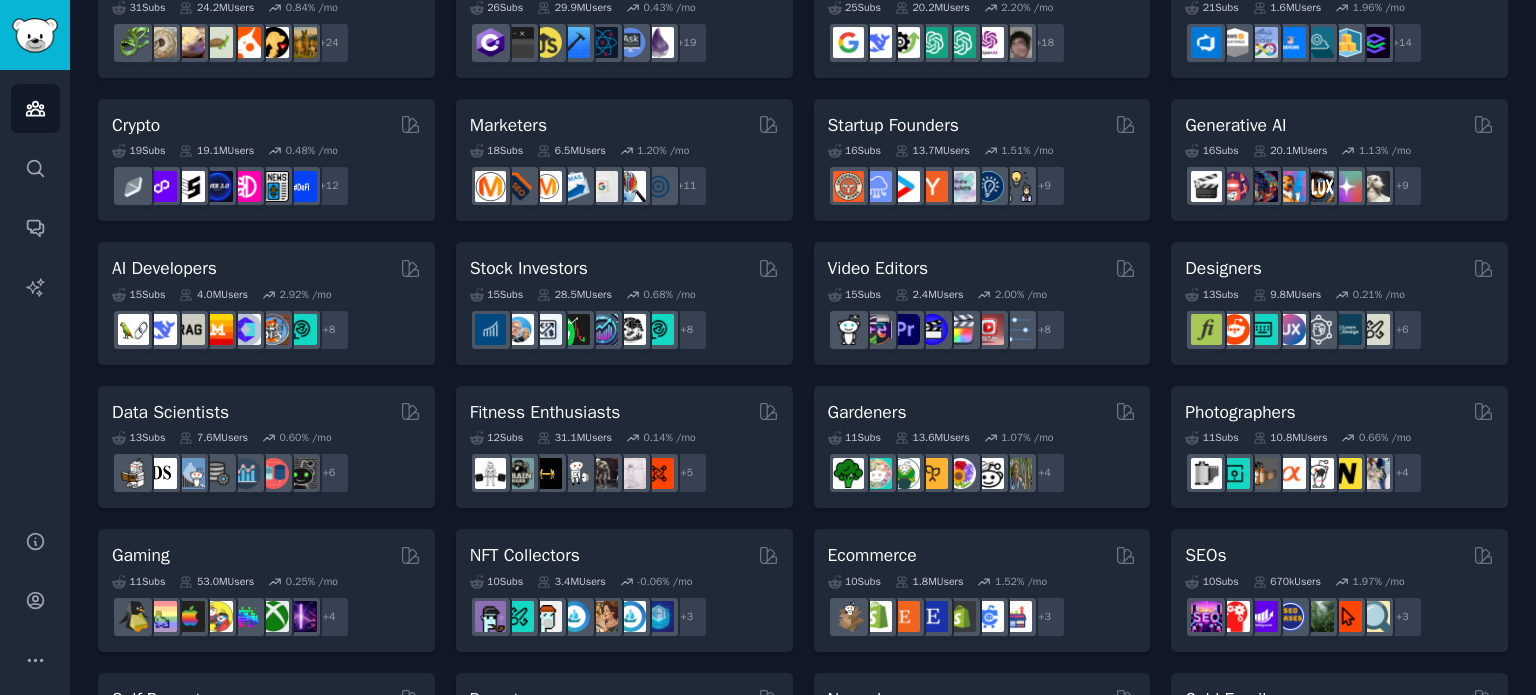 click on "Pet Lovers 31 Sub s 24.2M Users 0.84 % /mo + 24 Software Developers 26 Sub s 29.9M Users 0.43 % /mo + 19 AI Enthusiasts 25 Sub s 20.2M Users 2.20 % /mo + 18 DevOps 21 Sub s 1.6M Users 1.96 % /mo + 14 Crypto 19 Sub s 19.1M Users 0.48 % /mo r/ethfinance + 12 Marketers Curated by GummySearch 18 Sub s 6.5M Users 1.20 % /mo r/affiliate_marketing, r/FacebookAds, r/advertising, r/PPC, r/Affiliatemarketing, r/InstagramMarketing, r/digital_marketing, r/DigitalMarketing, r/SEO, r/marketing, r/socialmedia + 11 Startup Founders 16 Sub s 13.7M Users 1.51 % /mo r/growmybusiness + 9 Generative AI 16 Sub s 20.1M Users 1.13 % /mo r/sdforall + 9 AI Developers 15 Sub s 4.0M Users 2.92 % /mo + 8 Stock Investors 15 Sub s 28.5M Users 0.68 % /mo r/StocksAndTrading + 8 Video Editors 15 Sub s 2.4M Users 2.00 % /mo r/premiere + 8 Designers 13 Sub s 9.8M Users 0.21 % /mo r/UXDesign + 6 Data Scientists 13 Sub s 7.6M Users 0.60 % /mo + 6 Fitness Enthusiasts 12 Sub s 31.1M Users 0.14 % /mo + 5 Gardeners 11 Sub s 13.6M Users 1.07 +" at bounding box center [803, 662] 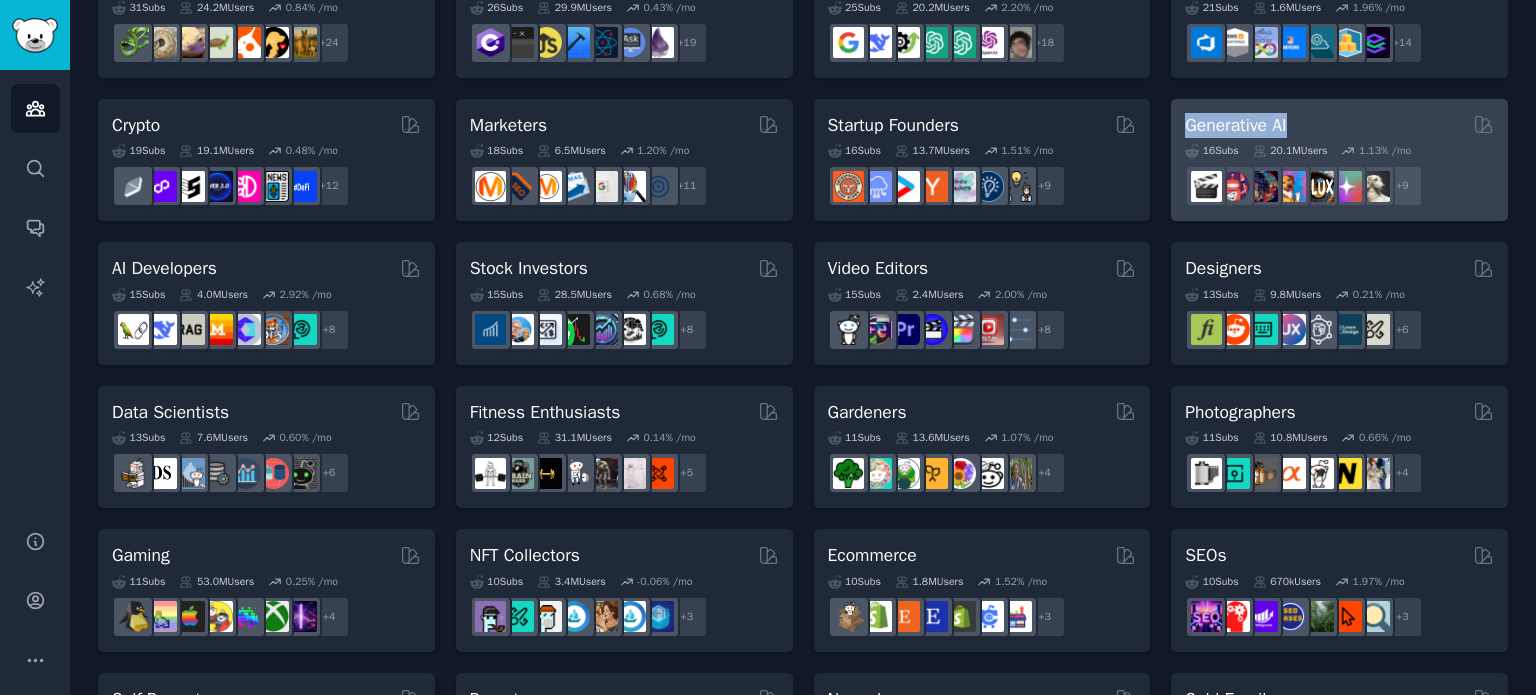 drag, startPoint x: 1159, startPoint y: 131, endPoint x: 1311, endPoint y: 128, distance: 152.0296 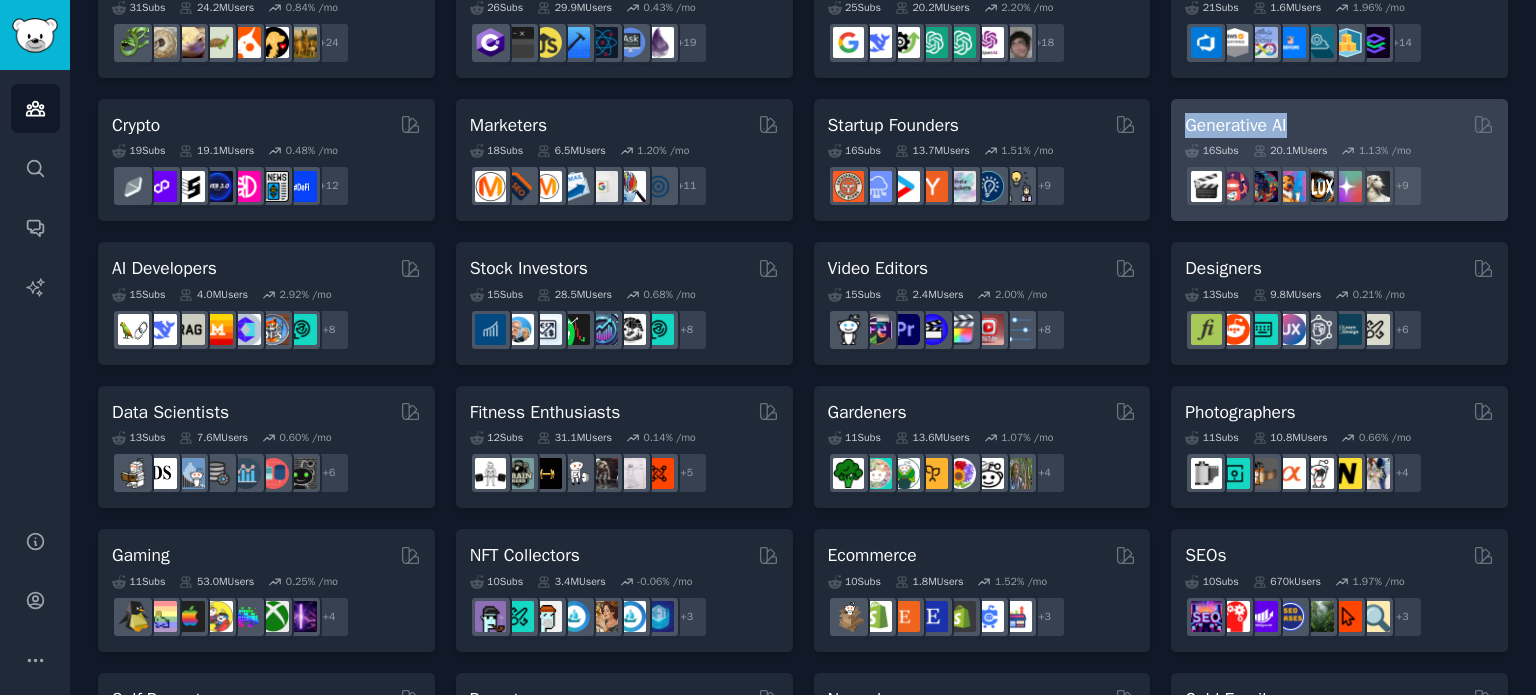 click on "Pet Lovers 31 Sub s 24.2M Users 0.84 % /mo + 24 Software Developers 26 Sub s 29.9M Users 0.43 % /mo + 19 AI Enthusiasts 25 Sub s 20.2M Users 2.20 % /mo + 18 DevOps 21 Sub s 1.6M Users 1.96 % /mo + 14 Crypto 19 Sub s 19.1M Users 0.48 % /mo r/ethfinance + 12 Marketers Curated by GummySearch 18 Sub s 6.5M Users 1.20 % /mo r/affiliate_marketing, r/FacebookAds, r/advertising, r/PPC, r/Affiliatemarketing, r/InstagramMarketing, r/digital_marketing, r/DigitalMarketing, r/SEO, r/marketing, r/socialmedia + 11 Startup Founders 16 Sub s 13.7M Users 1.51 % /mo r/growmybusiness + 9 Generative AI 16 Sub s 20.1M Users 1.13 % /mo r/sdforall + 9 AI Developers 15 Sub s 4.0M Users 2.92 % /mo + 8 Stock Investors 15 Sub s 28.5M Users 0.68 % /mo r/StocksAndTrading + 8 Video Editors 15 Sub s 2.4M Users 2.00 % /mo r/premiere + 8 Designers 13 Sub s 9.8M Users 0.21 % /mo r/UXDesign + 6 Data Scientists 13 Sub s 7.6M Users 0.60 % /mo + 6 Fitness Enthusiasts 12 Sub s 31.1M Users 0.14 % /mo + 5 Gardeners 11 Sub s 13.6M Users 1.07 +" at bounding box center (803, 662) 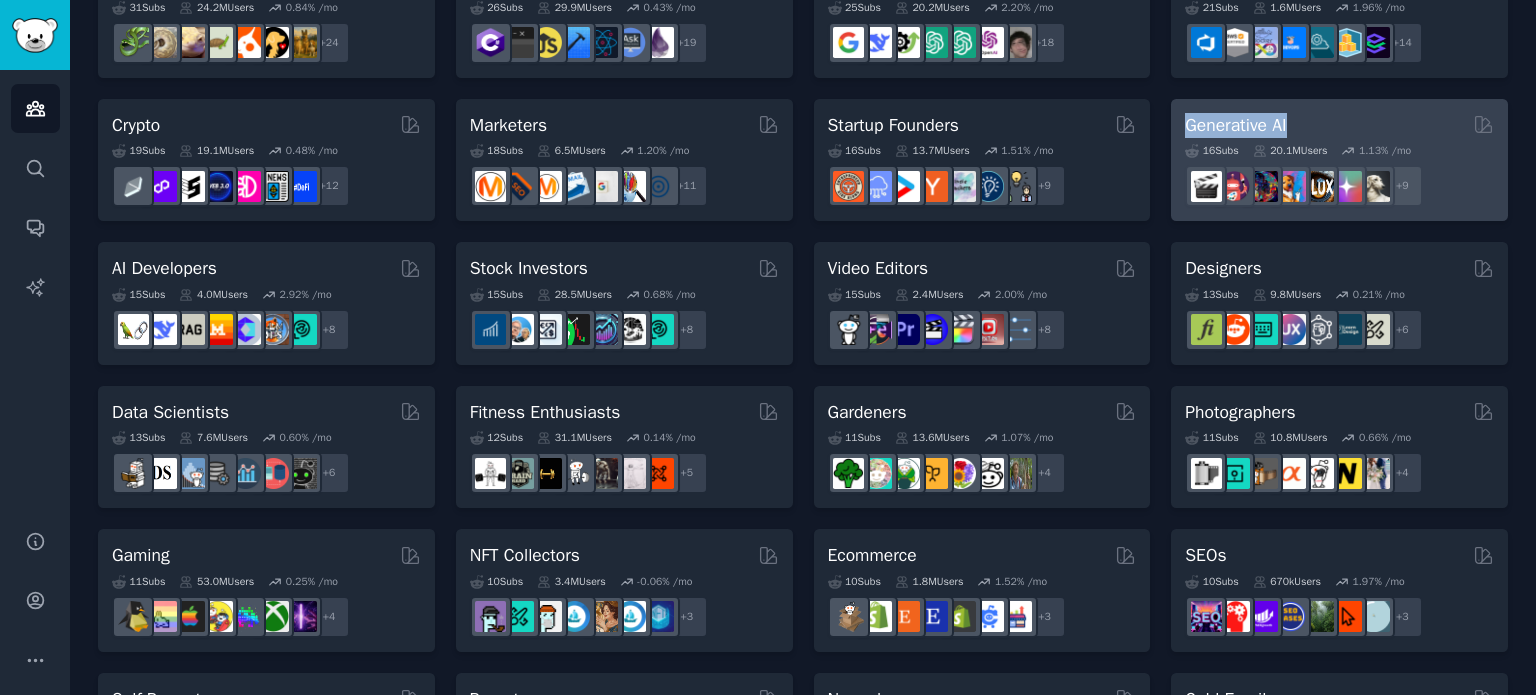 copy on "Generative AI" 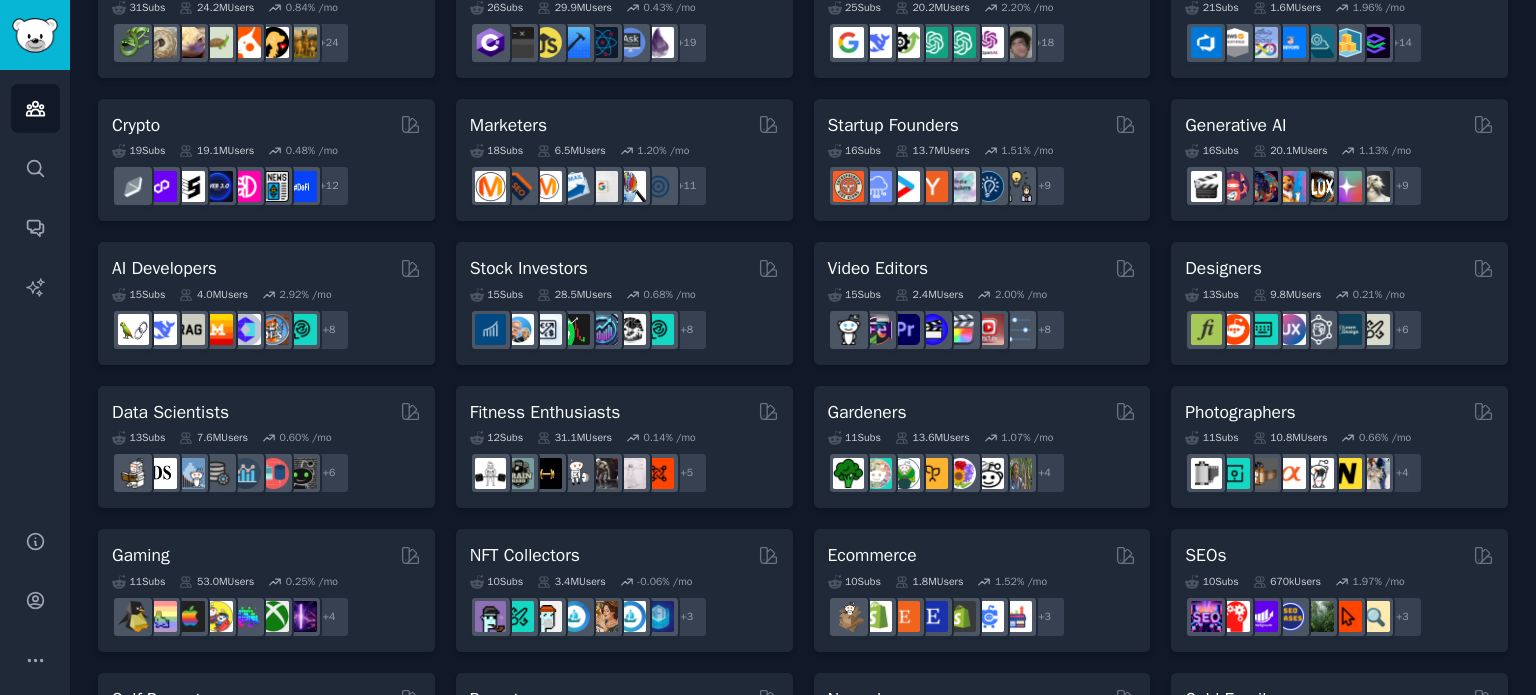 click on "Pet Lovers 31 Sub s 24.2M Users 0.84 % /mo + 24 Software Developers 26 Sub s 29.9M Users 0.43 % /mo + 19 AI Enthusiasts 25 Sub s 20.2M Users 2.20 % /mo + 18 DevOps 21 Sub s 1.6M Users 1.96 % /mo + 14 Crypto 19 Sub s 19.1M Users 0.48 % /mo r/ethfinance + 12 Marketers Curated by GummySearch 18 Sub s 6.5M Users 1.20 % /mo r/affiliate_marketing, r/FacebookAds, r/advertising, r/PPC, r/Affiliatemarketing, r/InstagramMarketing, r/digital_marketing, r/DigitalMarketing, r/SEO, r/marketing, r/socialmedia + 11 Startup Founders 16 Sub s 13.7M Users 1.51 % /mo r/growmybusiness + 9 Generative AI 16 Sub s 20.1M Users 1.13 % /mo r/sdforall + 9 AI Developers 15 Sub s 4.0M Users 2.92 % /mo + 8 Stock Investors 15 Sub s 28.5M Users 0.68 % /mo r/StocksAndTrading + 8 Video Editors 15 Sub s 2.4M Users 2.00 % /mo r/premiere + 8 Designers 13 Sub s 9.8M Users 0.21 % /mo r/UXDesign + 6 Data Scientists 13 Sub s 7.6M Users 0.60 % /mo + 6 Fitness Enthusiasts 12 Sub s 31.1M Users 0.14 % /mo + 5 Gardeners 11 Sub" at bounding box center (803, 662) 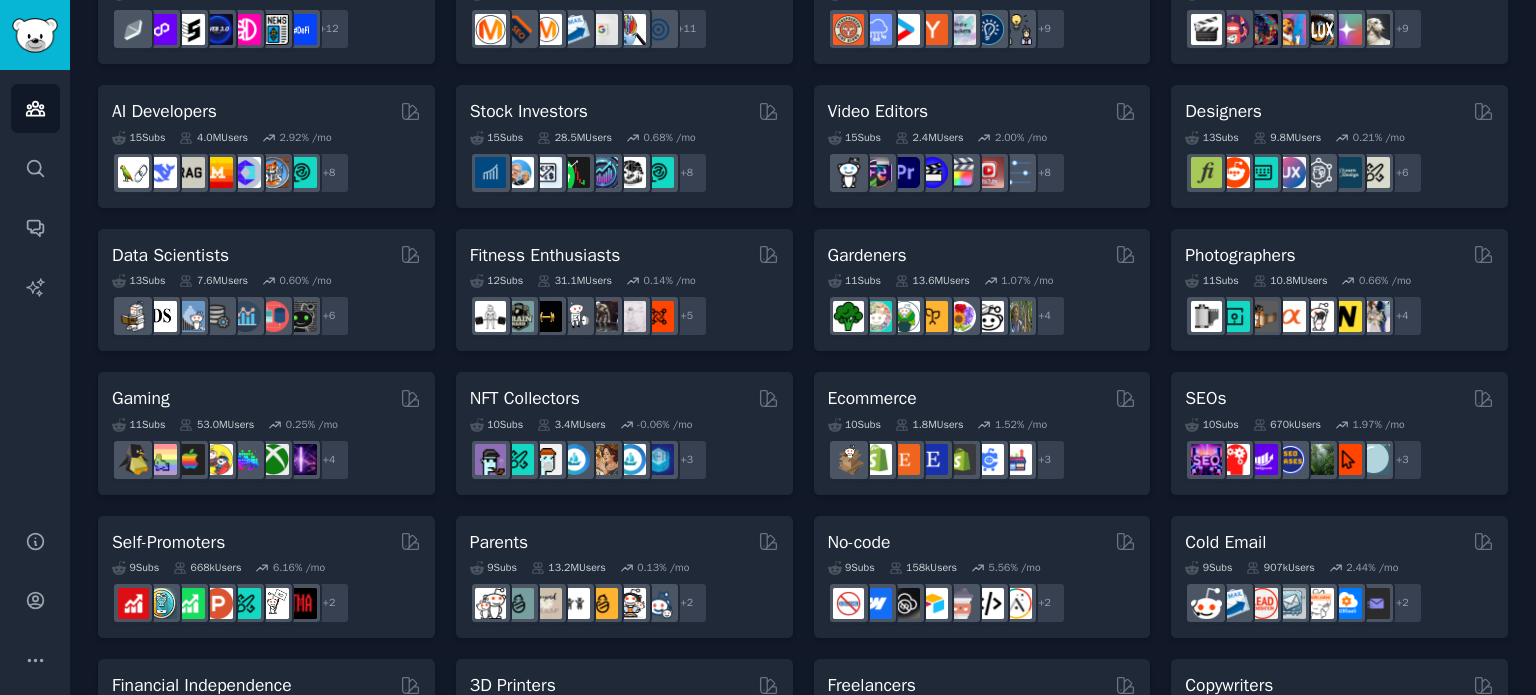 scroll, scrollTop: 363, scrollLeft: 0, axis: vertical 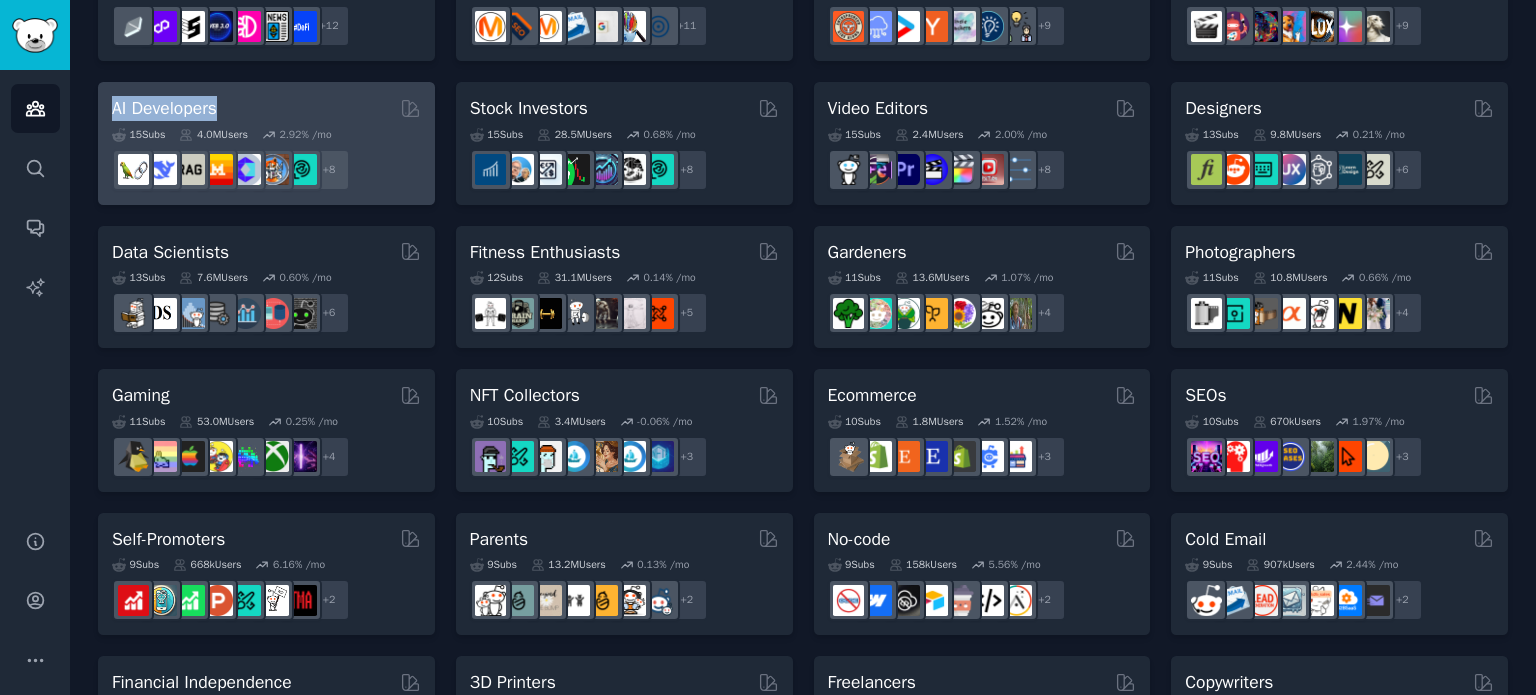 drag, startPoint x: 85, startPoint y: 103, endPoint x: 257, endPoint y: 111, distance: 172.18594 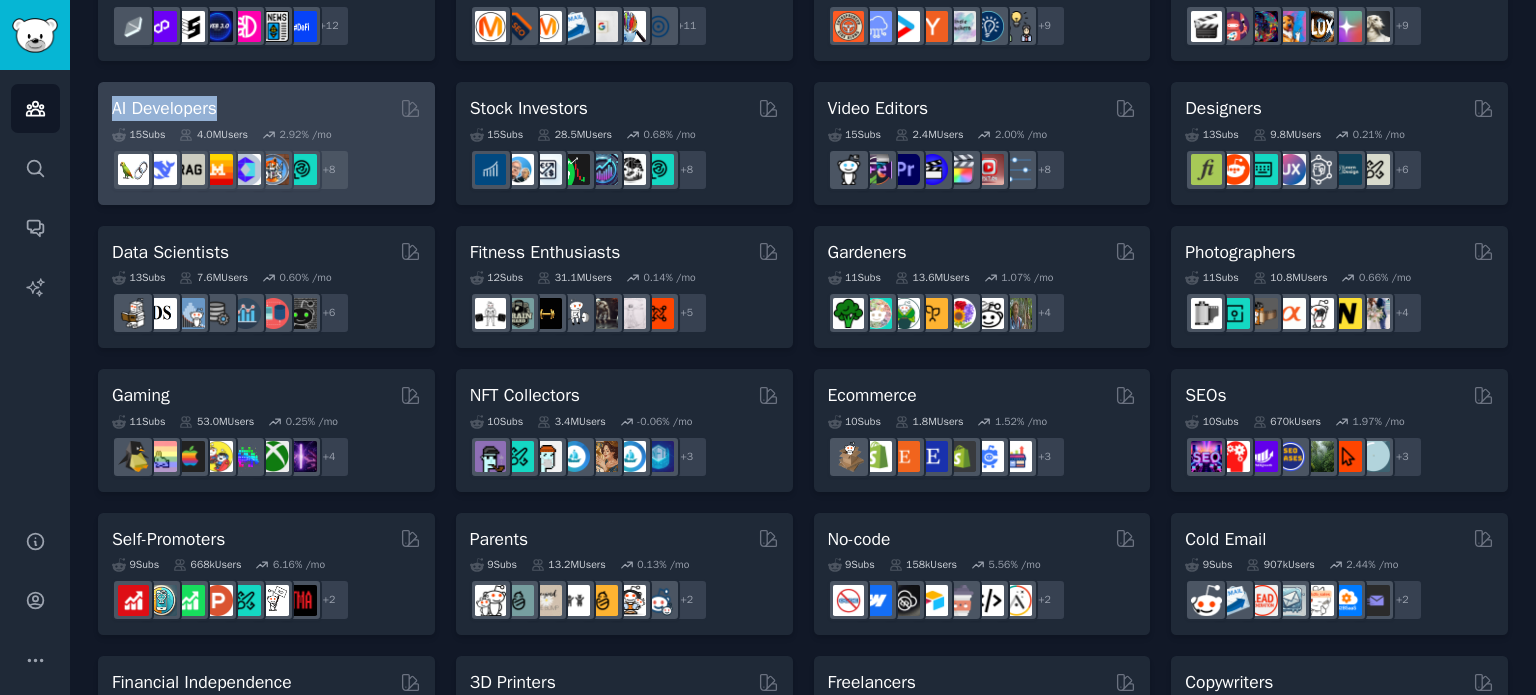 click on "Audiences Info New Saved Curated Trending Curated Audiences Pet Lovers 31 Sub s 24.2M Users 0.84 % /mo + 24 Software Developers 26 Sub s 29.9M Users 0.43 % /mo + 19 AI Enthusiasts 25 Sub s 20.2M Users 2.20 % /mo + 18 DevOps 21 Sub s 1.6M Users 1.96 % /mo + 14 Crypto 19 Sub s 19.1M Users 0.48 % /mo r/ethfinance + 12 Marketers Curated by GummySearch 18 Sub s 6.5M Users 1.20 % /mo r/affiliate_marketing, r/FacebookAds, r/advertising, r/PPC, r/Affiliatemarketing, r/InstagramMarketing, r/digital_marketing, r/DigitalMarketing, r/SEO, r/marketing, r/socialmedia + 11 Startup Founders 16 Sub s 13.7M Users 1.51 % /mo r/growmybusiness + 9 Generative AI 16 Sub s 20.1M Users 1.13 % /mo r/sdforall + 9 AI Developers Curated by GummySearch 15 Sub s 4.0M Users 2.92 % /mo + 8 Stock Investors 15 Sub s 28.5M Users 0.68 % /mo r/dividends + 8 Video Editors 15 Sub s 2.4M Users 2.00 % /mo r/VideoEditors + 8 Designers 13 Sub s 9.8M Users 0.21 % /mo r/UXDesign + 6 Data Scientists 13 Sub s 7.6M Users 0.60 %" 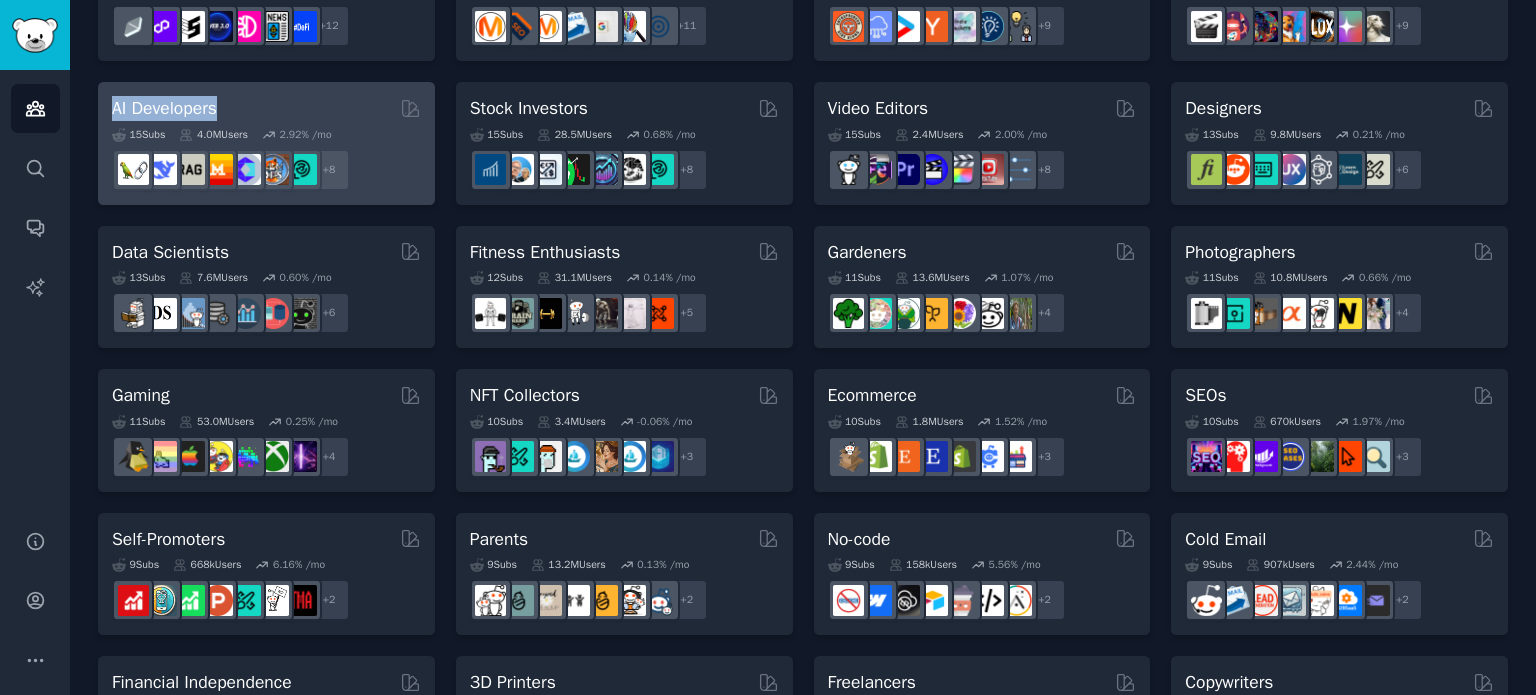 copy on "AI Developers" 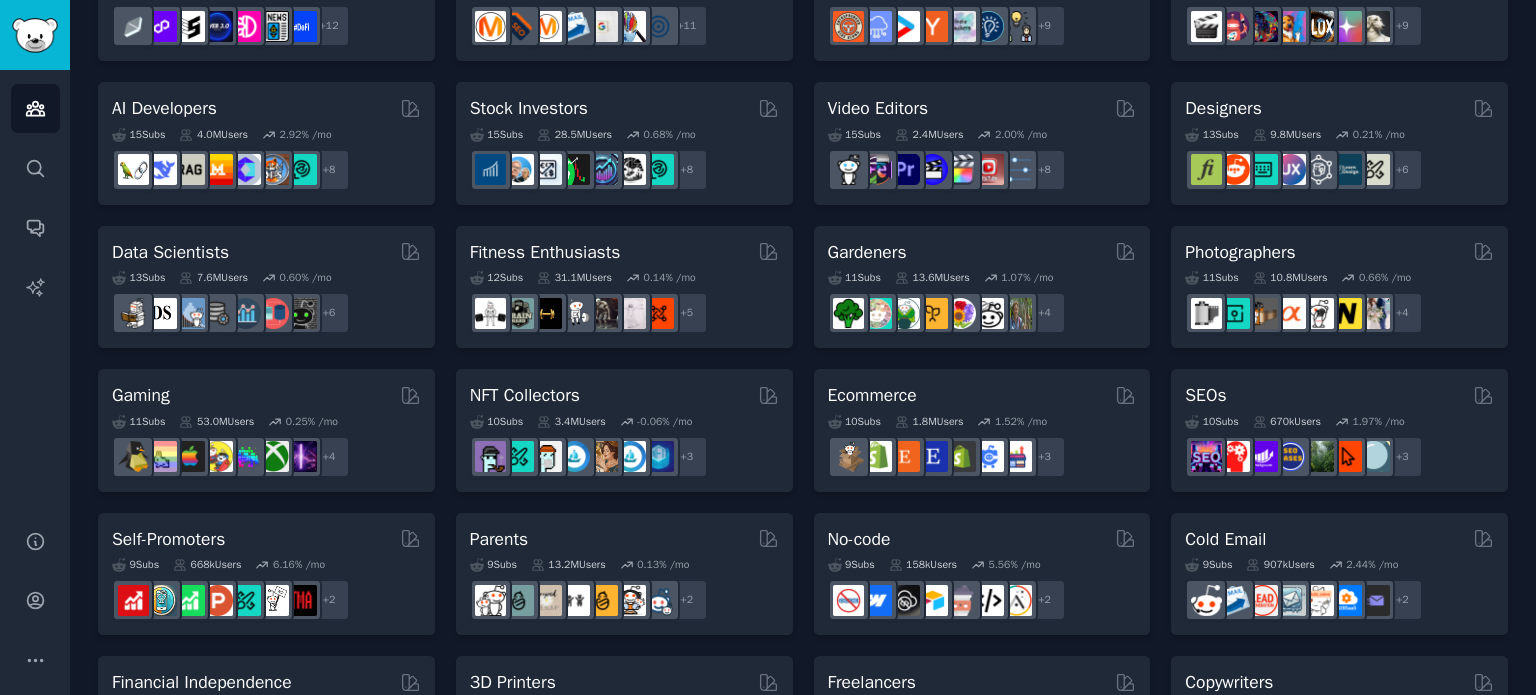 click on "Pet Lovers 31 Sub s 24.2M Users 0.84 % /mo + 24 Software Developers 26 Sub s 29.9M Users 0.43 % /mo + 19 AI Enthusiasts 25 Sub s 20.2M Users 2.20 % /mo + 18 DevOps 21 Sub s 1.6M Users 1.96 % /mo + 14 Crypto 19 Sub s 19.1M Users 0.48 % /mo r/ethfinance + 12 Marketers Curated by GummySearch 18 Sub s 6.5M Users 1.20 % /mo r/affiliate_marketing, r/FacebookAds, r/advertising, r/PPC, r/Affiliatemarketing, r/InstagramMarketing, r/digital_marketing, r/DigitalMarketing, r/SEO, r/marketing, r/socialmedia + 11 Startup Founders 16 Sub s 13.7M Users 1.51 % /mo r/growmybusiness + 9 Generative AI 16 Sub s 20.1M Users 1.13 % /mo r/sdforall + 9 AI Developers Curated by GummySearch 15 Sub s 4.0M Users 2.92 % /mo + 8 Stock Investors 15 Sub s 28.5M Users 0.68 % /mo r/dividends + 8 Video Editors 15 Sub s 2.4M Users 2.00 % /mo r/VideoEditors + 8 Designers 13 Sub s 9.8M Users 0.21 % /mo r/UXDesign + 6 Data Scientists 13 Sub s 7.6M Users 0.60 % /mo + 6 Fitness Enthusiasts 12 Sub s 31.1M Users 0.14 % /mo +" at bounding box center (803, 502) 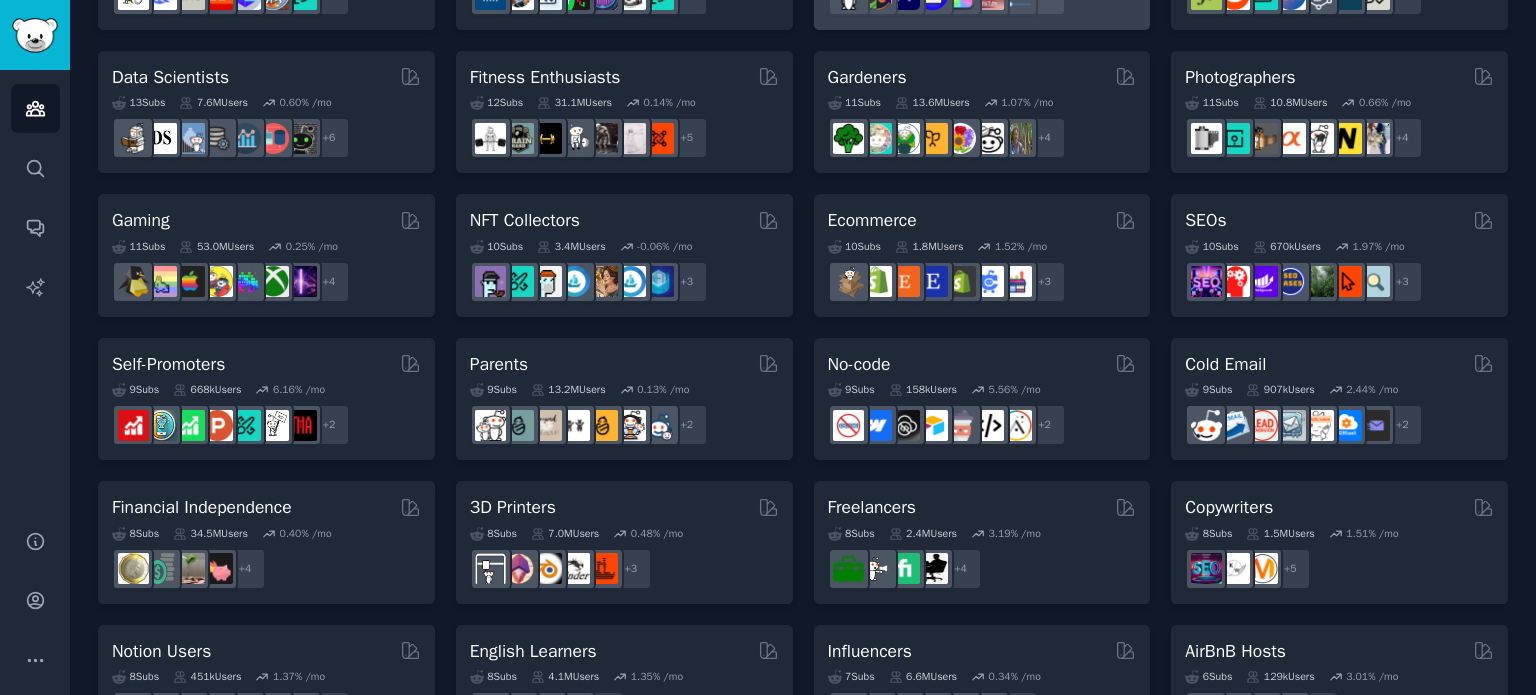 scroll, scrollTop: 539, scrollLeft: 0, axis: vertical 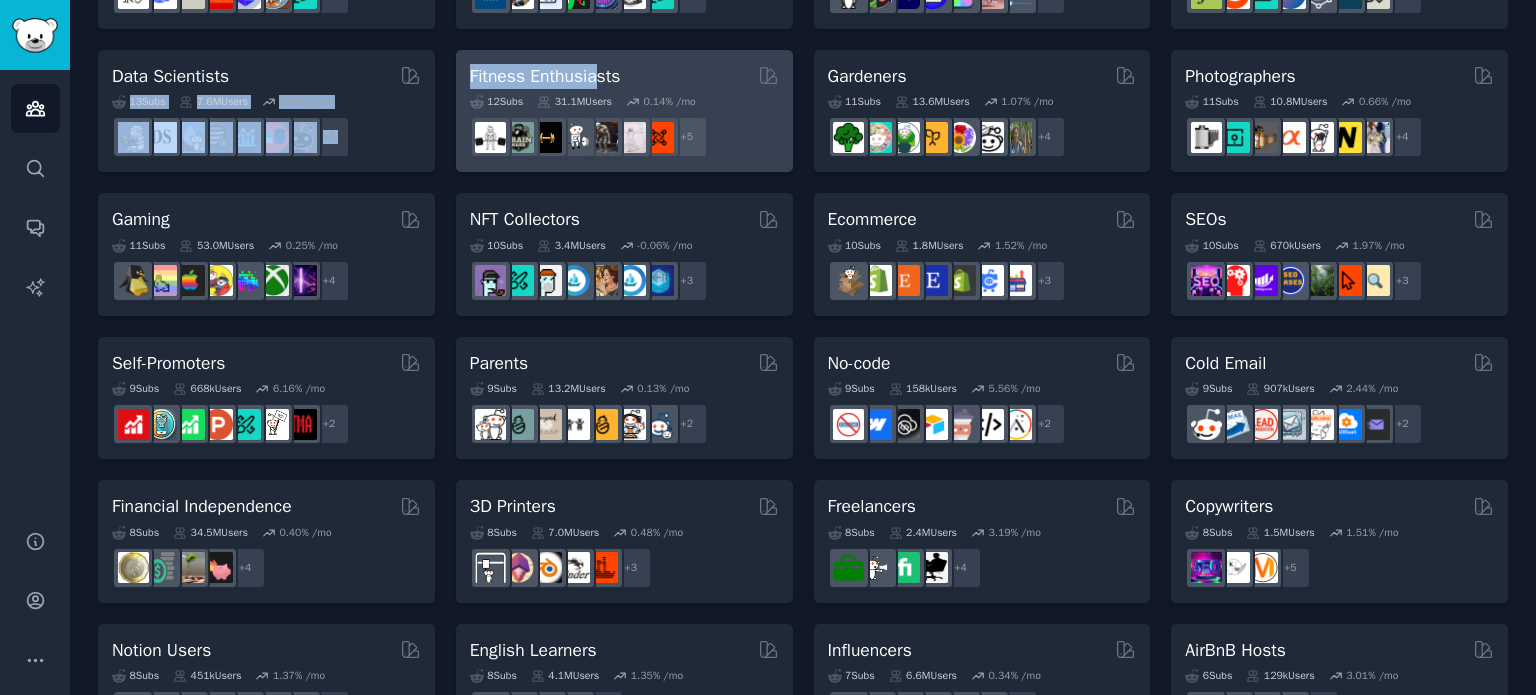 drag, startPoint x: 440, startPoint y: 79, endPoint x: 595, endPoint y: 77, distance: 155.01291 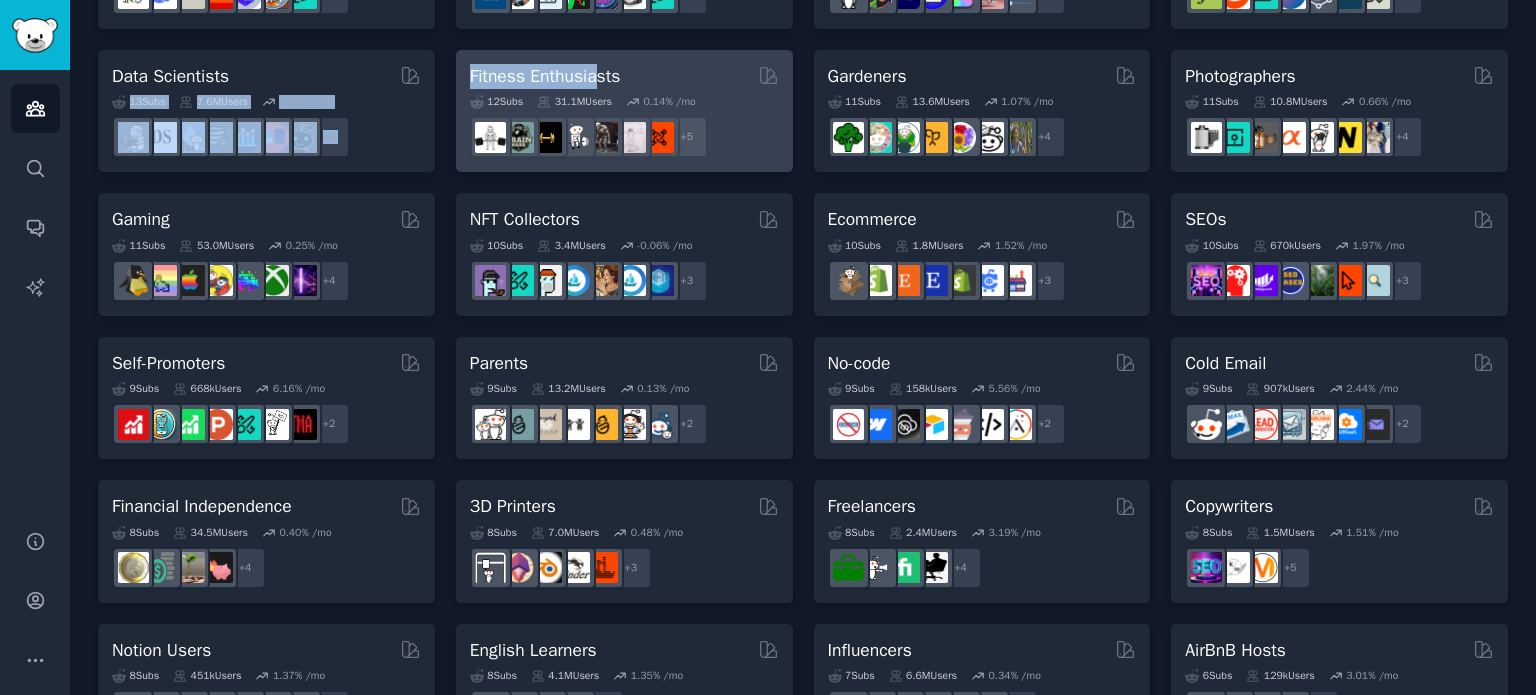 click on "Pet Lovers 31 Sub s 24.2M Users 0.84 % /mo + 24 Software Developers 26 Sub s 29.9M Users 0.43 % /mo + 19 AI Enthusiasts 25 Sub s 20.2M Users 2.20 % /mo + 18 DevOps 21 Sub s 1.6M Users 1.96 % /mo + 14 Crypto 19 Sub s 19.1M Users 0.48 % /mo r/ethfinance + 12 Marketers Curated by GummySearch 18 Sub s 6.5M Users 1.20 % /mo r/affiliate_marketing, r/FacebookAds, r/advertising, r/PPC, r/Affiliatemarketing, r/InstagramMarketing, r/digital_marketing, r/DigitalMarketing, r/SEO, r/marketing, r/socialmedia + 11 Startup Founders 16 Sub s 13.7M Users 1.51 % /mo r/growmybusiness + 9 Generative AI 16 Sub s 20.1M Users 1.13 % /mo r/sdforall + 9 AI Developers Curated by GummySearch 15 Sub s 4.0M Users 2.92 % /mo + 8 Stock Investors 15 Sub s 28.5M Users 0.68 % /mo r/dividends + 8 Video Editors 15 Sub s 2.4M Users 2.00 % /mo r/VideoEditors + 8 Designers 13 Sub s 9.8M Users 0.21 % /mo r/UXDesign + 6 Data Scientists 13 Sub s 7.6M Users 0.60 % /mo + 6 Fitness Enthusiasts 12 Sub s 31.1M Users 0.14 % /mo +" at bounding box center [803, 326] 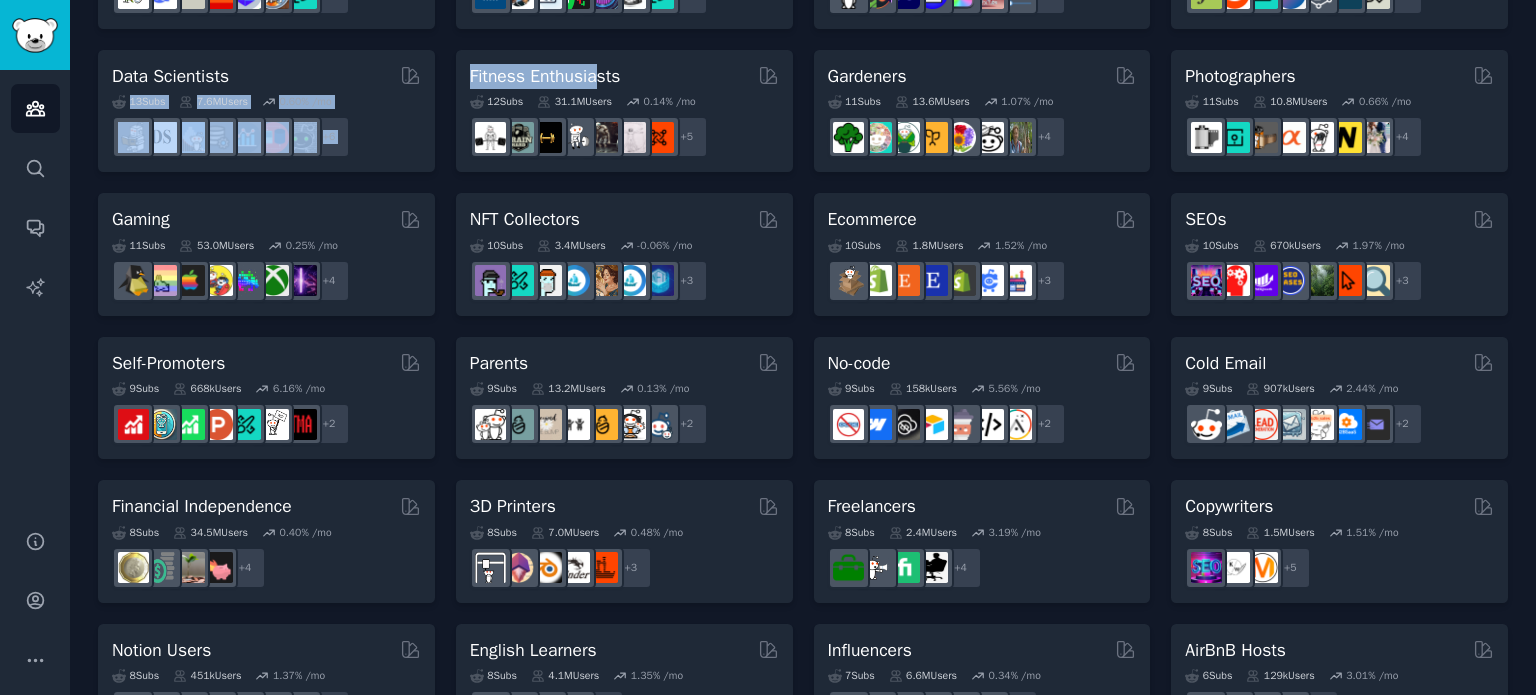 click on "Pet Lovers 31 Sub s 24.2M Users 0.84 % /mo + 24 Software Developers 26 Sub s 29.9M Users 0.43 % /mo + 19 AI Enthusiasts 25 Sub s 20.2M Users 2.20 % /mo + 18 DevOps 21 Sub s 1.6M Users 1.96 % /mo + 14 Crypto 19 Sub s 19.1M Users 0.48 % /mo r/ethfinance + 12 Marketers Curated by GummySearch 18 Sub s 6.5M Users 1.20 % /mo r/affiliate_marketing, r/FacebookAds, r/advertising, r/PPC, r/Affiliatemarketing, r/InstagramMarketing, r/digital_marketing, r/DigitalMarketing, r/SEO, r/marketing, r/socialmedia + 11 Startup Founders 16 Sub s 13.7M Users 1.51 % /mo r/growmybusiness + 9 Generative AI 16 Sub s 20.1M Users 1.13 % /mo r/sdforall + 9 AI Developers Curated by GummySearch 15 Sub s 4.0M Users 2.92 % /mo + 8 Stock Investors 15 Sub s 28.5M Users 0.68 % /mo r/dividends + 8 Video Editors 15 Sub s 2.4M Users 2.00 % /mo r/VideoEditors + 8 Designers 13 Sub s 9.8M Users 0.21 % /mo r/UXDesign + 6 Data Scientists 13 Sub s 7.6M Users 0.60 % /mo + 6 Fitness Enthusiasts 12 Sub s 31.1M Users 0.14 % /mo +" at bounding box center [803, 326] 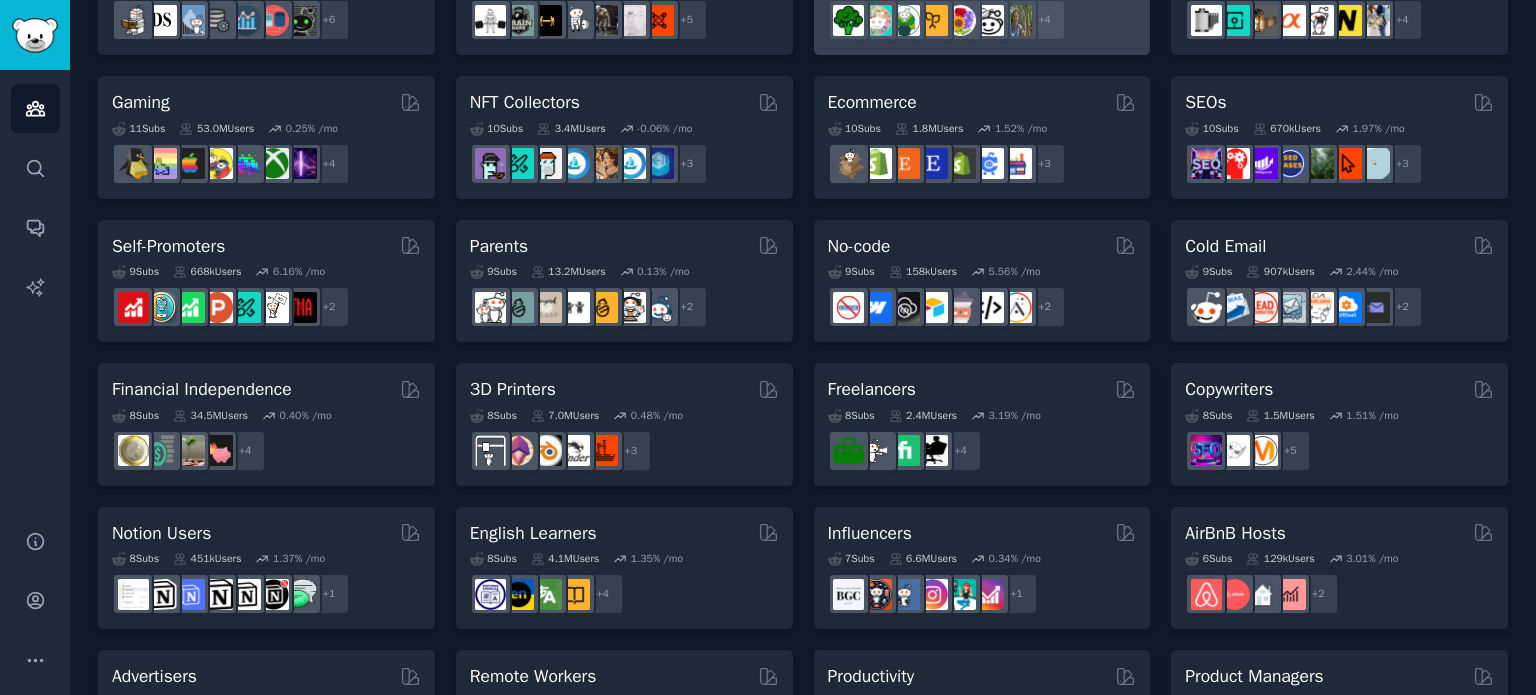 scroll, scrollTop: 672, scrollLeft: 0, axis: vertical 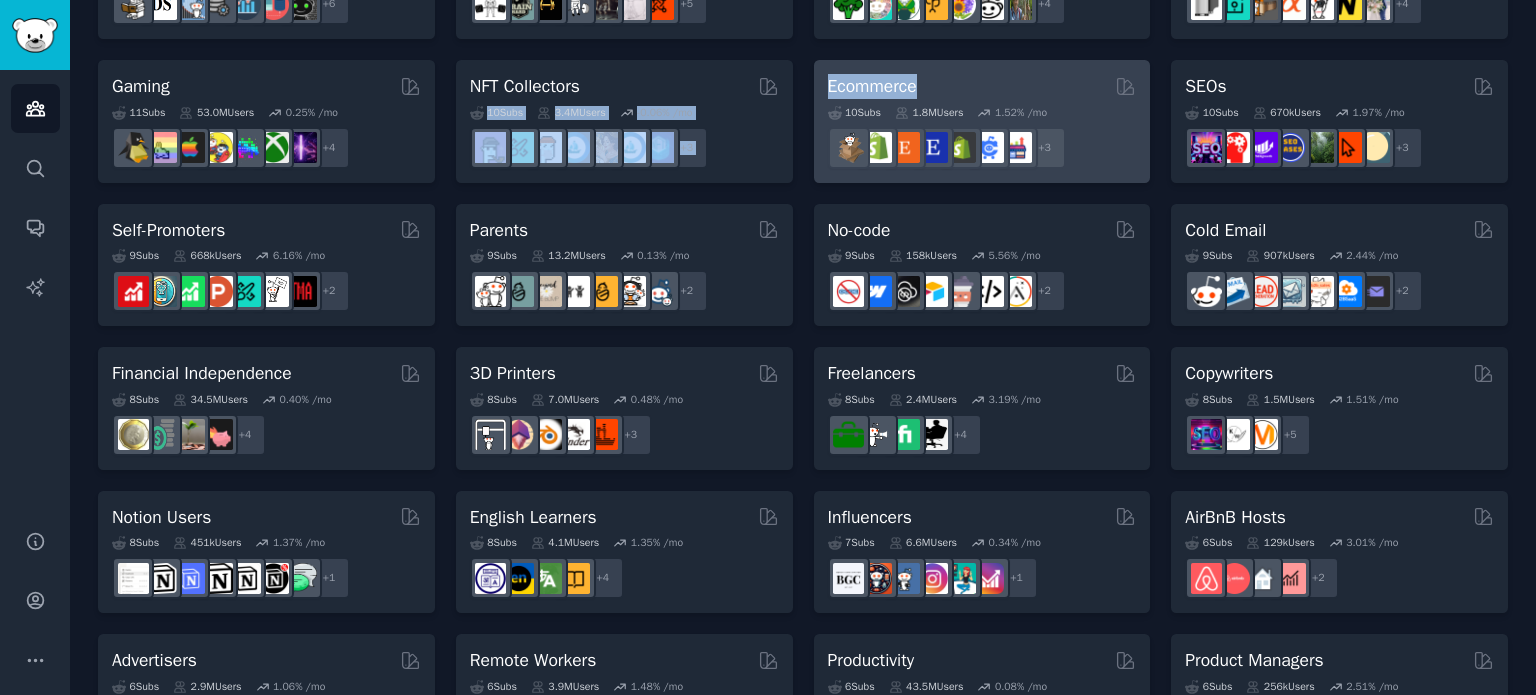 drag, startPoint x: 792, startPoint y: 80, endPoint x: 930, endPoint y: 79, distance: 138.00362 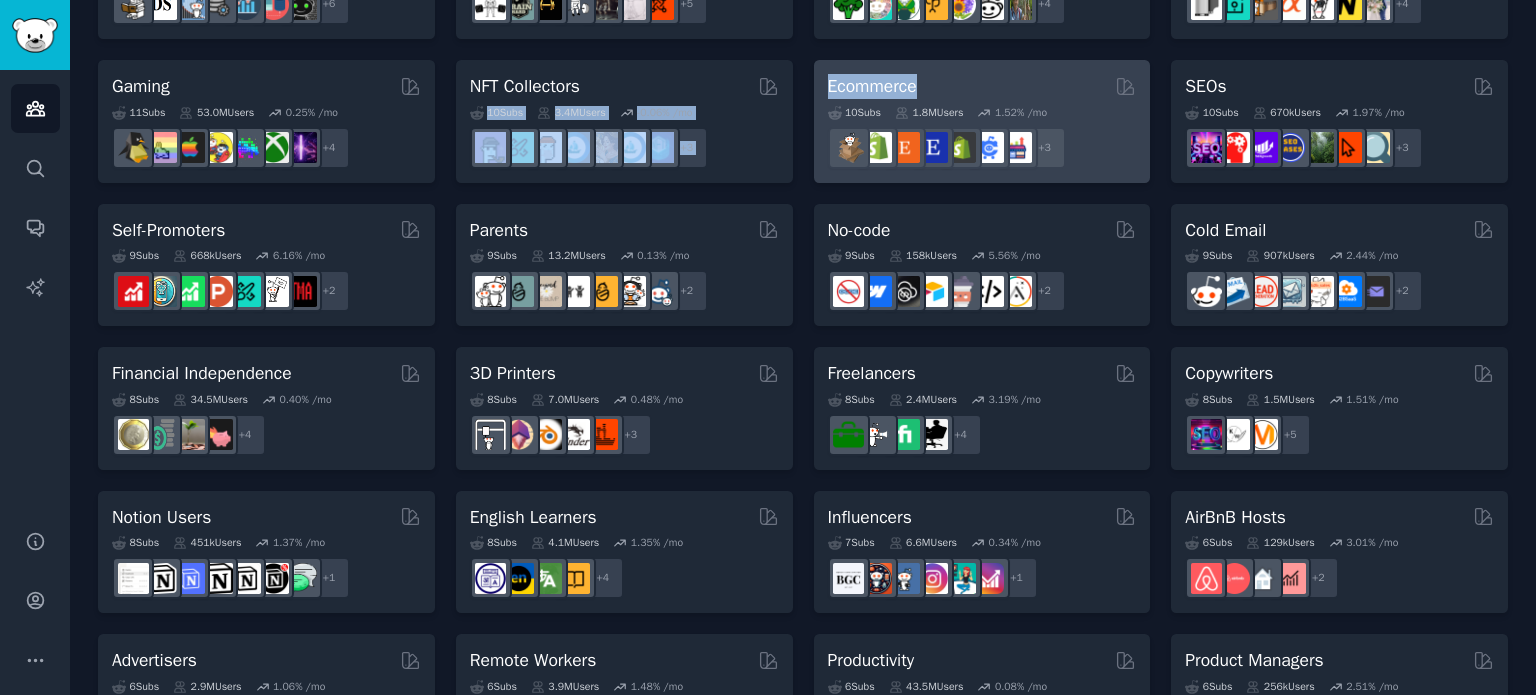 click on "Pet Lovers 31 Sub s 24.2M Users 0.84 % /mo + 24 Software Developers 26 Sub s 29.9M Users 0.43 % /mo + 19 AI Enthusiasts 25 Sub s 20.2M Users 2.20 % /mo + 18 DevOps 21 Sub s 1.6M Users 1.96 % /mo + 14 Crypto 19 Sub s 19.1M Users 0.48 % /mo r/ethfinance + 12 Marketers Curated by GummySearch 18 Sub s 6.5M Users 1.20 % /mo r/affiliate_marketing, r/FacebookAds, r/advertising, r/PPC, r/Affiliatemarketing, r/InstagramMarketing, r/digital_marketing, r/DigitalMarketing, r/SEO, r/marketing, r/socialmedia + 11 Startup Founders 16 Sub s 13.7M Users 1.51 % /mo r/growmybusiness + 9 Generative AI 16 Sub s 20.1M Users 1.13 % /mo r/sdforall + 9 AI Developers Curated by GummySearch 15 Sub s 4.0M Users 2.92 % /mo + 8 Stock Investors 15 Sub s 28.5M Users 0.68 % /mo r/dividends + 8 Video Editors 15 Sub s 2.4M Users 2.00 % /mo r/VideoEditors + 8 Designers 13 Sub s 9.8M Users 0.21 % /mo r/UXDesign + 6 Data Scientists 13 Sub s 7.6M Users 0.60 % /mo + 6 Fitness Enthusiasts 12 Sub s 31.1M Users 0.14 % /mo +" at bounding box center (803, 193) 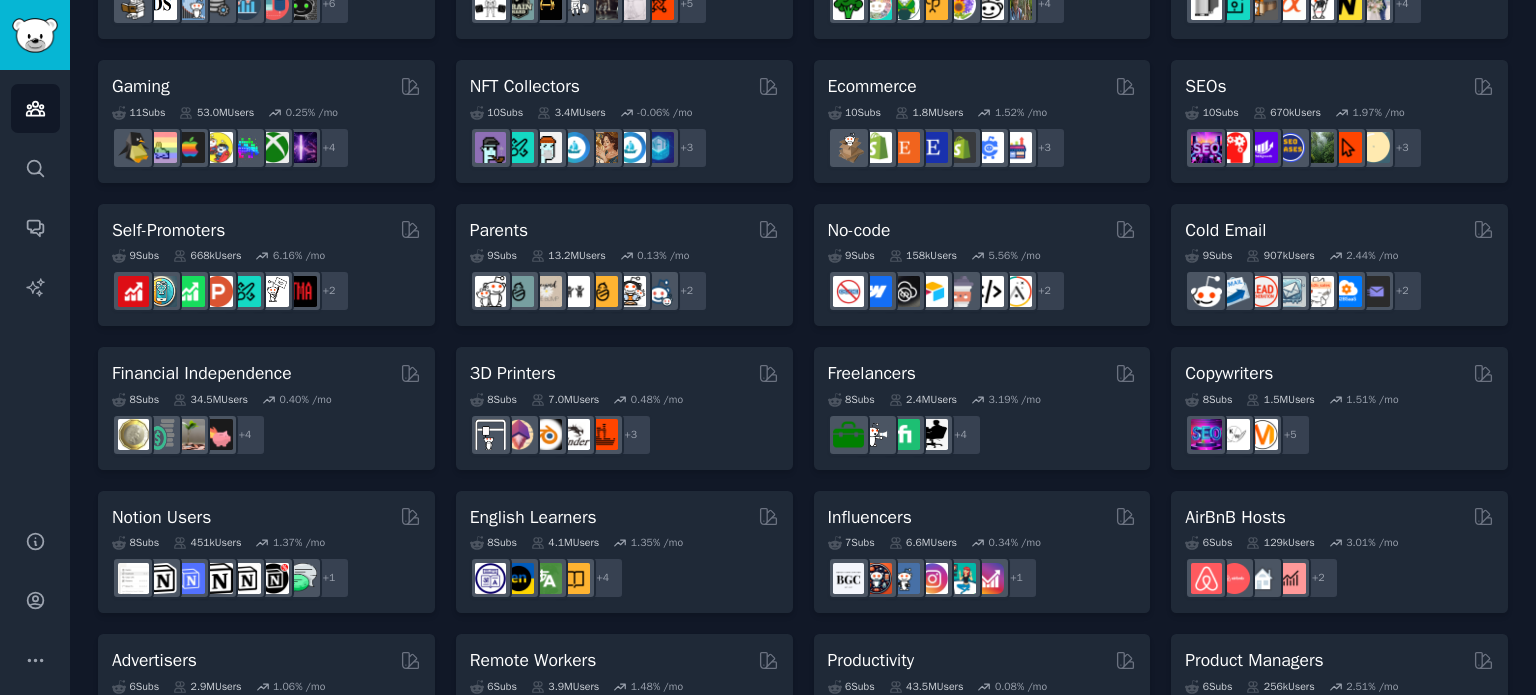click on "Pet Lovers 31 Sub s 24.2M Users 0.84 % /mo + 24 Software Developers 26 Sub s 29.9M Users 0.43 % /mo + 19 AI Enthusiasts 25 Sub s 20.2M Users 2.20 % /mo + 18 DevOps 21 Sub s 1.6M Users 1.96 % /mo + 14 Crypto 19 Sub s 19.1M Users 0.48 % /mo r/ethfinance + 12 Marketers Curated by GummySearch 18 Sub s 6.5M Users 1.20 % /mo r/affiliate_marketing, r/FacebookAds, r/advertising, r/PPC, r/Affiliatemarketing, r/InstagramMarketing, r/digital_marketing, r/DigitalMarketing, r/SEO, r/marketing, r/socialmedia + 11 Startup Founders 16 Sub s 13.7M Users 1.51 % /mo r/growmybusiness + 9 Generative AI 16 Sub s 20.1M Users 1.13 % /mo r/sdforall + 9 AI Developers Curated by GummySearch 15 Sub s 4.0M Users 2.92 % /mo + 8 Stock Investors 15 Sub s 28.5M Users 0.68 % /mo r/dividends + 8 Video Editors 15 Sub s 2.4M Users 2.00 % /mo r/VideoEditors + 8 Designers 13 Sub s 9.8M Users 0.21 % /mo r/UXDesign + 6 Data Scientists 13 Sub s 7.6M Users 0.60 % /mo + 6 Fitness Enthusiasts 12 Sub s 31.1M Users 0.14 % /mo +" at bounding box center (803, 193) 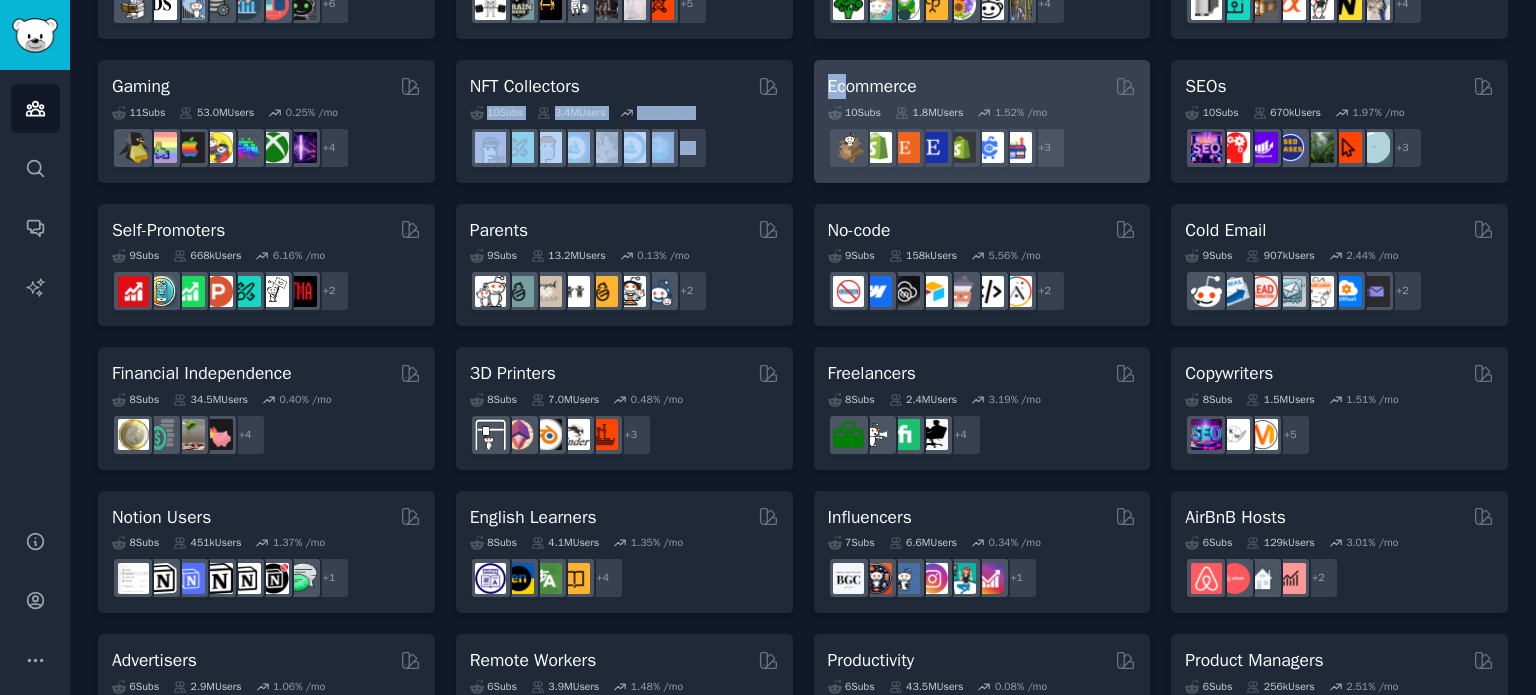 drag, startPoint x: 796, startPoint y: 78, endPoint x: 845, endPoint y: 78, distance: 49 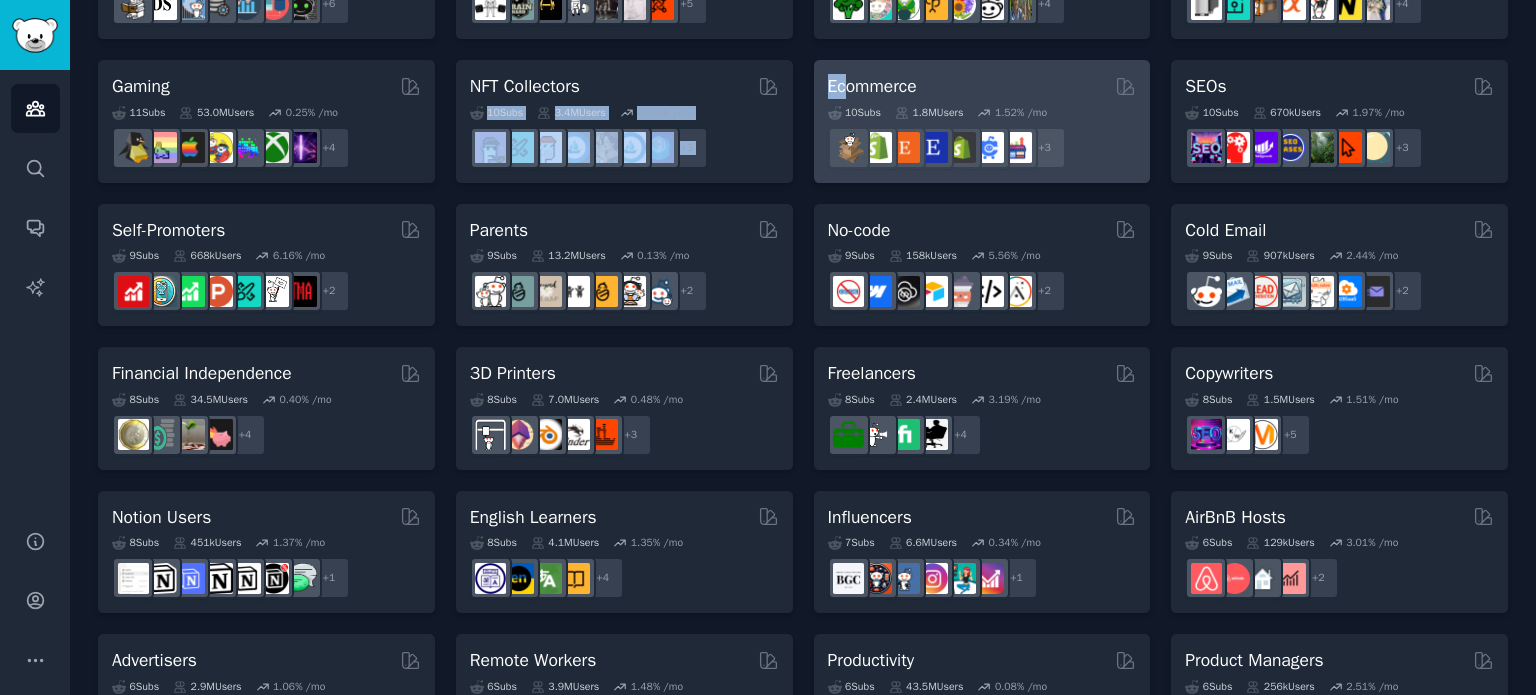 click on "Pet Lovers 31 Sub s 24.2M Users 0.84 % /mo + 24 Software Developers 26 Sub s 29.9M Users 0.43 % /mo + 19 AI Enthusiasts 25 Sub s 20.2M Users 2.20 % /mo + 18 DevOps 21 Sub s 1.6M Users 1.96 % /mo + 14 Crypto 19 Sub s 19.1M Users 0.48 % /mo r/ethfinance + 12 Marketers Curated by GummySearch 18 Sub s 6.5M Users 1.20 % /mo r/affiliate_marketing, r/FacebookAds, r/advertising, r/PPC, r/Affiliatemarketing, r/InstagramMarketing, r/digital_marketing, r/DigitalMarketing, r/SEO, r/marketing, r/socialmedia + 11 Startup Founders 16 Sub s 13.7M Users 1.51 % /mo r/growmybusiness + 9 Generative AI 16 Sub s 20.1M Users 1.13 % /mo r/sdforall + 9 AI Developers Curated by GummySearch 15 Sub s 4.0M Users 2.92 % /mo + 8 Stock Investors 15 Sub s 28.5M Users 0.68 % /mo r/dividends + 8 Video Editors 15 Sub s 2.4M Users 2.00 % /mo r/VideoEditors + 8 Designers 13 Sub s 9.8M Users 0.21 % /mo r/UXDesign + 6 Data Scientists 13 Sub s 7.6M Users 0.60 % /mo + 6 Fitness Enthusiasts 12 Sub s 31.1M Users 0.14 % /mo +" at bounding box center [803, 193] 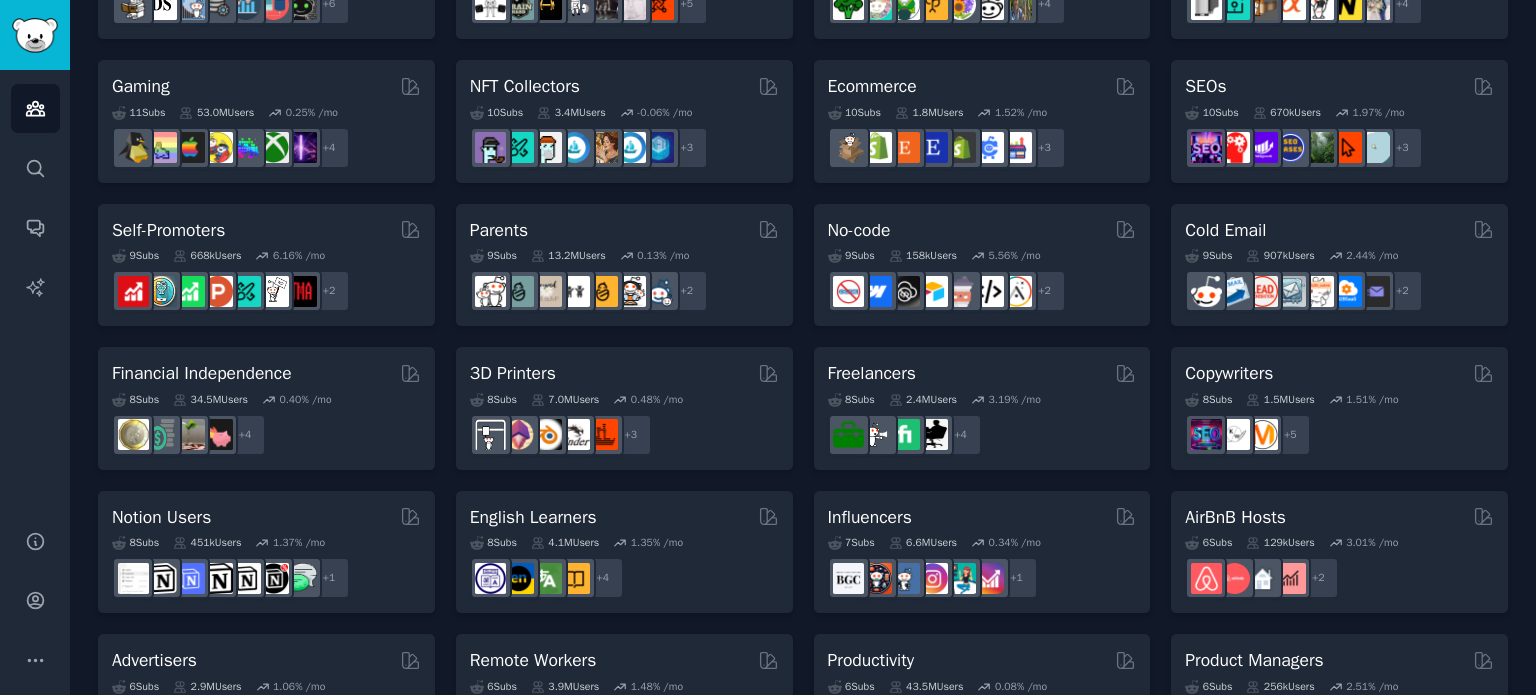 click on "Pet Lovers 31 Sub s 24.2M Users 0.84 % /mo + 24 Software Developers 26 Sub s 29.9M Users 0.43 % /mo + 19 AI Enthusiasts 25 Sub s 20.2M Users 2.20 % /mo + 18 DevOps 21 Sub s 1.6M Users 1.96 % /mo + 14 Crypto 19 Sub s 19.1M Users 0.48 % /mo r/ethfinance + 12 Marketers Curated by GummySearch 18 Sub s 6.5M Users 1.20 % /mo r/affiliate_marketing, r/FacebookAds, r/advertising, r/PPC, r/Affiliatemarketing, r/InstagramMarketing, r/digital_marketing, r/DigitalMarketing, r/SEO, r/marketing, r/socialmedia + 11 Startup Founders 16 Sub s 13.7M Users 1.51 % /mo r/growmybusiness + 9 Generative AI 16 Sub s 20.1M Users 1.13 % /mo r/sdforall + 9 AI Developers Curated by GummySearch 15 Sub s 4.0M Users 2.92 % /mo + 8 Stock Investors 15 Sub s 28.5M Users 0.68 % /mo r/dividends + 8 Video Editors 15 Sub s 2.4M Users 2.00 % /mo r/VideoEditors + 8 Designers 13 Sub s 9.8M Users 0.21 % /mo r/UXDesign + 6 Data Scientists 13 Sub s 7.6M Users 0.60 % /mo + 6 Fitness Enthusiasts 12 Sub s 31.1M Users 0.14 % /mo +" at bounding box center [803, 193] 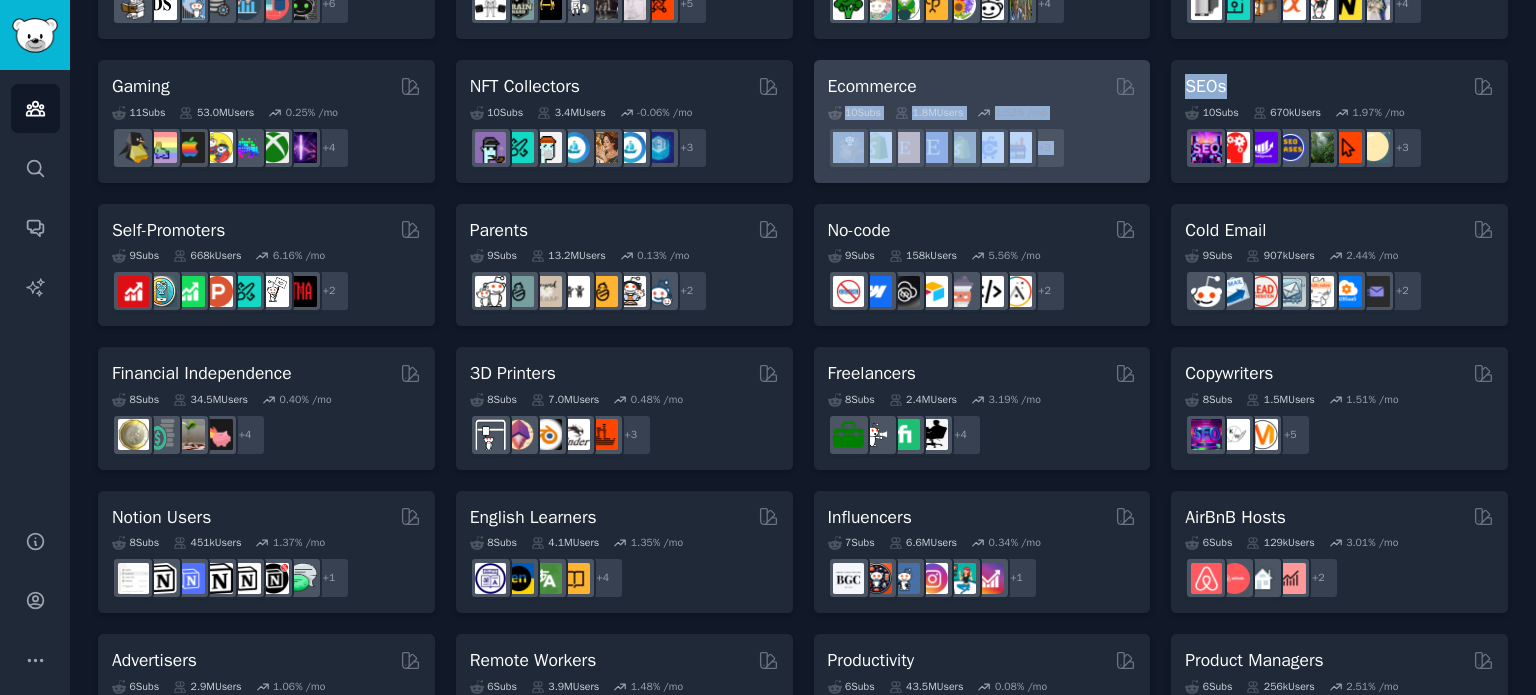 drag, startPoint x: 1162, startPoint y: 91, endPoint x: 972, endPoint y: 82, distance: 190.21304 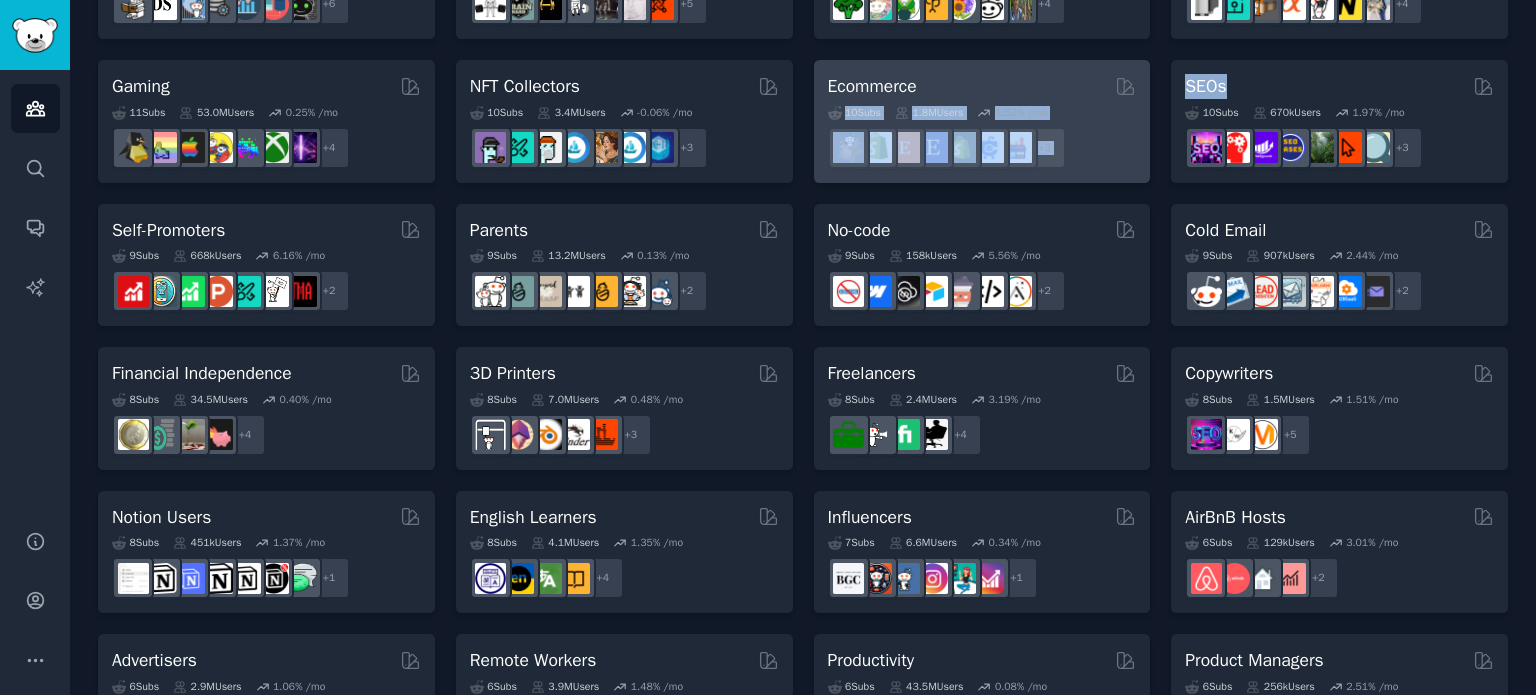 click on "Pet Lovers 31 Sub s 24.2M Users 0.84 % /mo + 24 Software Developers 26 Sub s 29.9M Users 0.43 % /mo + 19 AI Enthusiasts 25 Sub s 20.2M Users 2.20 % /mo + 18 DevOps 21 Sub s 1.6M Users 1.96 % /mo + 14 Crypto 19 Sub s 19.1M Users 0.48 % /mo r/ethfinance + 12 Marketers Curated by GummySearch 18 Sub s 6.5M Users 1.20 % /mo r/affiliate_marketing, r/FacebookAds, r/advertising, r/PPC, r/Affiliatemarketing, r/InstagramMarketing, r/digital_marketing, r/DigitalMarketing, r/SEO, r/marketing, r/socialmedia + 11 Startup Founders 16 Sub s 13.7M Users 1.51 % /mo r/growmybusiness + 9 Generative AI 16 Sub s 20.1M Users 1.13 % /mo r/sdforall + 9 AI Developers Curated by GummySearch 15 Sub s 4.0M Users 2.92 % /mo + 8 Stock Investors 15 Sub s 28.5M Users 0.68 % /mo r/dividends + 8 Video Editors 15 Sub s 2.4M Users 2.00 % /mo r/VideoEditors + 8 Designers 13 Sub s 9.8M Users 0.21 % /mo r/UXDesign + 6 Data Scientists 13 Sub s 7.6M Users 0.60 % /mo + 6 Fitness Enthusiasts 12 Sub s 31.1M Users 0.14 % /mo +" at bounding box center [803, 193] 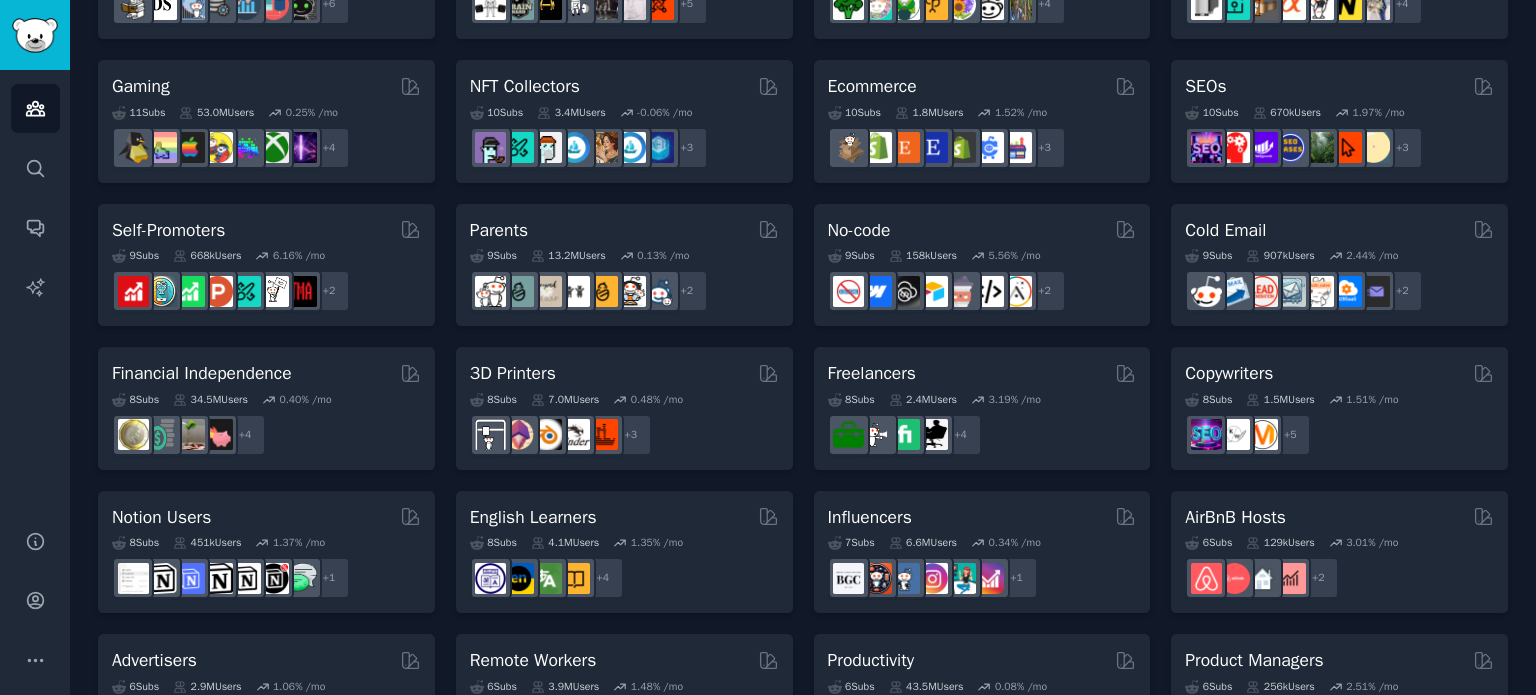 click on "Pet Lovers 31 Sub s 24.2M Users 0.84 % /mo + 24 Software Developers 26 Sub s 29.9M Users 0.43 % /mo + 19 AI Enthusiasts 25 Sub s 20.2M Users 2.20 % /mo + 18 DevOps 21 Sub s 1.6M Users 1.96 % /mo + 14 Crypto 19 Sub s 19.1M Users 0.48 % /mo r/ethfinance + 12 Marketers Curated by GummySearch 18 Sub s 6.5M Users 1.20 % /mo r/affiliate_marketing, r/FacebookAds, r/advertising, r/PPC, r/Affiliatemarketing, r/InstagramMarketing, r/digital_marketing, r/DigitalMarketing, r/SEO, r/marketing, r/socialmedia + 11 Startup Founders 16 Sub s 13.7M Users 1.51 % /mo r/growmybusiness + 9 Generative AI 16 Sub s 20.1M Users 1.13 % /mo r/sdforall + 9 AI Developers Curated by GummySearch 15 Sub s 4.0M Users 2.92 % /mo + 8 Stock Investors 15 Sub s 28.5M Users 0.68 % /mo r/dividends + 8 Video Editors 15 Sub s 2.4M Users 2.00 % /mo r/VideoEditors + 8 Designers 13 Sub s 9.8M Users 0.21 % /mo r/UXDesign + 6 Data Scientists 13 Sub s 7.6M Users 0.60 % /mo + 6 Fitness Enthusiasts 12 Sub s 31.1M Users 0.14 % /mo +" at bounding box center [803, 193] 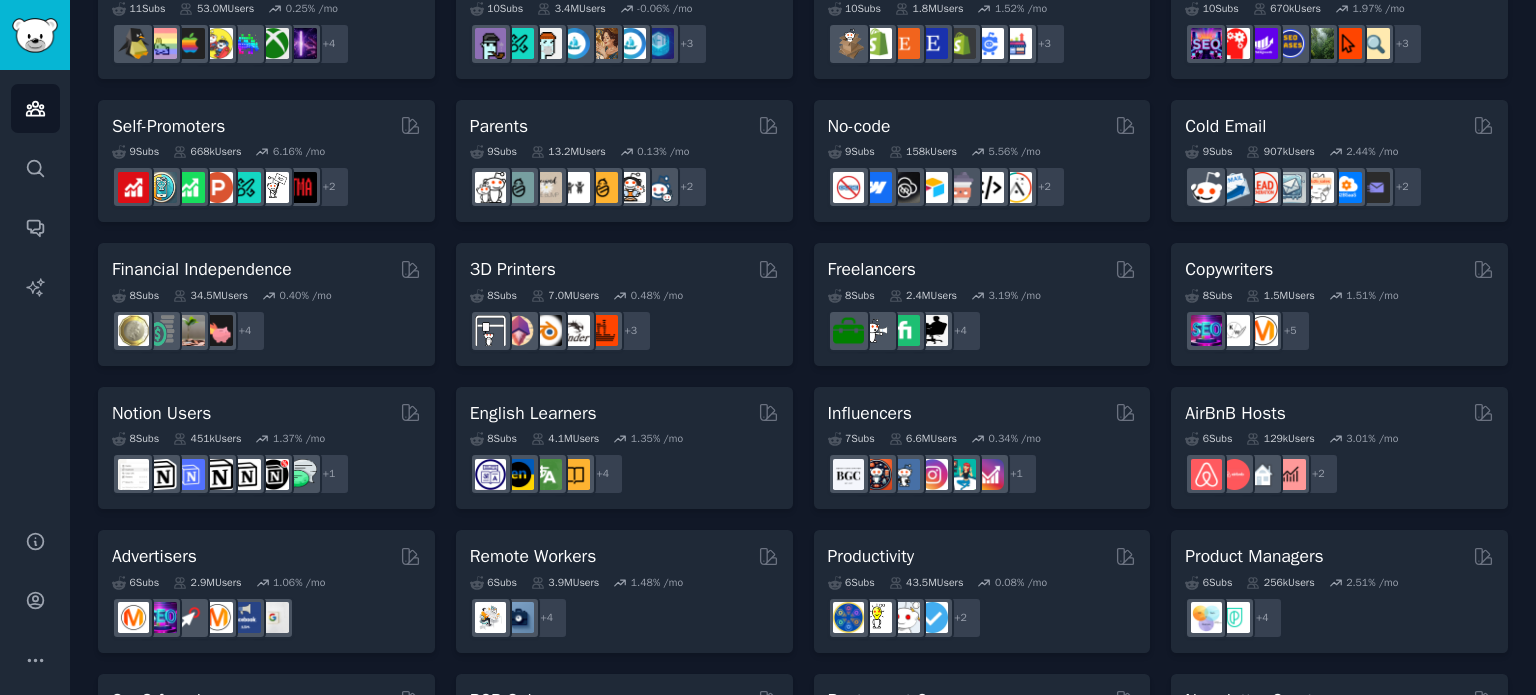 scroll, scrollTop: 843, scrollLeft: 0, axis: vertical 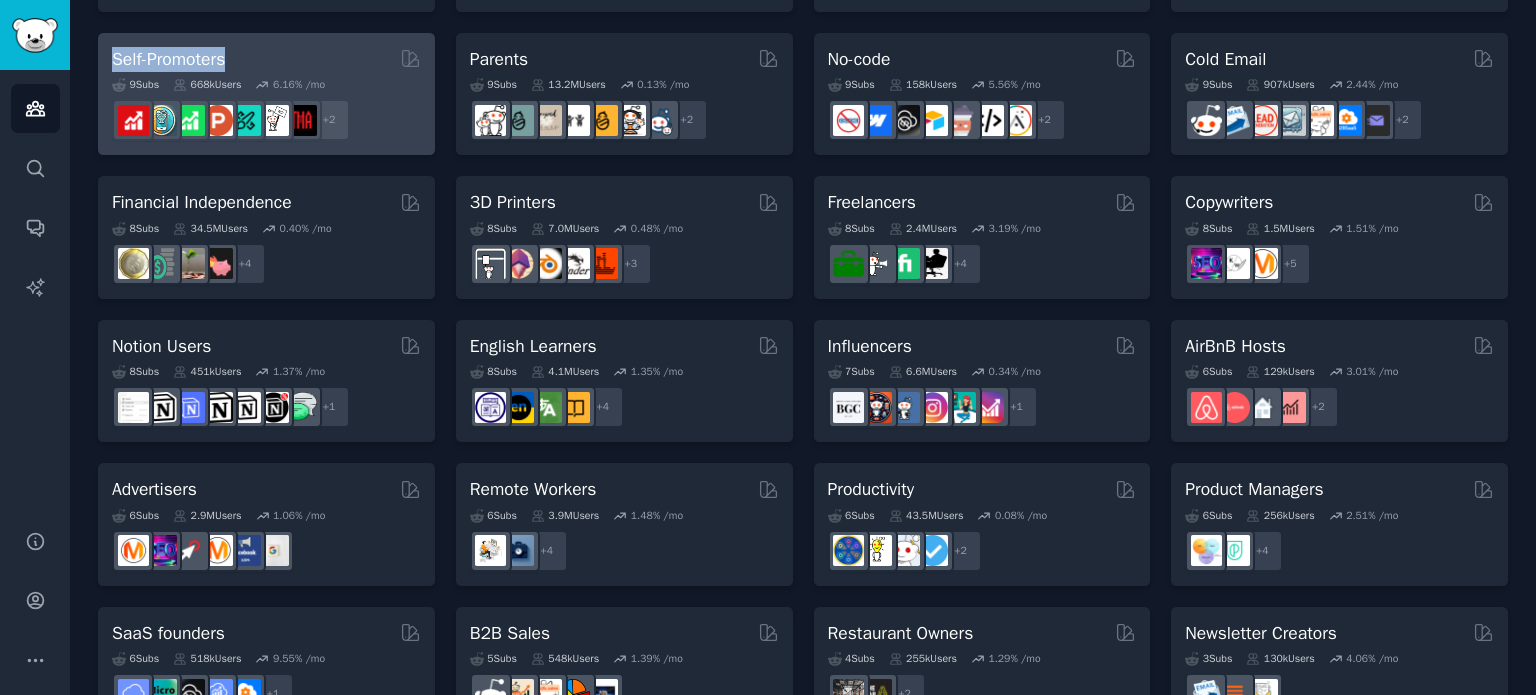 drag, startPoint x: 92, startPoint y: 47, endPoint x: 234, endPoint y: 56, distance: 142.28493 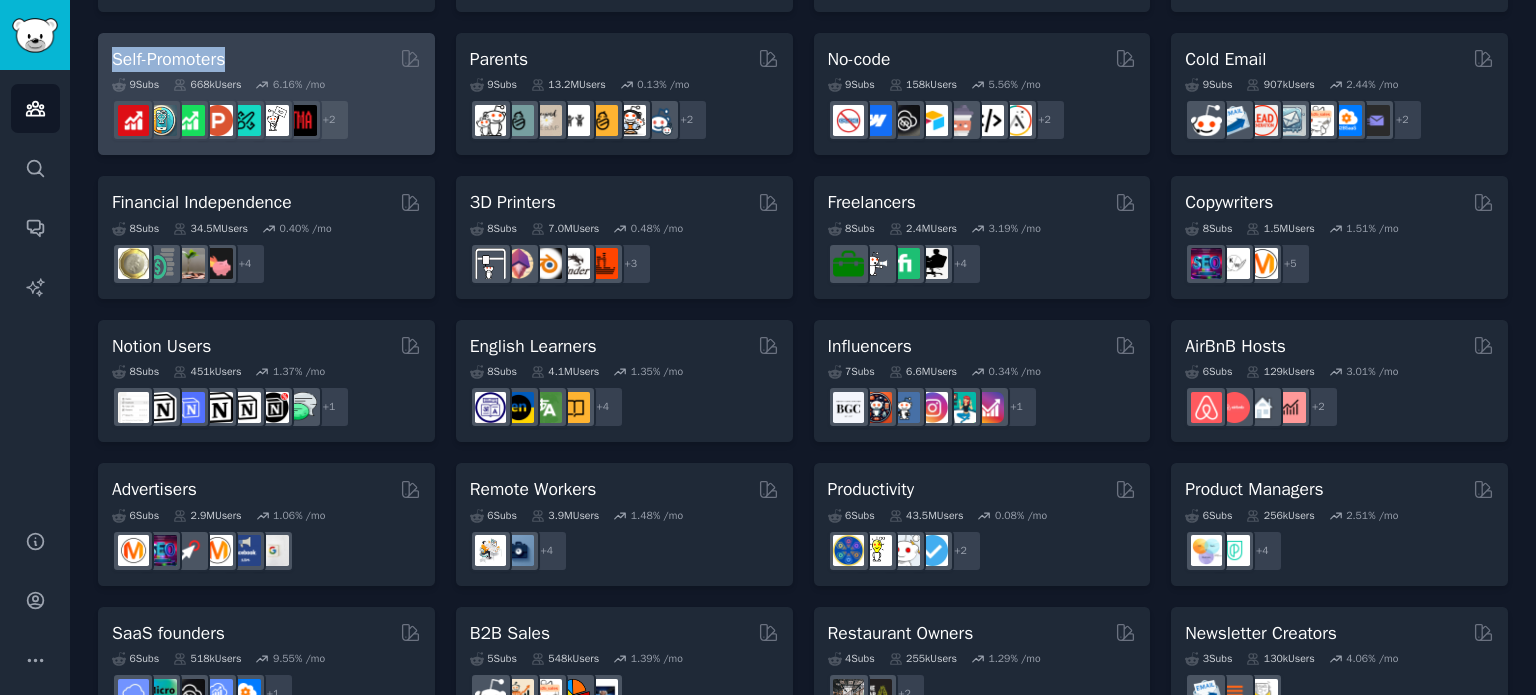 click on "Audiences Info New Saved Curated Trending Curated Audiences Pet Lovers 31 Sub s 24.2M Users 0.84 % /mo + 24 Software Developers 26 Sub s 29.9M Users 0.43 % /mo + 19 AI Enthusiasts 25 Sub s 20.2M Users 2.20 % /mo + 18 DevOps 21 Sub s 1.6M Users 1.96 % /mo + 14 Crypto 19 Sub s 19.1M Users 0.48 % /mo r/ethfinance + 12 Marketers Curated by GummySearch 18 Sub s 6.5M Users 1.20 % /mo r/affiliate_marketing, r/FacebookAds, r/advertising, r/PPC, r/Affiliatemarketing, r/InstagramMarketing, r/digital_marketing, r/DigitalMarketing, r/SEO, r/marketing, r/socialmedia + 11 Startup Founders 16 Sub s 13.7M Users 1.51 % /mo r/growmybusiness + 9 Generative AI 16 Sub s 20.1M Users 1.13 % /mo r/sdforall + 9 AI Developers Curated by GummySearch 15 Sub s 4.0M Users 2.92 % /mo + 8 Stock Investors 15 Sub s 28.5M Users 0.68 % /mo r/dividends + 8 Video Editors 15 Sub s 2.4M Users 2.00 % /mo r/VideoEditors + 8 Designers 13 Sub s 9.8M Users 0.21 % /mo r/UXDesign + 6 Data Scientists 13 Sub s 7.6M Users 0.60 %" 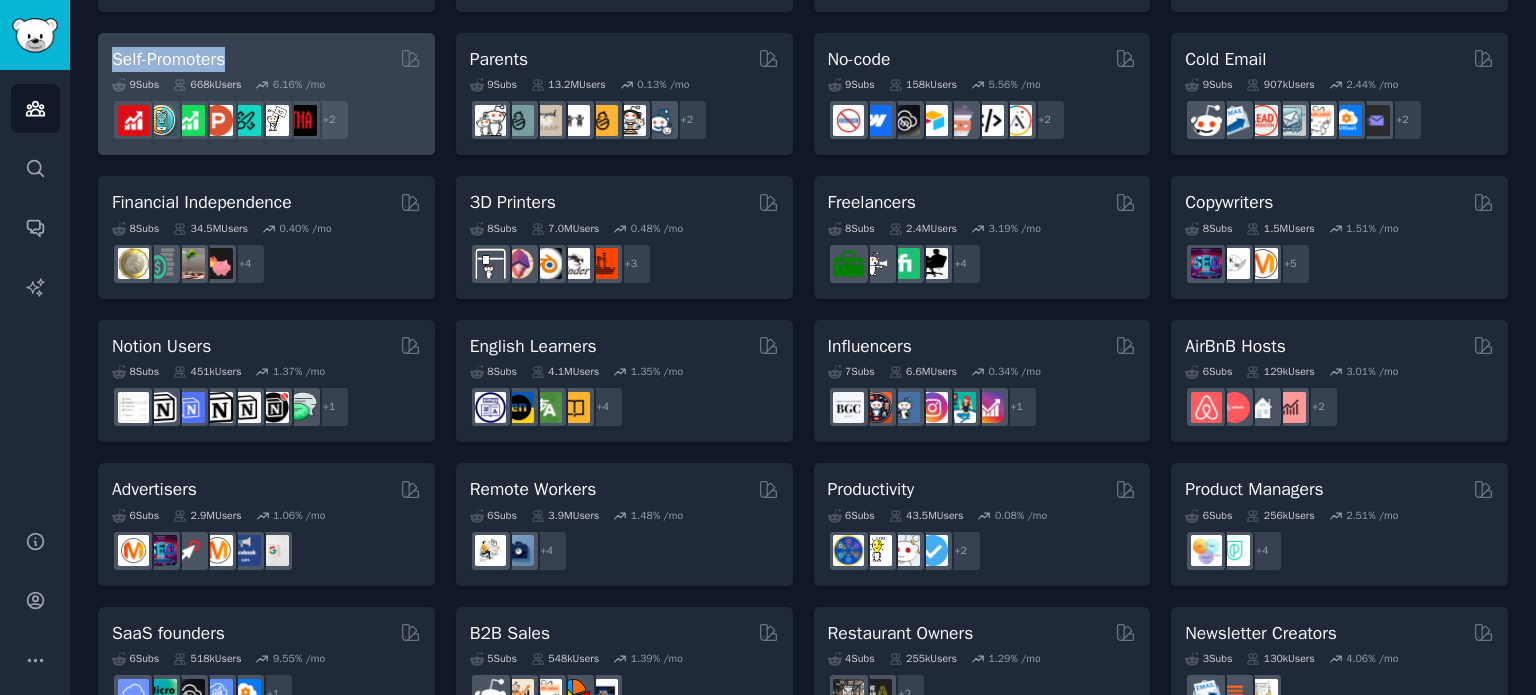 copy on "Self-Promoters" 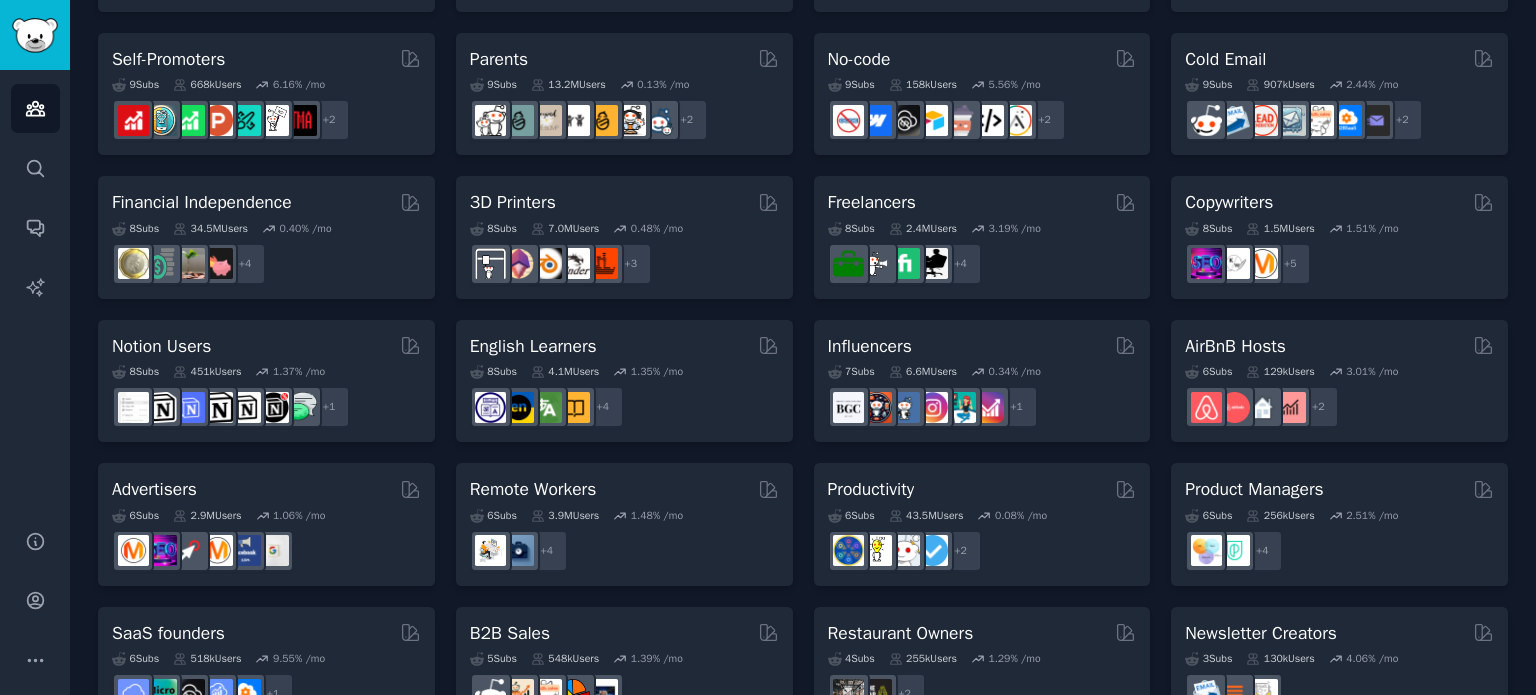 click on "Pet Lovers 31 Sub s 24.2M Users 0.84 % /mo + 24 Software Developers 26 Sub s 29.9M Users 0.43 % /mo + 19 AI Enthusiasts 25 Sub s 20.2M Users 2.20 % /mo + 18 DevOps 21 Sub s 1.6M Users 1.96 % /mo + 14 Crypto 19 Sub s 19.1M Users 0.48 % /mo r/ethfinance + 12 Marketers Curated by GummySearch 18 Sub s 6.5M Users 1.20 % /mo r/affiliate_marketing, r/FacebookAds, r/advertising, r/PPC, r/Affiliatemarketing, r/InstagramMarketing, r/digital_marketing, r/DigitalMarketing, r/SEO, r/marketing, r/socialmedia + 11 Startup Founders 16 Sub s 13.7M Users 1.51 % /mo r/growmybusiness + 9 Generative AI 16 Sub s 20.1M Users 1.13 % /mo r/sdforall + 9 AI Developers Curated by GummySearch 15 Sub s 4.0M Users 2.92 % /mo + 8 Stock Investors 15 Sub s 28.5M Users 0.68 % /mo r/dividends + 8 Video Editors 15 Sub s 2.4M Users 2.00 % /mo r/VideoEditors + 8 Designers 13 Sub s 9.8M Users 0.21 % /mo r/UXDesign + 6 Data Scientists 13 Sub s 7.6M Users 0.60 % /mo + 6 Fitness Enthusiasts 12 Sub s 31.1M Users 0.14 % /mo +" at bounding box center (803, 22) 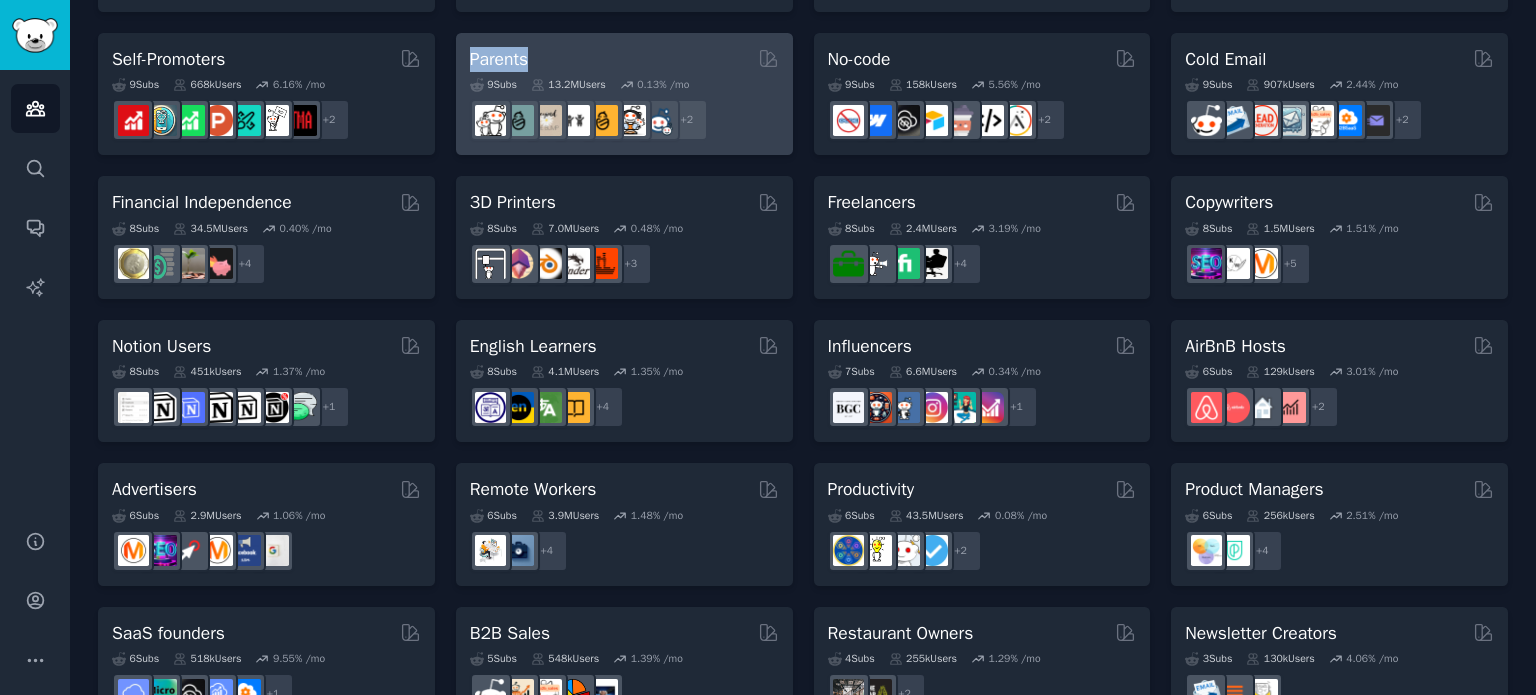 drag, startPoint x: 447, startPoint y: 53, endPoint x: 539, endPoint y: 51, distance: 92.021736 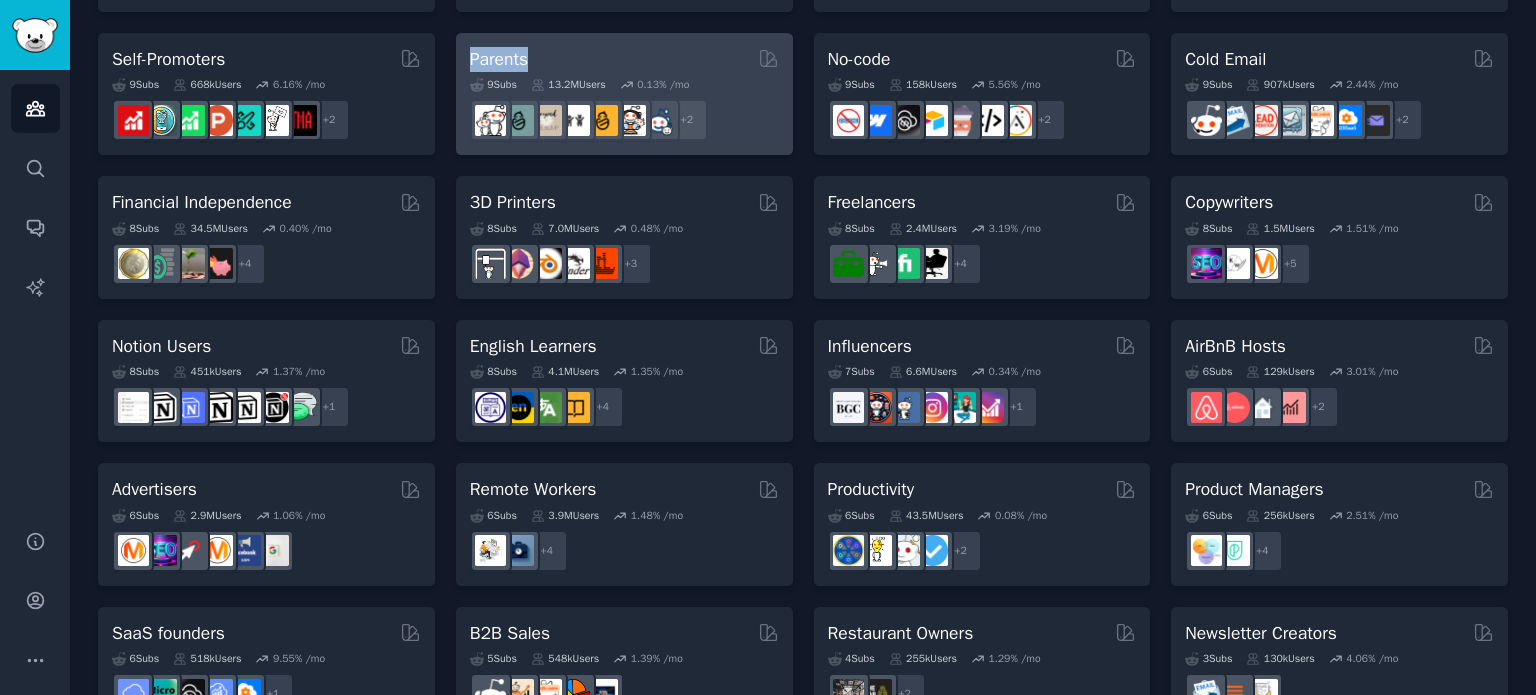 click on "Pet Lovers 31 Sub s 24.2M Users 0.84 % /mo + 24 Software Developers 26 Sub s 29.9M Users 0.43 % /mo + 19 AI Enthusiasts 25 Sub s 20.2M Users 2.20 % /mo + 18 DevOps 21 Sub s 1.6M Users 1.96 % /mo + 14 Crypto 19 Sub s 19.1M Users 0.48 % /mo r/ethfinance + 12 Marketers Curated by GummySearch 18 Sub s 6.5M Users 1.20 % /mo r/affiliate_marketing, r/FacebookAds, r/advertising, r/PPC, r/Affiliatemarketing, r/InstagramMarketing, r/digital_marketing, r/DigitalMarketing, r/SEO, r/marketing, r/socialmedia + 11 Startup Founders 16 Sub s 13.7M Users 1.51 % /mo r/growmybusiness + 9 Generative AI 16 Sub s 20.1M Users 1.13 % /mo r/sdforall + 9 AI Developers Curated by GummySearch 15 Sub s 4.0M Users 2.92 % /mo + 8 Stock Investors 15 Sub s 28.5M Users 0.68 % /mo r/dividends + 8 Video Editors 15 Sub s 2.4M Users 2.00 % /mo r/VideoEditors + 8 Designers 13 Sub s 9.8M Users 0.21 % /mo r/UXDesign + 6 Data Scientists 13 Sub s 7.6M Users 0.60 % /mo + 6 Fitness Enthusiasts 12 Sub s 31.1M Users 0.14 % /mo +" at bounding box center (803, 22) 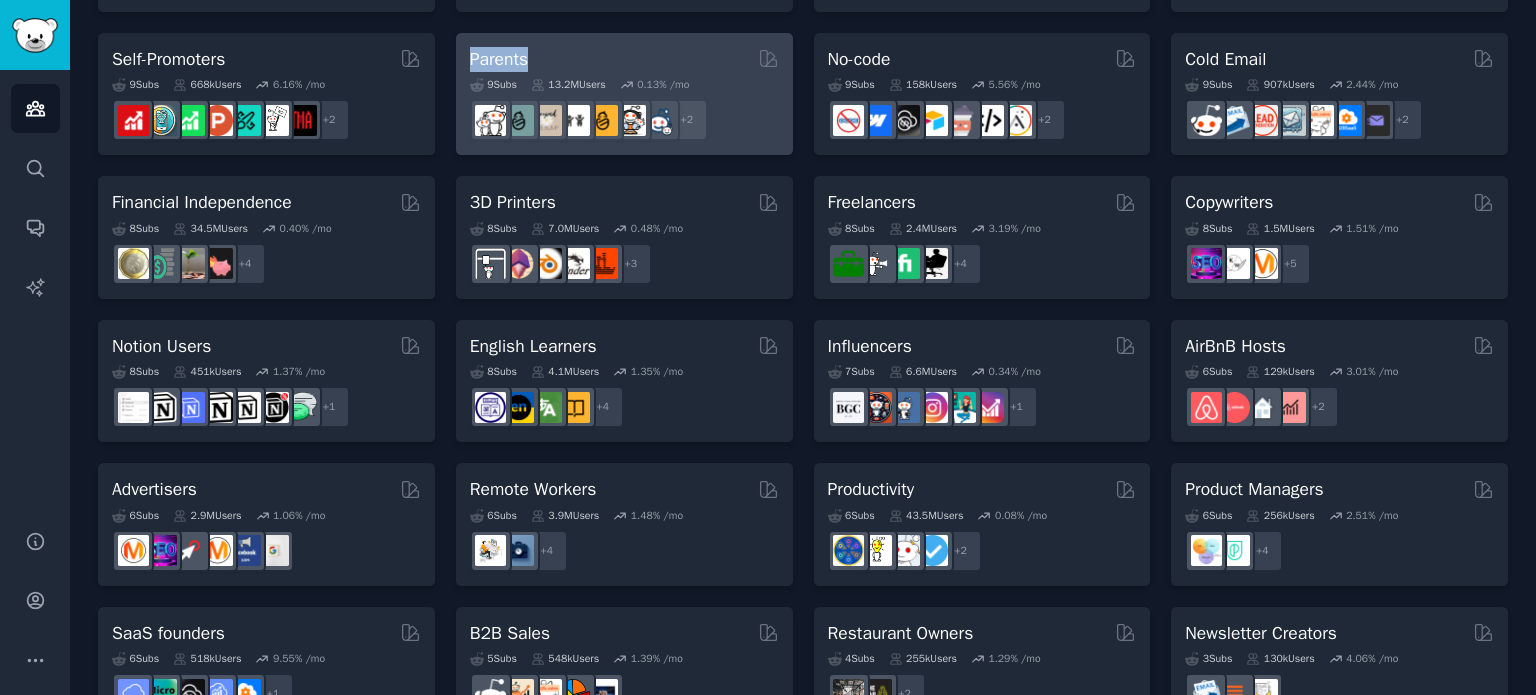 copy on "Parents" 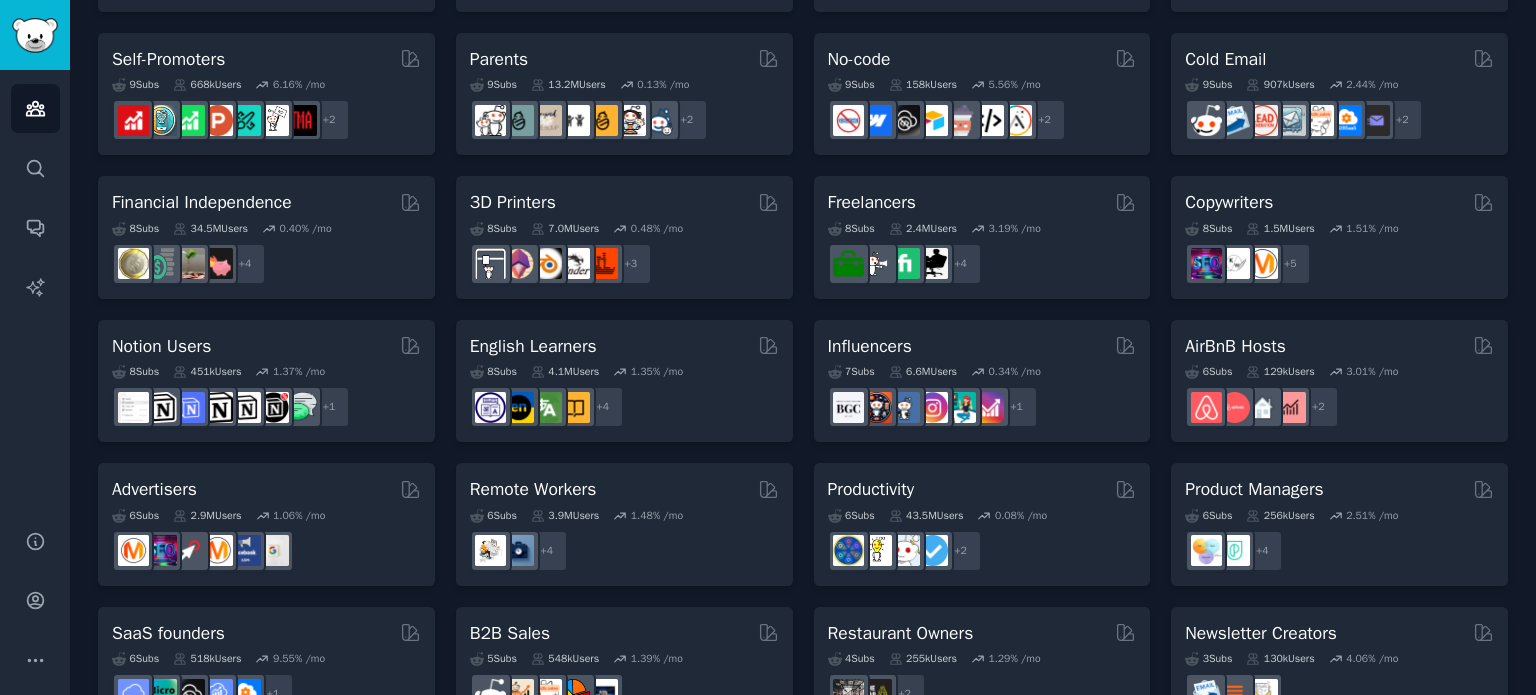 click on "Pet Lovers 31 Sub s 24.2M Users 0.84 % /mo + 24 Software Developers 26 Sub s 29.9M Users 0.43 % /mo + 19 AI Enthusiasts 25 Sub s 20.2M Users 2.20 % /mo + 18 DevOps 21 Sub s 1.6M Users 1.96 % /mo + 14 Crypto 19 Sub s 19.1M Users 0.48 % /mo r/ethfinance + 12 Marketers Curated by GummySearch 18 Sub s 6.5M Users 1.20 % /mo r/affiliate_marketing, r/FacebookAds, r/advertising, r/PPC, r/Affiliatemarketing, r/InstagramMarketing, r/digital_marketing, r/DigitalMarketing, r/SEO, r/marketing, r/socialmedia + 11 Startup Founders 16 Sub s 13.7M Users 1.51 % /mo r/growmybusiness + 9 Generative AI 16 Sub s 20.1M Users 1.13 % /mo r/sdforall + 9 AI Developers Curated by GummySearch 15 Sub s 4.0M Users 2.92 % /mo + 8 Stock Investors 15 Sub s 28.5M Users 0.68 % /mo r/dividends + 8 Video Editors 15 Sub s 2.4M Users 2.00 % /mo r/VideoEditors + 8 Designers 13 Sub s 9.8M Users 0.21 % /mo r/UXDesign + 6 Data Scientists 13 Sub s 7.6M Users 0.60 % /mo + 6 Fitness Enthusiasts 12 Sub s 31.1M Users 0.14 % /mo +" at bounding box center [803, 22] 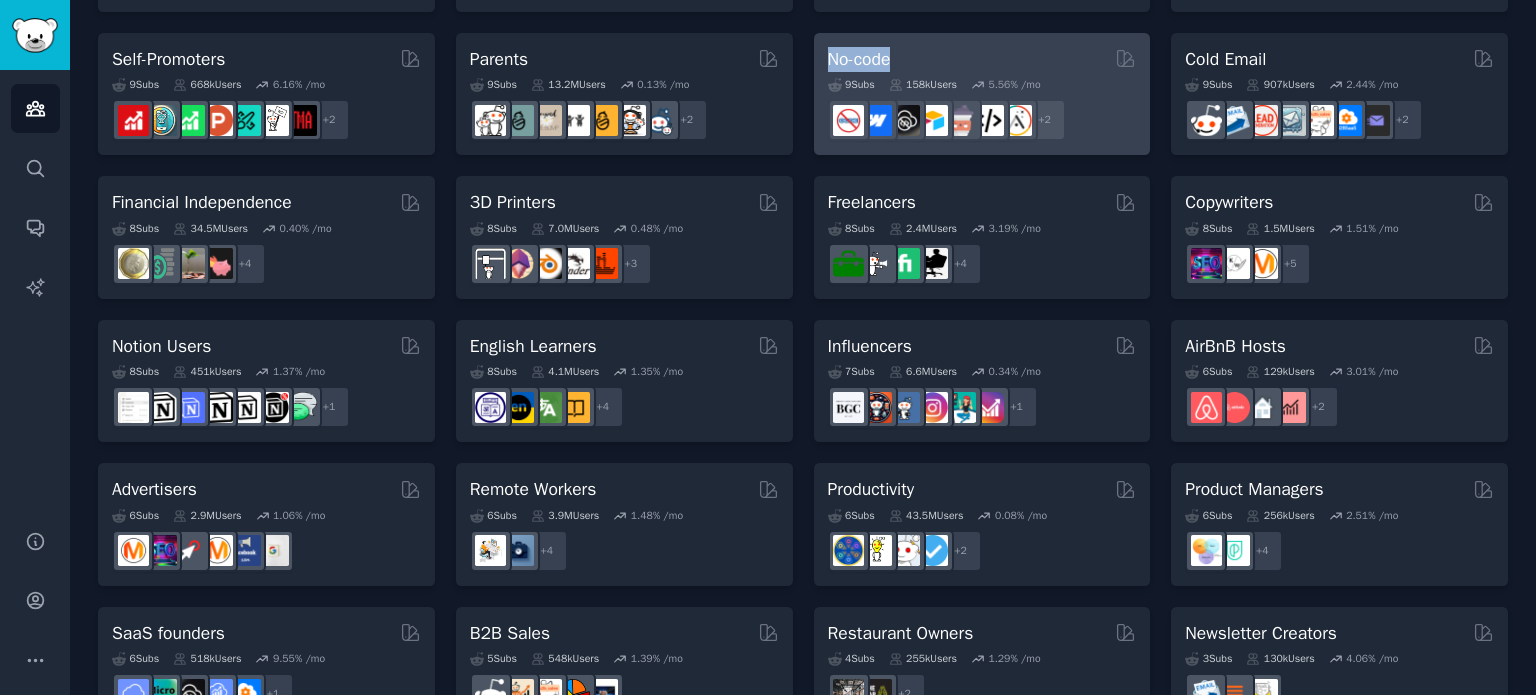 drag, startPoint x: 805, startPoint y: 43, endPoint x: 897, endPoint y: 49, distance: 92.19544 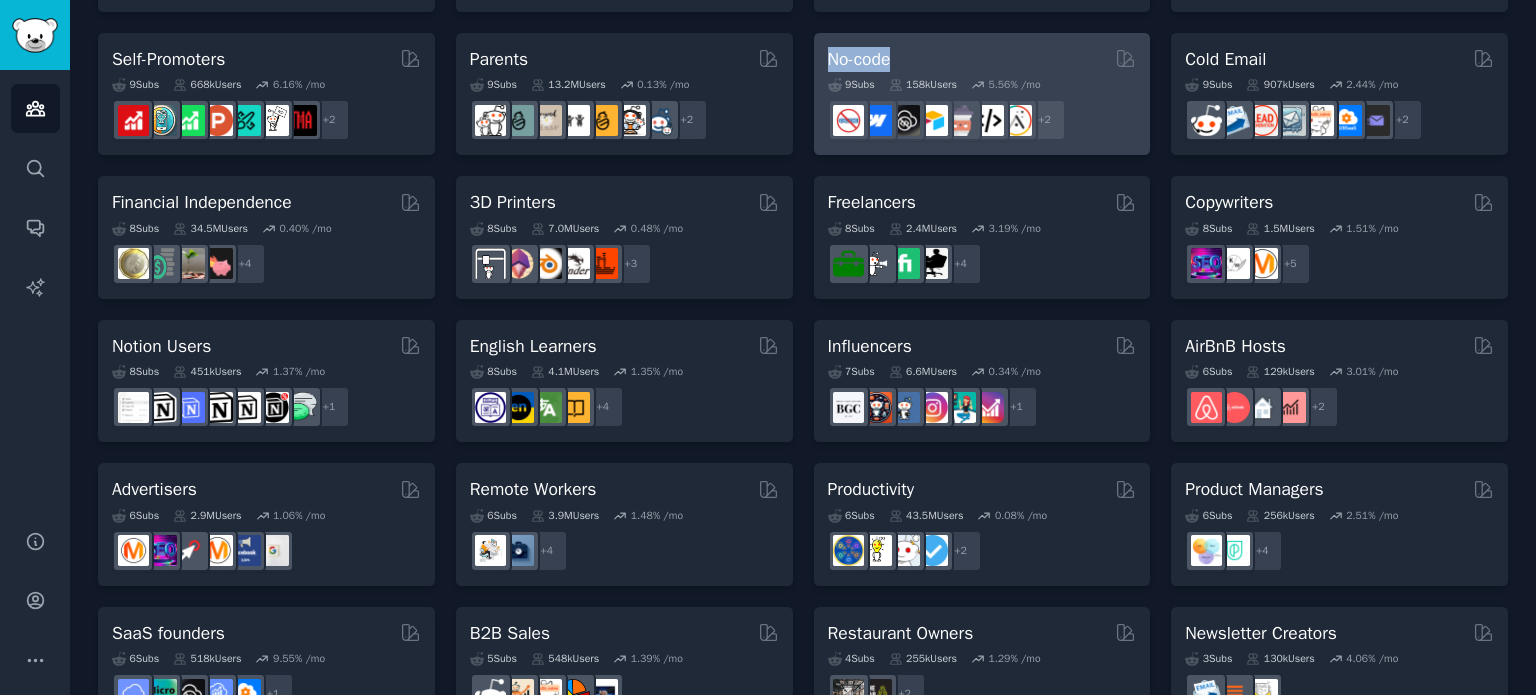 click on "Pet Lovers 31 Sub s 24.2M Users 0.84 % /mo + 24 Software Developers 26 Sub s 29.9M Users 0.43 % /mo + 19 AI Enthusiasts 25 Sub s 20.2M Users 2.20 % /mo + 18 DevOps 21 Sub s 1.6M Users 1.96 % /mo + 14 Crypto 19 Sub s 19.1M Users 0.48 % /mo r/ethfinance + 12 Marketers Curated by GummySearch 18 Sub s 6.5M Users 1.20 % /mo r/affiliate_marketing, r/FacebookAds, r/advertising, r/PPC, r/Affiliatemarketing, r/InstagramMarketing, r/digital_marketing, r/DigitalMarketing, r/SEO, r/marketing, r/socialmedia + 11 Startup Founders 16 Sub s 13.7M Users 1.51 % /mo r/growmybusiness + 9 Generative AI 16 Sub s 20.1M Users 1.13 % /mo r/sdforall + 9 AI Developers Curated by GummySearch 15 Sub s 4.0M Users 2.92 % /mo + 8 Stock Investors 15 Sub s 28.5M Users 0.68 % /mo r/dividends + 8 Video Editors 15 Sub s 2.4M Users 2.00 % /mo r/VideoEditors + 8 Designers 13 Sub s 9.8M Users 0.21 % /mo r/UXDesign + 6 Data Scientists 13 Sub s 7.6M Users 0.60 % /mo + 6 Fitness Enthusiasts 12 Sub s 31.1M Users 0.14 % /mo +" at bounding box center [803, 22] 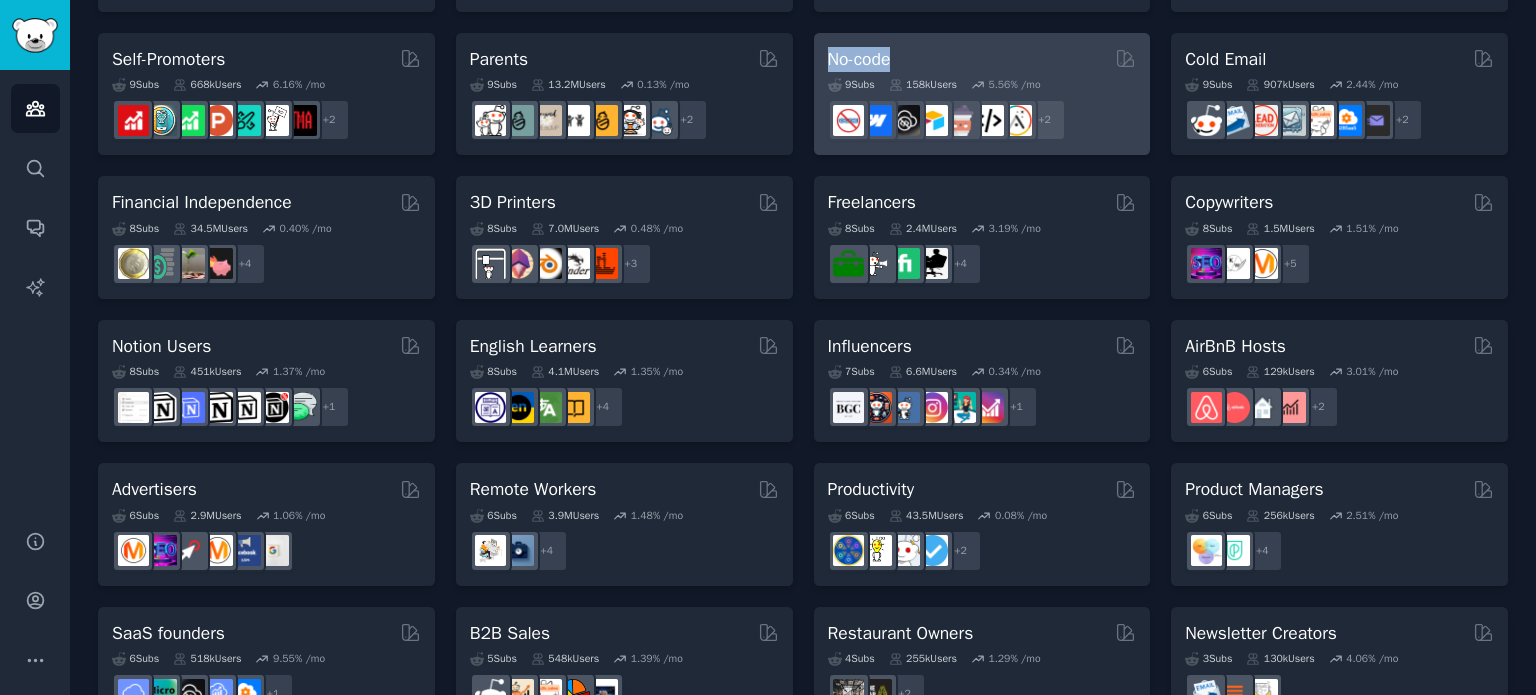copy on "No-code" 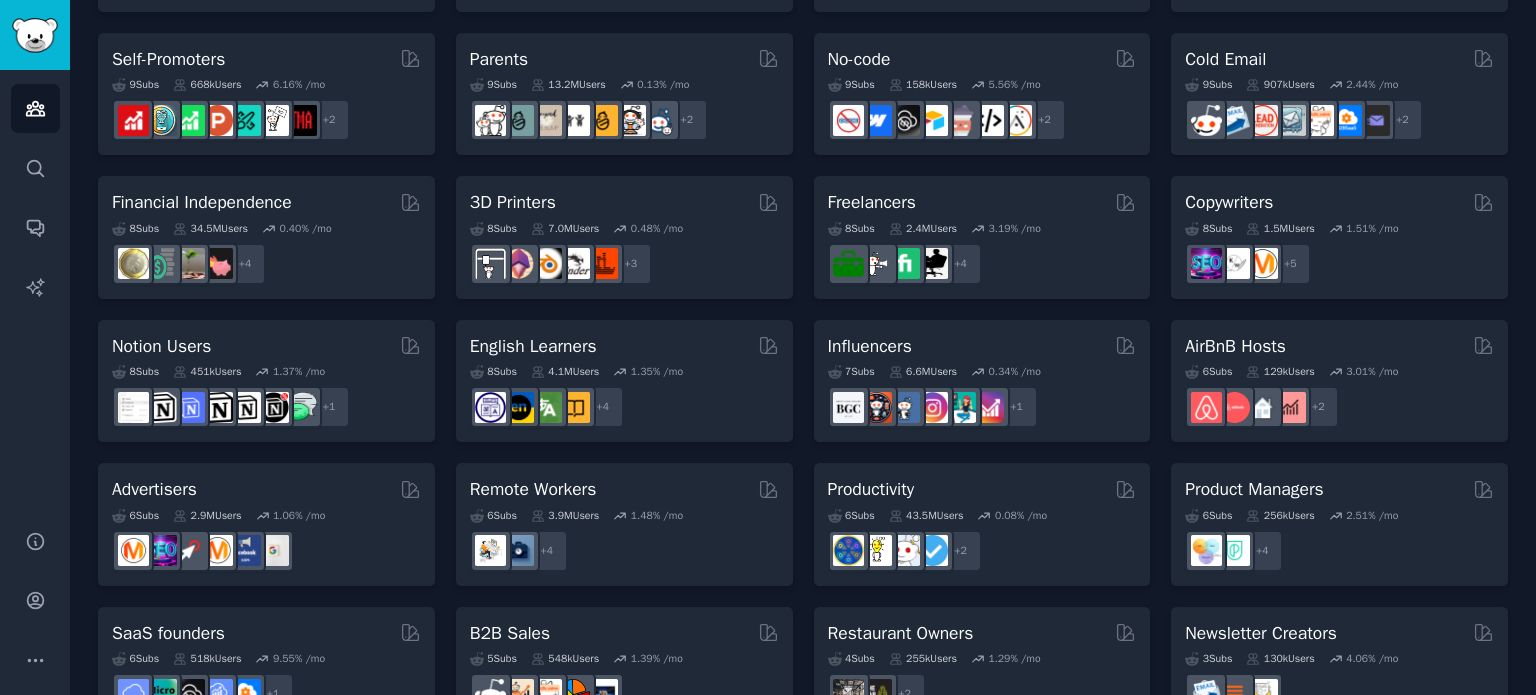 click on "Pet Lovers 31 Sub s 24.2M Users 0.84 % /mo + 24 Software Developers 26 Sub s 29.9M Users 0.43 % /mo + 19 AI Enthusiasts 25 Sub s 20.2M Users 2.20 % /mo + 18 DevOps 21 Sub s 1.6M Users 1.96 % /mo + 14 Crypto 19 Sub s 19.1M Users 0.48 % /mo r/ethfinance + 12 Marketers Curated by GummySearch 18 Sub s 6.5M Users 1.20 % /mo r/affiliate_marketing, r/FacebookAds, r/advertising, r/PPC, r/Affiliatemarketing, r/InstagramMarketing, r/digital_marketing, r/DigitalMarketing, r/SEO, r/marketing, r/socialmedia + 11 Startup Founders 16 Sub s 13.7M Users 1.51 % /mo r/growmybusiness + 9 Generative AI 16 Sub s 20.1M Users 1.13 % /mo r/sdforall + 9 AI Developers Curated by GummySearch 15 Sub s 4.0M Users 2.92 % /mo + 8 Stock Investors 15 Sub s 28.5M Users 0.68 % /mo r/dividends + 8 Video Editors 15 Sub s 2.4M Users 2.00 % /mo r/VideoEditors + 8 Designers 13 Sub s 9.8M Users 0.21 % /mo r/UXDesign + 6 Data Scientists 13 Sub s 7.6M Users 0.60 % /mo + 6 Fitness Enthusiasts 12 Sub s 31.1M Users 0.14 % /mo +" at bounding box center (803, 22) 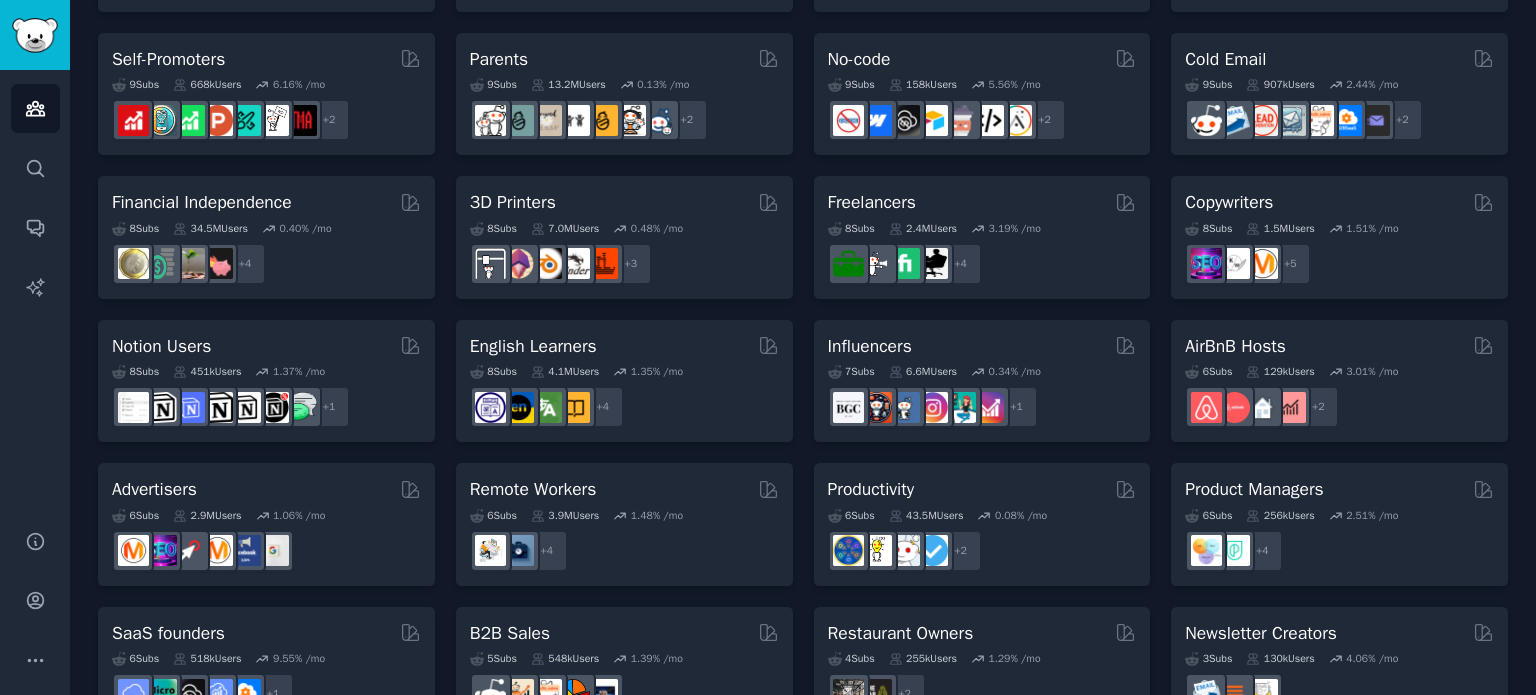 scroll, scrollTop: 904, scrollLeft: 0, axis: vertical 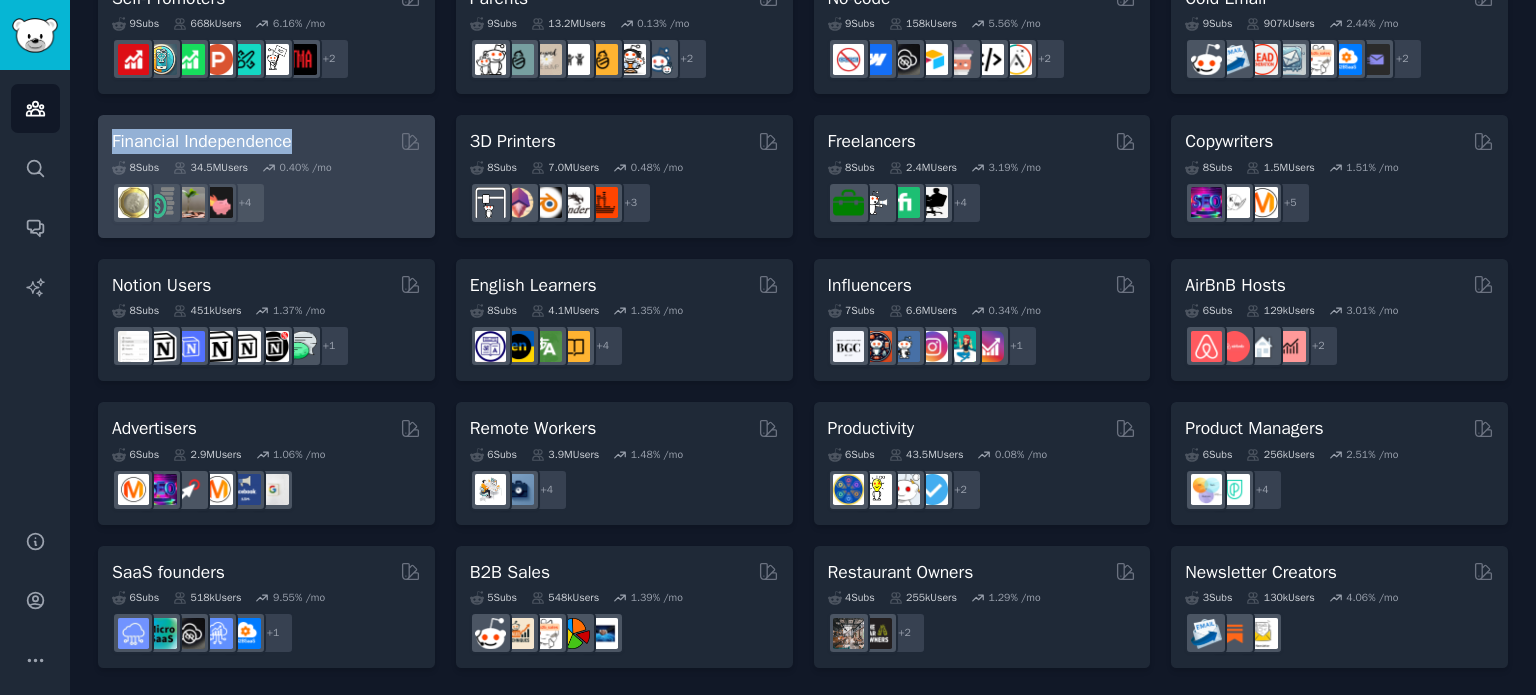 drag, startPoint x: 85, startPoint y: 144, endPoint x: 298, endPoint y: 144, distance: 213 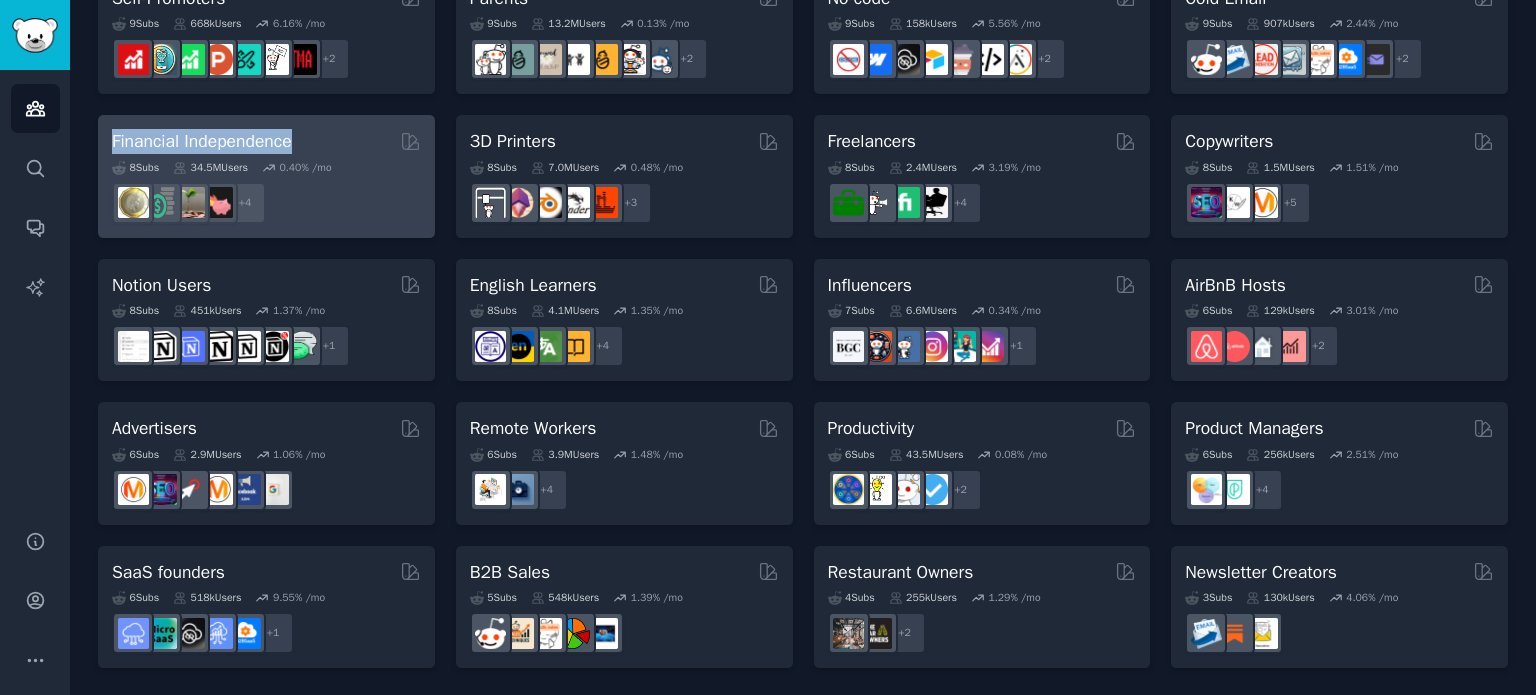 click on "Audiences Info New Saved Curated Trending Curated Audiences Pet Lovers 31 Sub s 24.2M Users 0.84 % /mo + 24 Software Developers 26 Sub s 29.9M Users 0.43 % /mo + 19 AI Enthusiasts 25 Sub s 20.2M Users 2.20 % /mo + 18 DevOps 21 Sub s 1.6M Users 1.96 % /mo + 14 Crypto 19 Sub s 19.1M Users 0.48 % /mo r/ethfinance + 12 Marketers Curated by GummySearch 18 Sub s 6.5M Users 1.20 % /mo r/affiliate_marketing, r/FacebookAds, r/advertising, r/PPC, r/Affiliatemarketing, r/InstagramMarketing, r/digital_marketing, r/DigitalMarketing, r/SEO, r/marketing, r/socialmedia + 11 Startup Founders 16 Sub s 13.7M Users 1.51 % /mo r/growmybusiness + 9 Generative AI 16 Sub s 20.1M Users 1.13 % /mo r/sdforall + 9 AI Developers Curated by GummySearch 15 Sub s 4.0M Users 2.92 % /mo + 8 Stock Investors 15 Sub s 28.5M Users 0.68 % /mo r/dividends + 8 Video Editors 15 Sub s 2.4M Users 2.00 % /mo r/VideoEditors + 8 Designers 13 Sub s 9.8M Users 0.21 % /mo r/UXDesign + 6 Data Scientists 13 Sub s 7.6M Users 0.60 %" 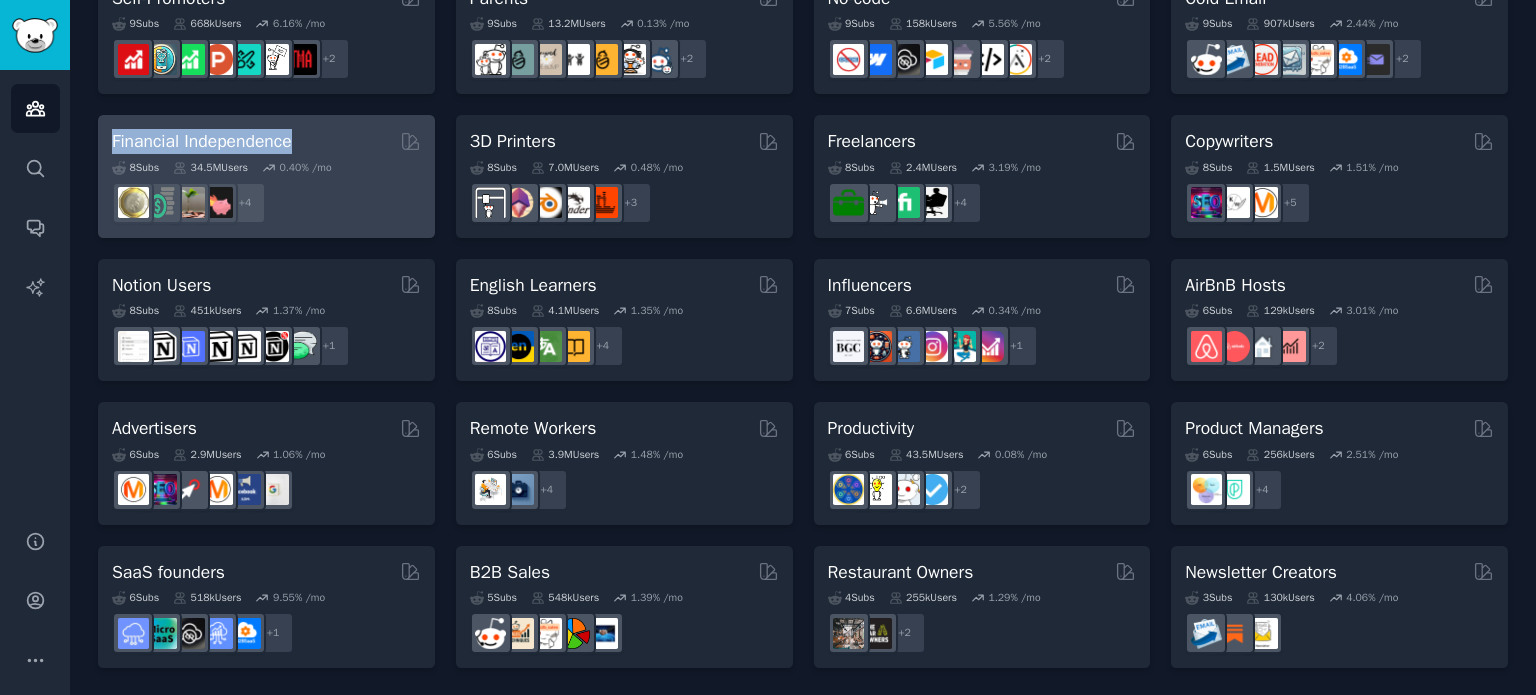 copy on "Financial Independence" 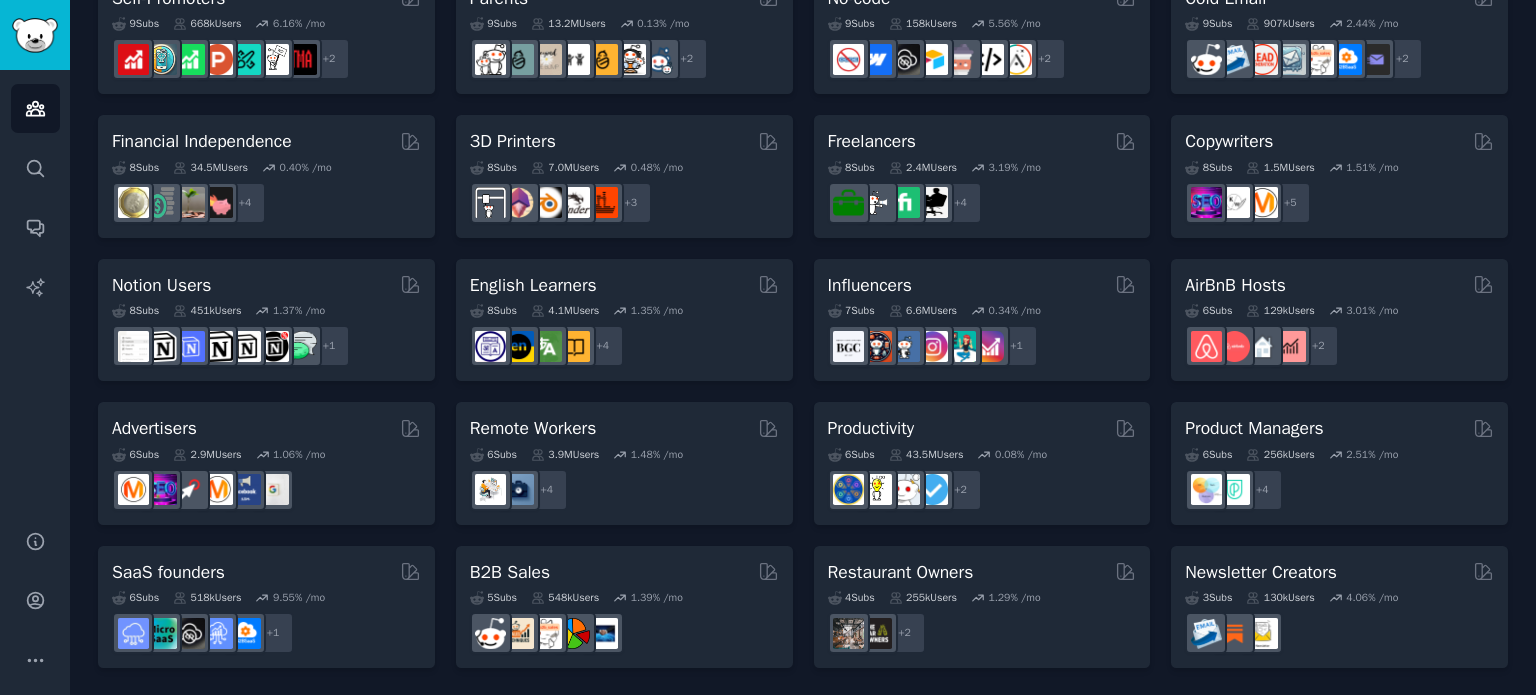 click on "Pet Lovers 31 Sub s 24.2M Users 0.84 % /mo + 24 Software Developers 26 Sub s 29.9M Users 0.43 % /mo + 19 AI Enthusiasts 25 Sub s 20.2M Users 2.20 % /mo + 18 DevOps 21 Sub s 1.6M Users 1.96 % /mo + 14 Crypto 19 Sub s 19.1M Users 0.48 % /mo r/ethfinance + 12 Marketers Curated by GummySearch 18 Sub s 6.5M Users 1.20 % /mo r/affiliate_marketing, r/FacebookAds, r/advertising, r/PPC, r/Affiliatemarketing, r/InstagramMarketing, r/digital_marketing, r/DigitalMarketing, r/SEO, r/marketing, r/socialmedia + 11 Startup Founders 16 Sub s 13.7M Users 1.51 % /mo r/growmybusiness + 9 Generative AI 16 Sub s 20.1M Users 1.13 % /mo r/sdforall + 9 AI Developers Curated by GummySearch 15 Sub s 4.0M Users 2.92 % /mo + 8 Stock Investors 15 Sub s 28.5M Users 0.68 % /mo r/dividends + 8 Video Editors 15 Sub s 2.4M Users 2.00 % /mo r/VideoEditors + 8 Designers 13 Sub s 9.8M Users 0.21 % /mo r/UXDesign + 6 Data Scientists 13 Sub s 7.6M Users 0.60 % /mo + 6 Fitness Enthusiasts 12 Sub s 31.1M Users 0.14 % /mo +" at bounding box center (803, -39) 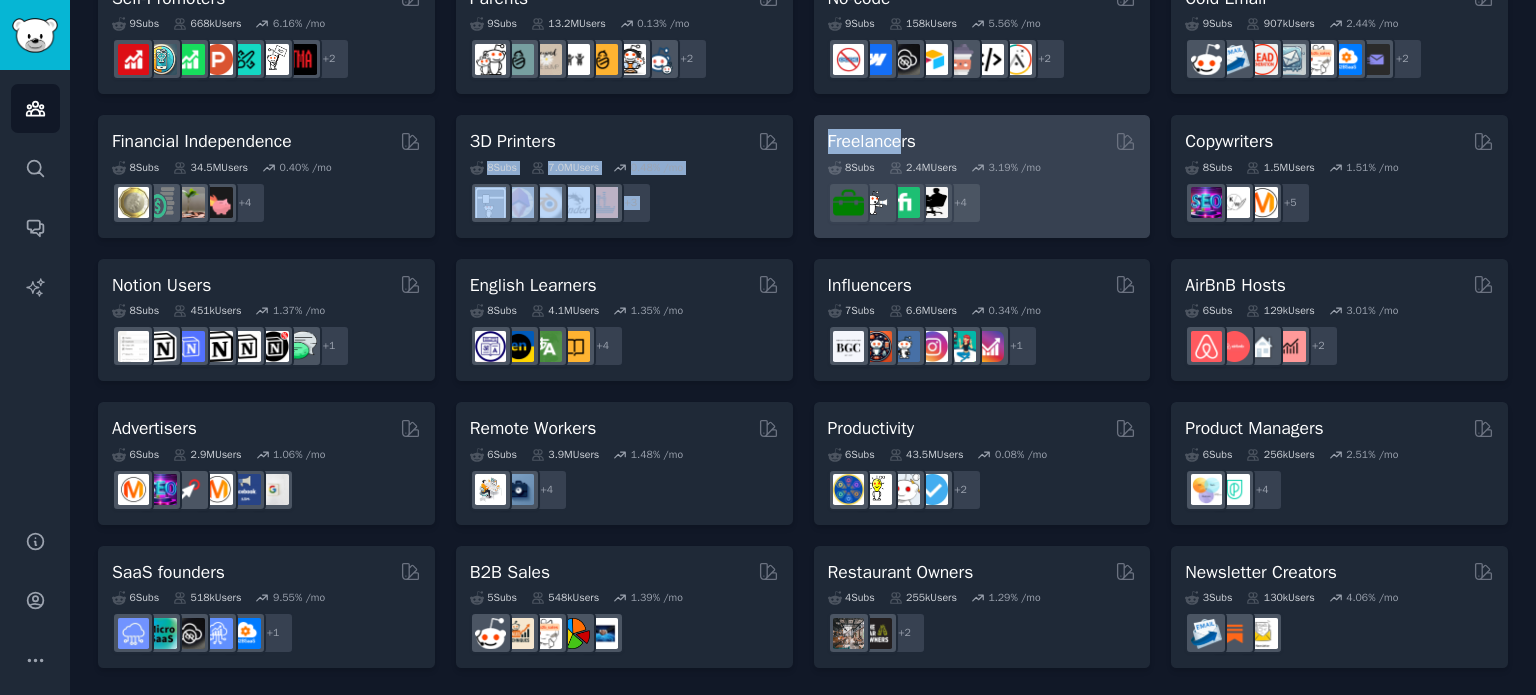 drag, startPoint x: 800, startPoint y: 146, endPoint x: 902, endPoint y: 143, distance: 102.044106 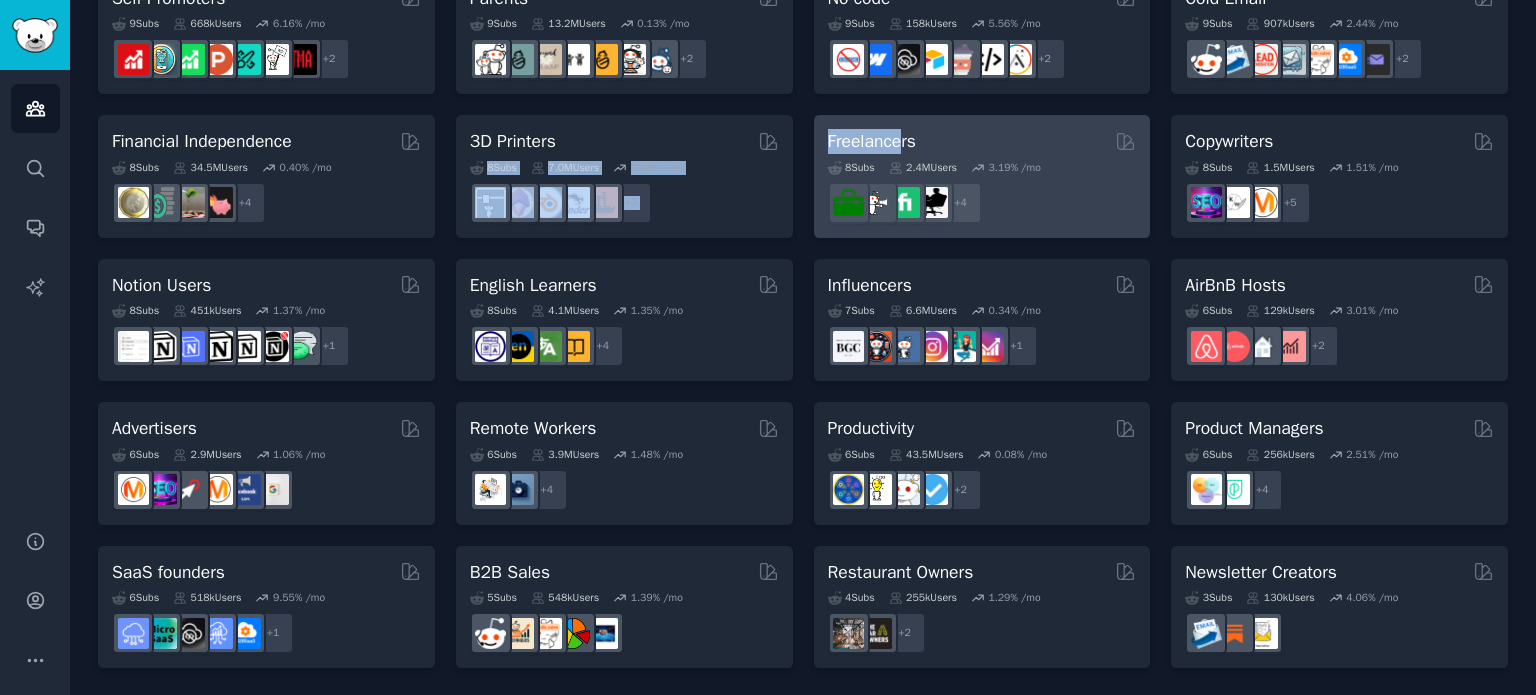 click on "Pet Lovers 31 Sub s 24.2M Users 0.84 % /mo + 24 Software Developers 26 Sub s 29.9M Users 0.43 % /mo + 19 AI Enthusiasts 25 Sub s 20.2M Users 2.20 % /mo + 18 DevOps 21 Sub s 1.6M Users 1.96 % /mo + 14 Crypto 19 Sub s 19.1M Users 0.48 % /mo r/ethfinance + 12 Marketers Curated by GummySearch 18 Sub s 6.5M Users 1.20 % /mo r/affiliate_marketing, r/FacebookAds, r/advertising, r/PPC, r/Affiliatemarketing, r/InstagramMarketing, r/digital_marketing, r/DigitalMarketing, r/SEO, r/marketing, r/socialmedia + 11 Startup Founders 16 Sub s 13.7M Users 1.51 % /mo r/growmybusiness + 9 Generative AI 16 Sub s 20.1M Users 1.13 % /mo r/sdforall + 9 AI Developers Curated by GummySearch 15 Sub s 4.0M Users 2.92 % /mo + 8 Stock Investors 15 Sub s 28.5M Users 0.68 % /mo r/dividends + 8 Video Editors 15 Sub s 2.4M Users 2.00 % /mo r/VideoEditors + 8 Designers 13 Sub s 9.8M Users 0.21 % /mo r/UXDesign + 6 Data Scientists 13 Sub s 7.6M Users 0.60 % /mo + 6 Fitness Enthusiasts 12 Sub s 31.1M Users 0.14 % /mo +" at bounding box center [803, -39] 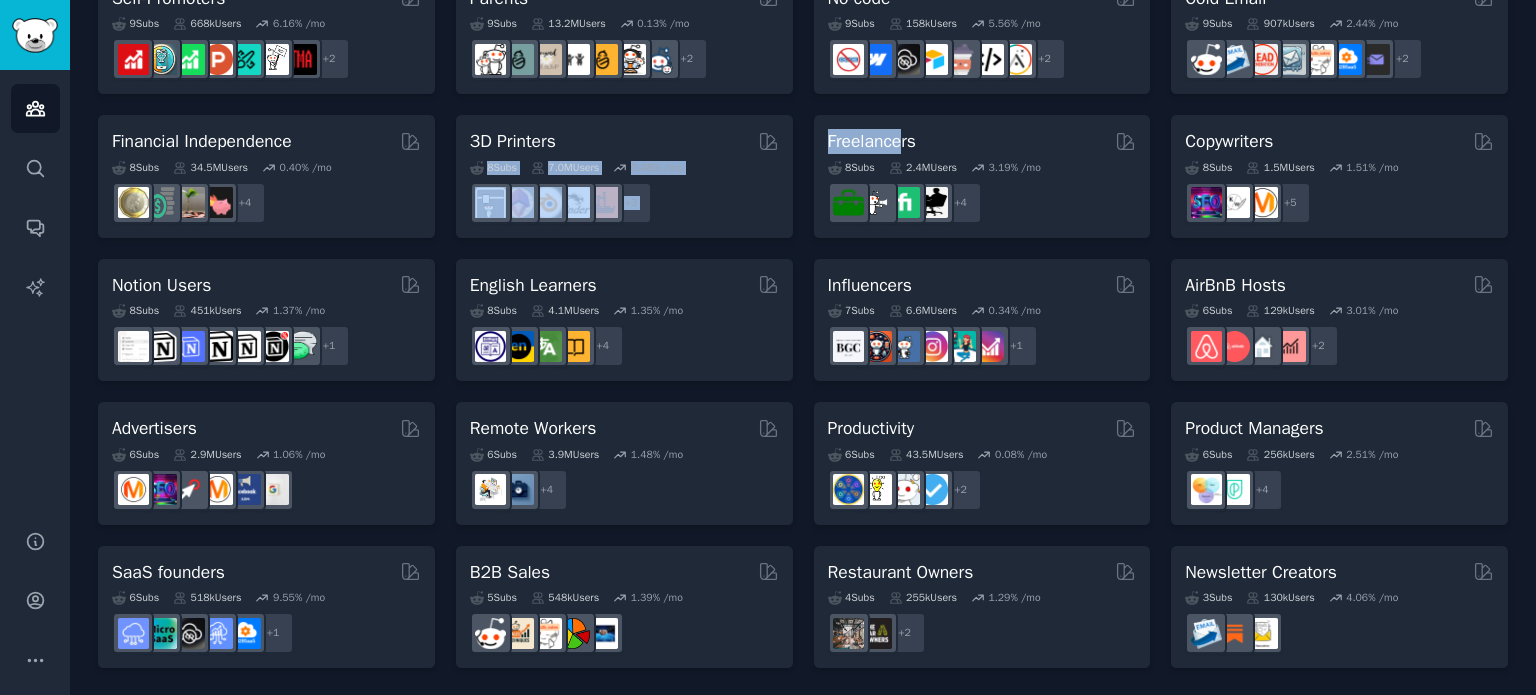 click on "Pet Lovers 31 Sub s 24.2M Users 0.84 % /mo + 24 Software Developers 26 Sub s 29.9M Users 0.43 % /mo + 19 AI Enthusiasts 25 Sub s 20.2M Users 2.20 % /mo + 18 DevOps 21 Sub s 1.6M Users 1.96 % /mo + 14 Crypto 19 Sub s 19.1M Users 0.48 % /mo r/ethfinance + 12 Marketers Curated by GummySearch 18 Sub s 6.5M Users 1.20 % /mo r/affiliate_marketing, r/FacebookAds, r/advertising, r/PPC, r/Affiliatemarketing, r/InstagramMarketing, r/digital_marketing, r/DigitalMarketing, r/SEO, r/marketing, r/socialmedia + 11 Startup Founders 16 Sub s 13.7M Users 1.51 % /mo r/growmybusiness + 9 Generative AI 16 Sub s 20.1M Users 1.13 % /mo r/sdforall + 9 AI Developers Curated by GummySearch 15 Sub s 4.0M Users 2.92 % /mo + 8 Stock Investors 15 Sub s 28.5M Users 0.68 % /mo r/dividends + 8 Video Editors 15 Sub s 2.4M Users 2.00 % /mo r/VideoEditors + 8 Designers 13 Sub s 9.8M Users 0.21 % /mo r/UXDesign + 6 Data Scientists 13 Sub s 7.6M Users 0.60 % /mo + 6 Fitness Enthusiasts 12 Sub s 31.1M Users 0.14 % /mo +" at bounding box center [803, -39] 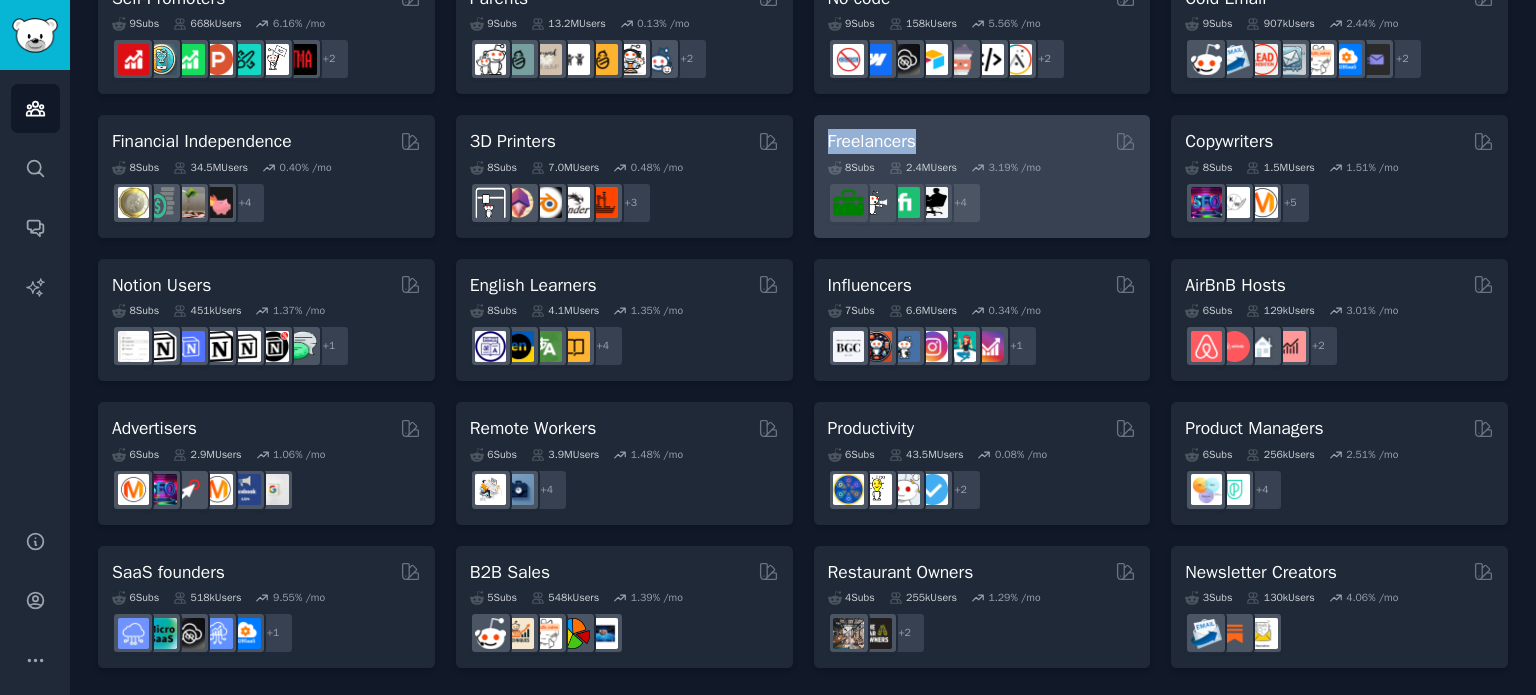 drag, startPoint x: 801, startPoint y: 134, endPoint x: 912, endPoint y: 135, distance: 111.0045 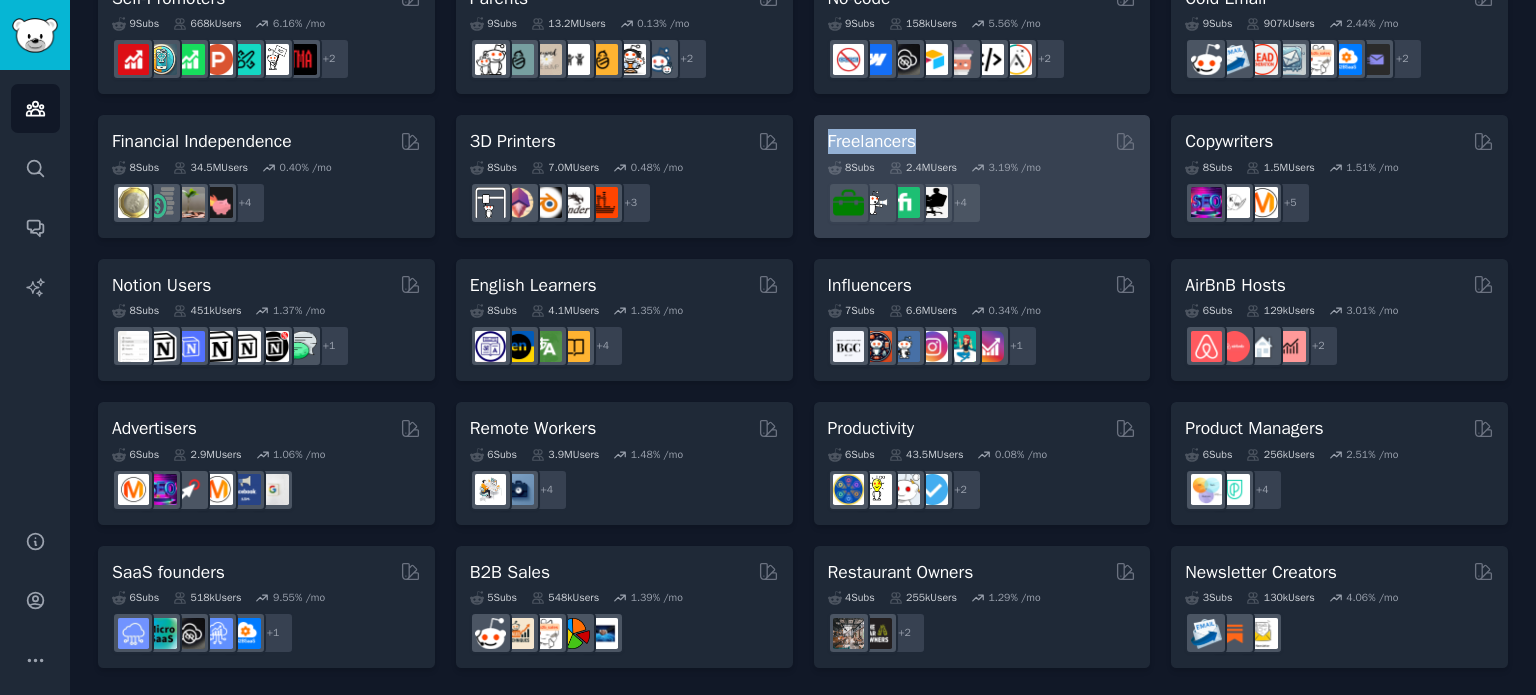 click on "Pet Lovers 31 Sub s 24.2M Users 0.84 % /mo + 24 Software Developers 26 Sub s 29.9M Users 0.43 % /mo + 19 AI Enthusiasts 25 Sub s 20.2M Users 2.20 % /mo + 18 DevOps 21 Sub s 1.6M Users 1.96 % /mo + 14 Crypto 19 Sub s 19.1M Users 0.48 % /mo r/ethfinance + 12 Marketers Curated by GummySearch 18 Sub s 6.5M Users 1.20 % /mo r/affiliate_marketing, r/FacebookAds, r/advertising, r/PPC, r/Affiliatemarketing, r/InstagramMarketing, r/digital_marketing, r/DigitalMarketing, r/SEO, r/marketing, r/socialmedia + 11 Startup Founders 16 Sub s 13.7M Users 1.51 % /mo r/growmybusiness + 9 Generative AI 16 Sub s 20.1M Users 1.13 % /mo r/sdforall + 9 AI Developers Curated by GummySearch 15 Sub s 4.0M Users 2.92 % /mo + 8 Stock Investors 15 Sub s 28.5M Users 0.68 % /mo r/dividends + 8 Video Editors 15 Sub s 2.4M Users 2.00 % /mo r/VideoEditors + 8 Designers 13 Sub s 9.8M Users 0.21 % /mo r/UXDesign + 6 Data Scientists 13 Sub s 7.6M Users 0.60 % /mo + 6 Fitness Enthusiasts 12 Sub s 31.1M Users 0.14 % /mo +" at bounding box center [803, -39] 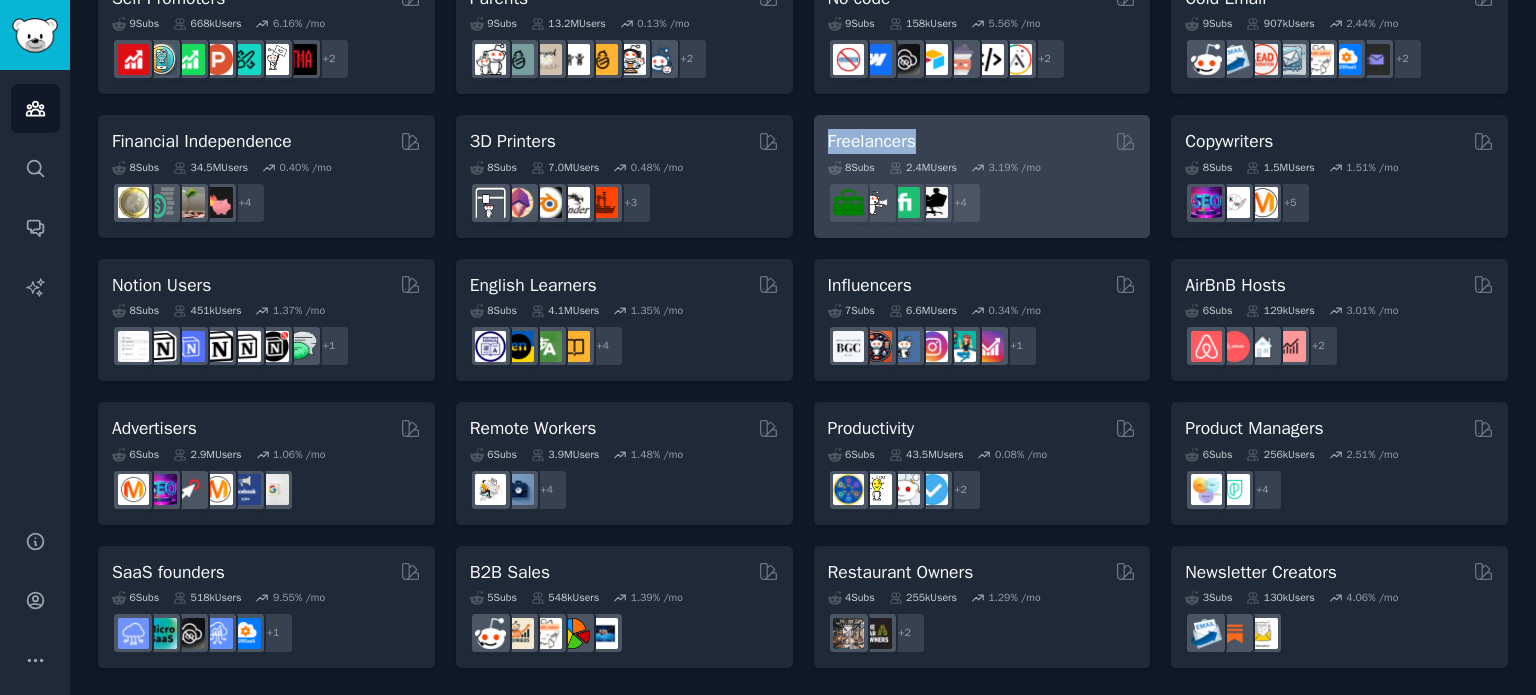 copy on "Freelancers" 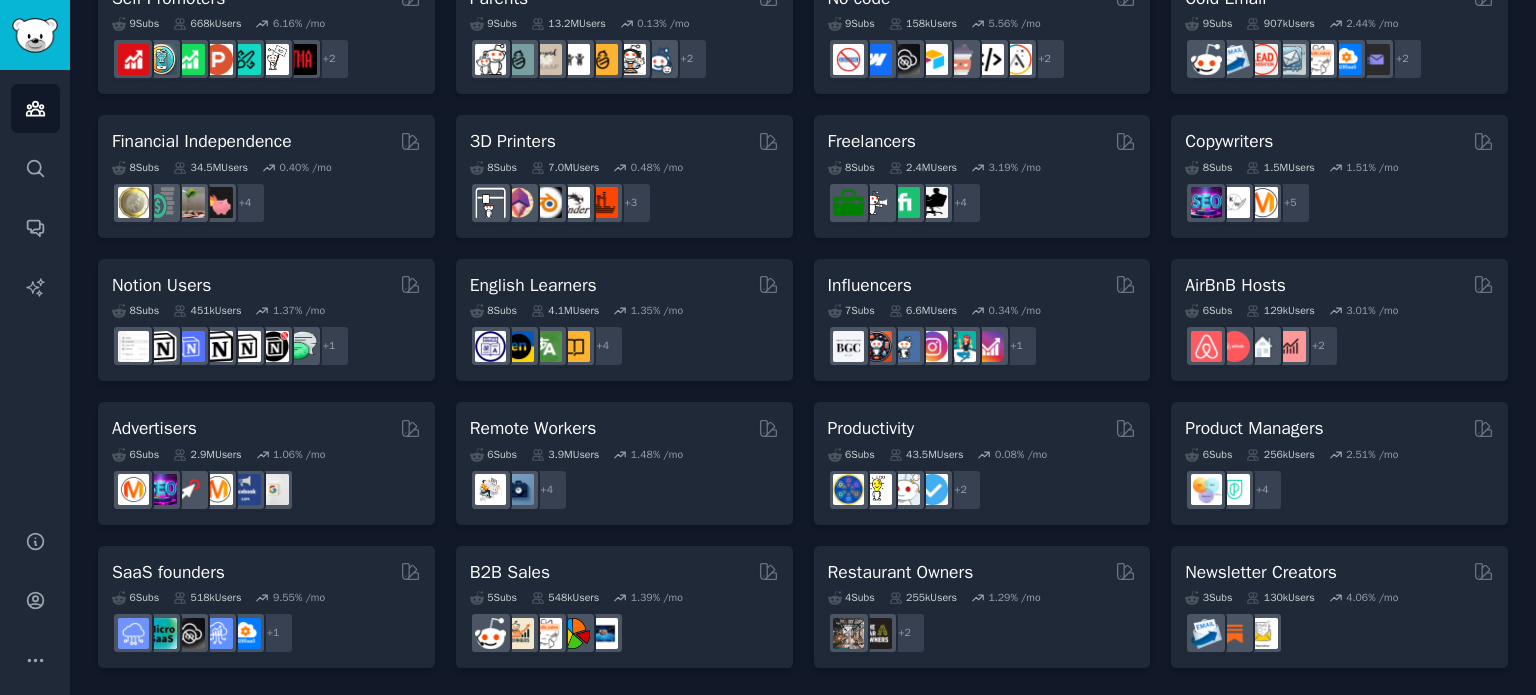 click on "Pet Lovers 31 Sub s 24.2M Users 0.84 % /mo + 24 Software Developers 26 Sub s 29.9M Users 0.43 % /mo + 19 AI Enthusiasts 25 Sub s 20.2M Users 2.20 % /mo + 18 DevOps 21 Sub s 1.6M Users 1.96 % /mo + 14 Crypto 19 Sub s 19.1M Users 0.48 % /mo r/ethfinance + 12 Marketers Curated by GummySearch 18 Sub s 6.5M Users 1.20 % /mo r/affiliate_marketing, r/FacebookAds, r/advertising, r/PPC, r/Affiliatemarketing, r/InstagramMarketing, r/digital_marketing, r/DigitalMarketing, r/SEO, r/marketing, r/socialmedia + 11 Startup Founders 16 Sub s 13.7M Users 1.51 % /mo r/growmybusiness + 9 Generative AI 16 Sub s 20.1M Users 1.13 % /mo r/sdforall + 9 AI Developers Curated by GummySearch 15 Sub s 4.0M Users 2.92 % /mo + 8 Stock Investors 15 Sub s 28.5M Users 0.68 % /mo r/dividends + 8 Video Editors 15 Sub s 2.4M Users 2.00 % /mo r/VideoEditors + 8 Designers 13 Sub s 9.8M Users 0.21 % /mo r/UXDesign + 6 Data Scientists 13 Sub s 7.6M Users 0.60 % /mo + 6 Fitness Enthusiasts 12 Sub s 31.1M Users 0.14 % /mo +" at bounding box center (803, -39) 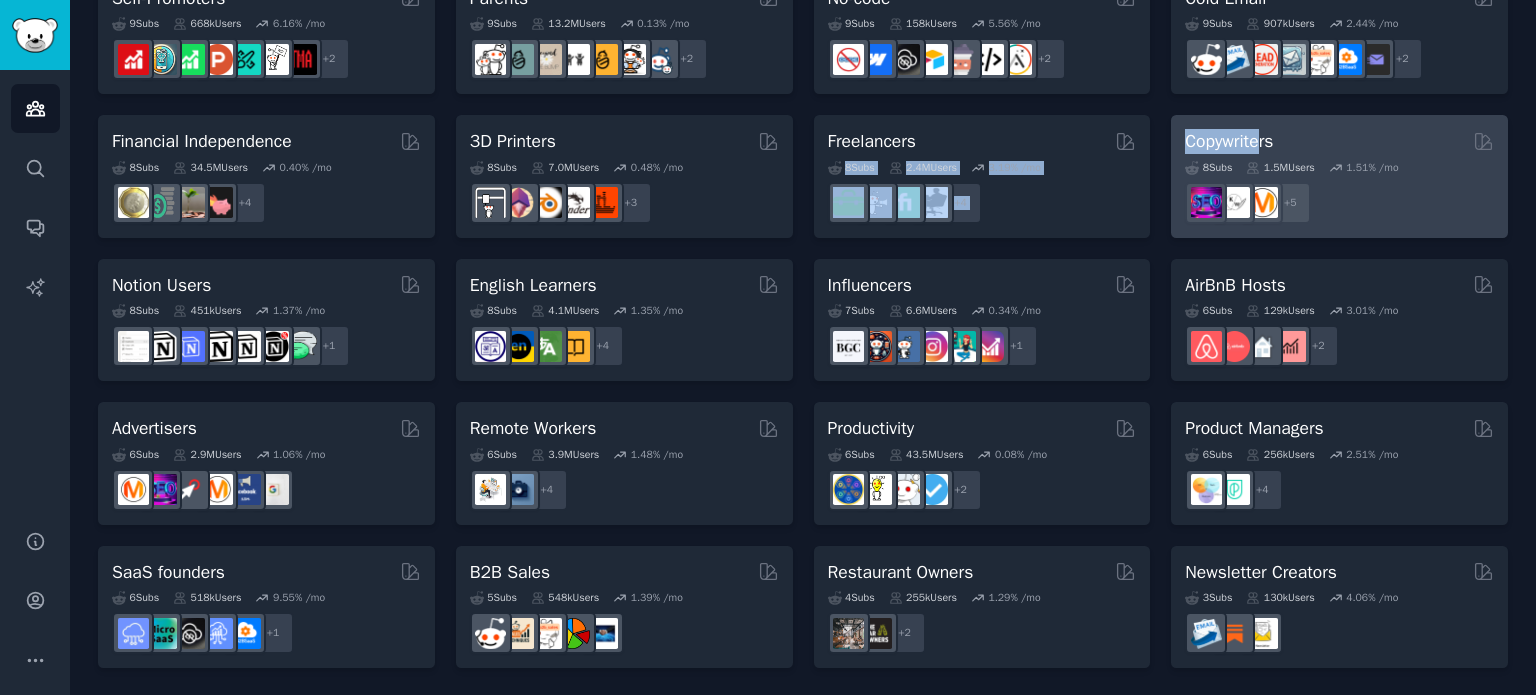 drag, startPoint x: 1156, startPoint y: 125, endPoint x: 1264, endPoint y: 140, distance: 109.03669 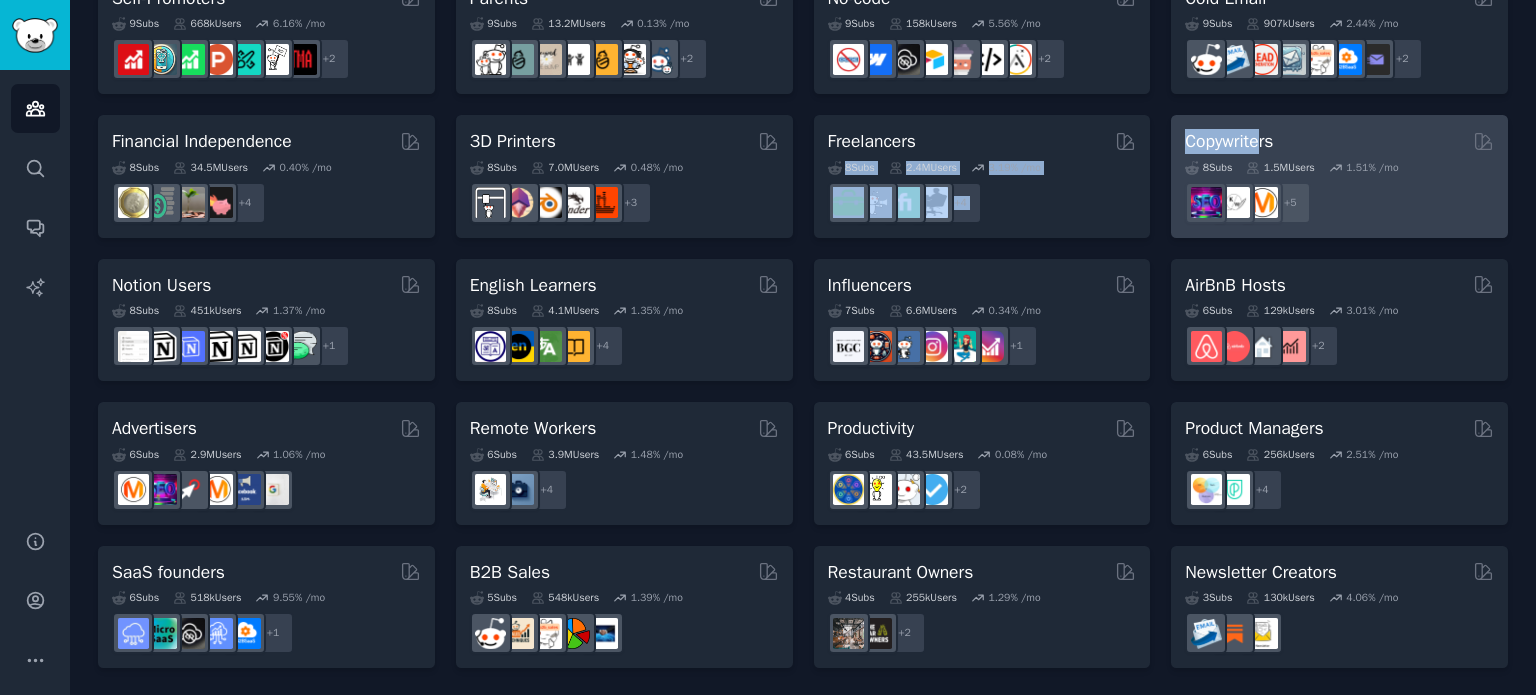 click on "Pet Lovers 31 Sub s 24.2M Users 0.84 % /mo + 24 Software Developers 26 Sub s 29.9M Users 0.43 % /mo + 19 AI Enthusiasts 25 Sub s 20.2M Users 2.20 % /mo + 18 DevOps 21 Sub s 1.6M Users 1.96 % /mo + 14 Crypto 19 Sub s 19.1M Users 0.48 % /mo r/ethfinance + 12 Marketers Curated by GummySearch 18 Sub s 6.5M Users 1.20 % /mo r/affiliate_marketing, r/FacebookAds, r/advertising, r/PPC, r/Affiliatemarketing, r/InstagramMarketing, r/digital_marketing, r/DigitalMarketing, r/SEO, r/marketing, r/socialmedia + 11 Startup Founders 16 Sub s 13.7M Users 1.51 % /mo r/growmybusiness + 9 Generative AI 16 Sub s 20.1M Users 1.13 % /mo r/sdforall + 9 AI Developers Curated by GummySearch 15 Sub s 4.0M Users 2.92 % /mo + 8 Stock Investors 15 Sub s 28.5M Users 0.68 % /mo r/dividends + 8 Video Editors 15 Sub s 2.4M Users 2.00 % /mo r/VideoEditors + 8 Designers 13 Sub s 9.8M Users 0.21 % /mo r/UXDesign + 6 Data Scientists 13 Sub s 7.6M Users 0.60 % /mo + 6 Fitness Enthusiasts 12 Sub s 31.1M Users 0.14 % /mo +" at bounding box center [803, -39] 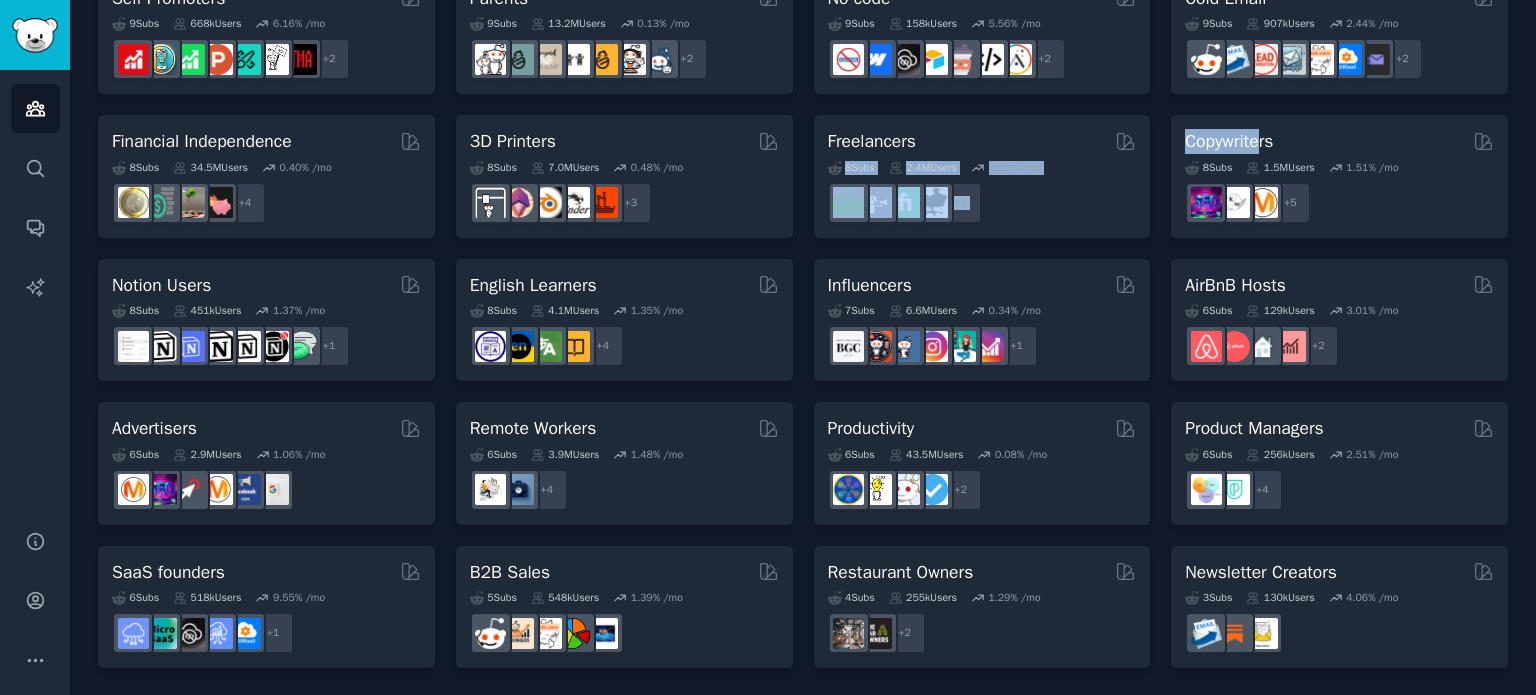click on "Pet Lovers 31 Sub s 24.2M Users 0.84 % /mo + 24 Software Developers 26 Sub s 29.9M Users 0.43 % /mo + 19 AI Enthusiasts 25 Sub s 20.2M Users 2.20 % /mo + 18 DevOps 21 Sub s 1.6M Users 1.96 % /mo + 14 Crypto 19 Sub s 19.1M Users 0.48 % /mo r/ethfinance + 12 Marketers Curated by GummySearch 18 Sub s 6.5M Users 1.20 % /mo r/affiliate_marketing, r/FacebookAds, r/advertising, r/PPC, r/Affiliatemarketing, r/InstagramMarketing, r/digital_marketing, r/DigitalMarketing, r/SEO, r/marketing, r/socialmedia + 11 Startup Founders 16 Sub s 13.7M Users 1.51 % /mo r/growmybusiness + 9 Generative AI 16 Sub s 20.1M Users 1.13 % /mo r/sdforall + 9 AI Developers Curated by GummySearch 15 Sub s 4.0M Users 2.92 % /mo + 8 Stock Investors 15 Sub s 28.5M Users 0.68 % /mo r/dividends + 8 Video Editors 15 Sub s 2.4M Users 2.00 % /mo r/VideoEditors + 8 Designers 13 Sub s 9.8M Users 0.21 % /mo r/UXDesign + 6 Data Scientists 13 Sub s 7.6M Users 0.60 % /mo + 6 Fitness Enthusiasts 12 Sub s 31.1M Users 0.14 % /mo +" at bounding box center (803, -39) 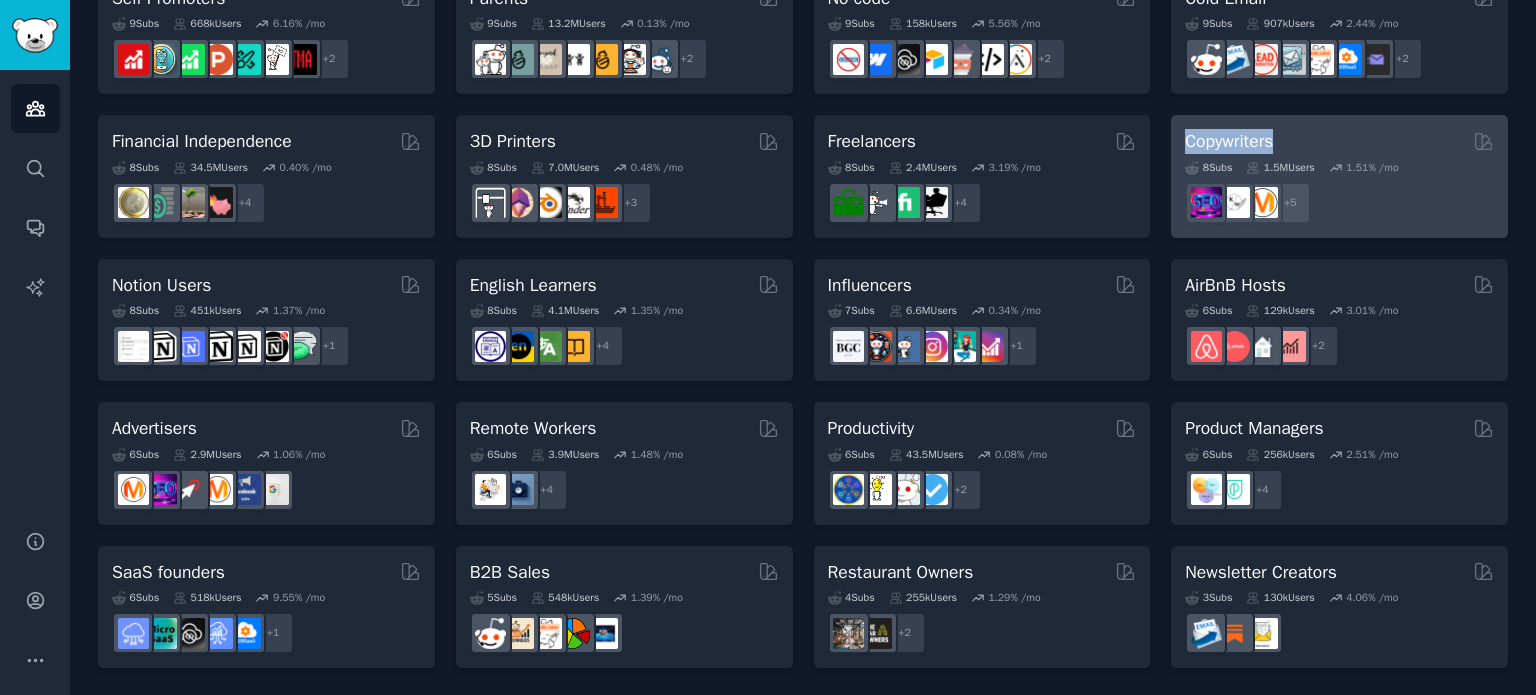 drag, startPoint x: 1161, startPoint y: 131, endPoint x: 1288, endPoint y: 137, distance: 127.141655 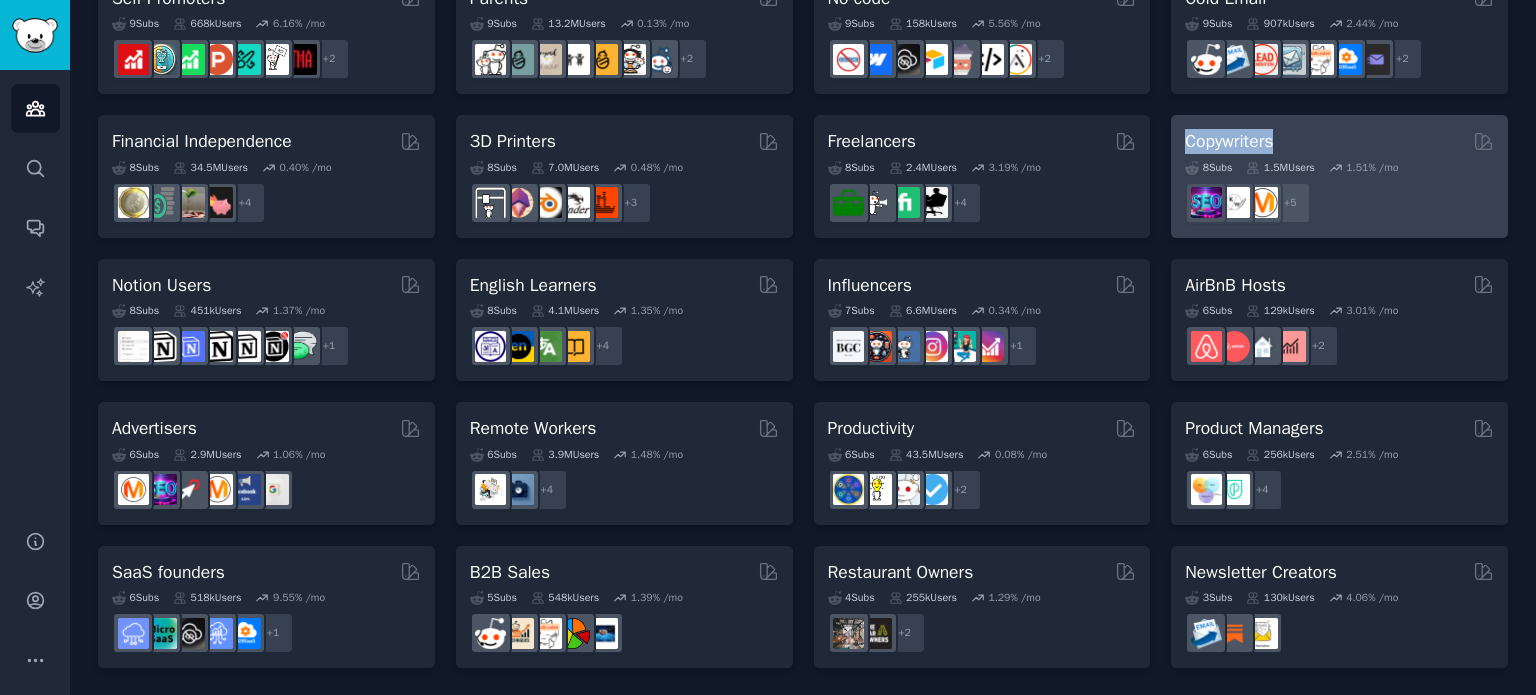 click on "Pet Lovers 31 Sub s 24.2M Users 0.84 % /mo + 24 Software Developers 26 Sub s 29.9M Users 0.43 % /mo + 19 AI Enthusiasts 25 Sub s 20.2M Users 2.20 % /mo + 18 DevOps 21 Sub s 1.6M Users 1.96 % /mo + 14 Crypto 19 Sub s 19.1M Users 0.48 % /mo r/ethfinance + 12 Marketers Curated by GummySearch 18 Sub s 6.5M Users 1.20 % /mo r/affiliate_marketing, r/FacebookAds, r/advertising, r/PPC, r/Affiliatemarketing, r/InstagramMarketing, r/digital_marketing, r/DigitalMarketing, r/SEO, r/marketing, r/socialmedia + 11 Startup Founders 16 Sub s 13.7M Users 1.51 % /mo r/growmybusiness + 9 Generative AI 16 Sub s 20.1M Users 1.13 % /mo r/sdforall + 9 AI Developers Curated by GummySearch 15 Sub s 4.0M Users 2.92 % /mo + 8 Stock Investors 15 Sub s 28.5M Users 0.68 % /mo r/dividends + 8 Video Editors 15 Sub s 2.4M Users 2.00 % /mo r/VideoEditors + 8 Designers 13 Sub s 9.8M Users 0.21 % /mo r/UXDesign + 6 Data Scientists 13 Sub s 7.6M Users 0.60 % /mo + 6 Fitness Enthusiasts 12 Sub s 31.1M Users 0.14 % /mo +" at bounding box center [803, -39] 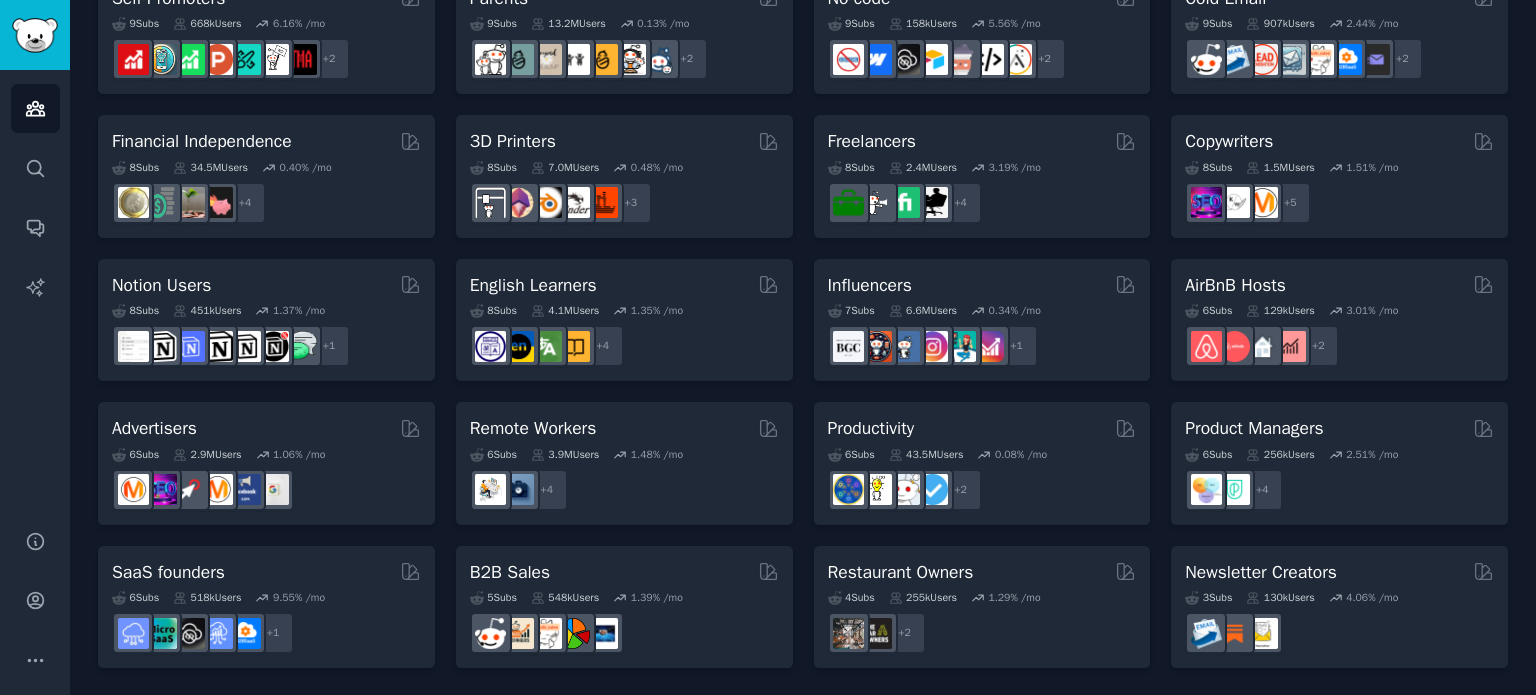 click on "Audiences Info New Saved Curated Trending Curated Audiences Pet Lovers 31 Sub s 24.2M Users 0.84 % /mo + 24 Software Developers 26 Sub s 29.9M Users 0.43 % /mo + 19 AI Enthusiasts 25 Sub s 20.2M Users 2.20 % /mo + 18 DevOps 21 Sub s 1.6M Users 1.96 % /mo + 14 Crypto 19 Sub s 19.1M Users 0.48 % /mo r/ethfinance + 12 Marketers Curated by GummySearch 18 Sub s 6.5M Users 1.20 % /mo r/affiliate_marketing, r/FacebookAds, r/advertising, r/PPC, r/Affiliatemarketing, r/InstagramMarketing, r/digital_marketing, r/DigitalMarketing, r/SEO, r/marketing, r/socialmedia + 11 Startup Founders 16 Sub s 13.7M Users 1.51 % /mo r/growmybusiness + 9 Generative AI 16 Sub s 20.1M Users 1.13 % /mo r/sdforall + 9 AI Developers Curated by GummySearch 15 Sub s 4.0M Users 2.92 % /mo + 8 Stock Investors 15 Sub s 28.5M Users 0.68 % /mo r/dividends + 8 Video Editors 15 Sub s 2.4M Users 2.00 % /mo r/VideoEditors + 8 Designers 13 Sub s 9.8M Users 0.21 % /mo r/UXDesign + 6 Data Scientists 13 Sub s 7.6M Users 0.60 %" 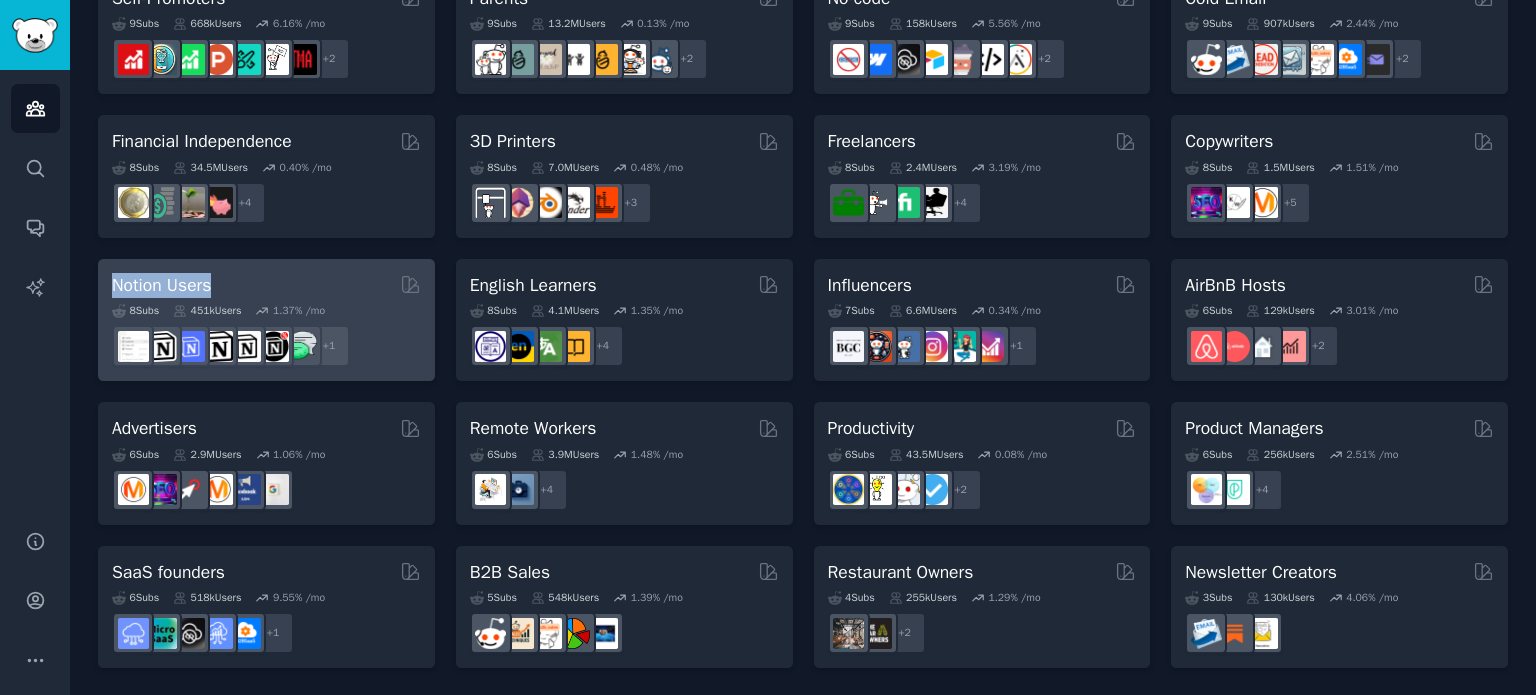 drag, startPoint x: 84, startPoint y: 275, endPoint x: 215, endPoint y: 283, distance: 131.24405 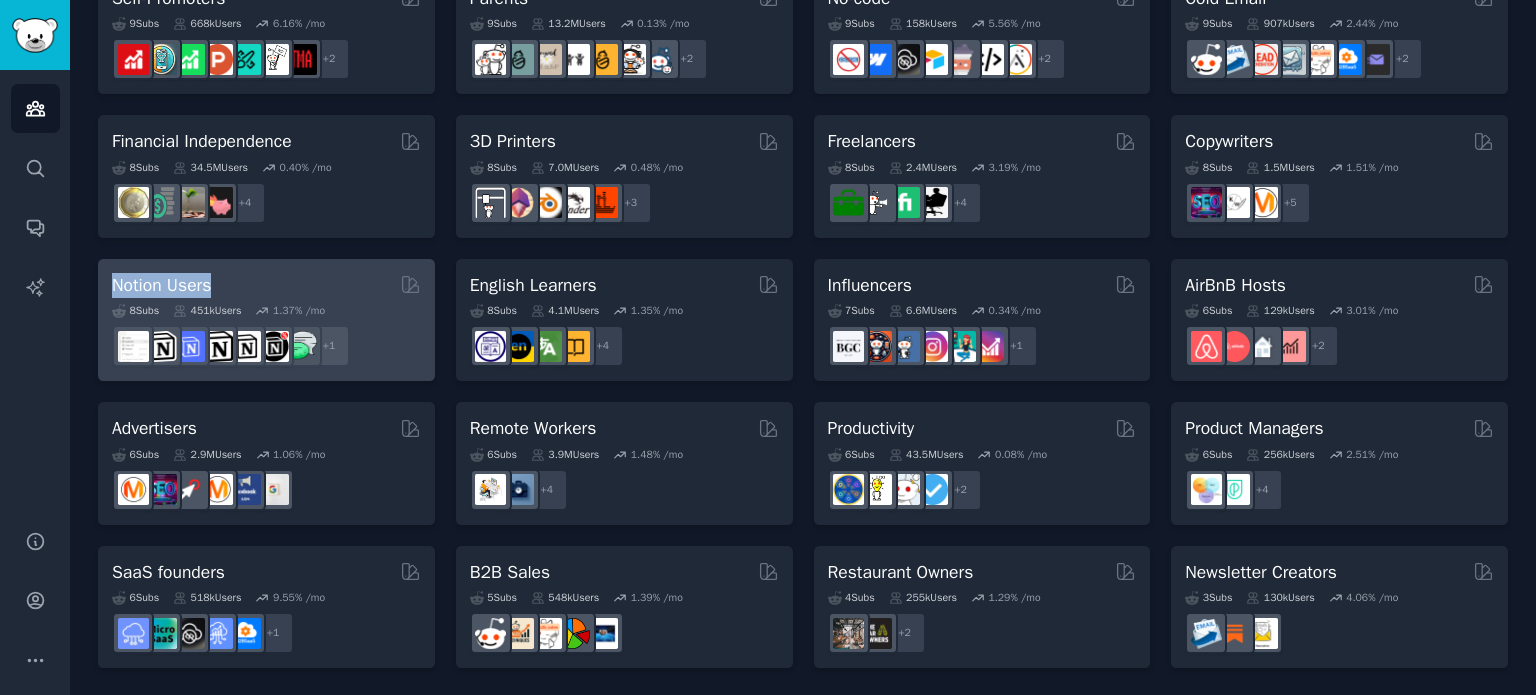 click on "Audiences Info New Saved Curated Trending Curated Audiences Pet Lovers 31 Sub s 24.2M Users 0.84 % /mo + 24 Software Developers 26 Sub s 29.9M Users 0.43 % /mo + 19 AI Enthusiasts 25 Sub s 20.2M Users 2.20 % /mo + 18 DevOps 21 Sub s 1.6M Users 1.96 % /mo + 14 Crypto 19 Sub s 19.1M Users 0.48 % /mo r/ethfinance + 12 Marketers Curated by GummySearch 18 Sub s 6.5M Users 1.20 % /mo r/affiliate_marketing, r/FacebookAds, r/advertising, r/PPC, r/Affiliatemarketing, r/InstagramMarketing, r/digital_marketing, r/DigitalMarketing, r/SEO, r/marketing, r/socialmedia + 11 Startup Founders 16 Sub s 13.7M Users 1.51 % /mo r/growmybusiness + 9 Generative AI 16 Sub s 20.1M Users 1.13 % /mo r/sdforall + 9 AI Developers Curated by GummySearch 15 Sub s 4.0M Users 2.92 % /mo + 8 Stock Investors 15 Sub s 28.5M Users 0.68 % /mo r/dividends + 8 Video Editors 15 Sub s 2.4M Users 2.00 % /mo r/VideoEditors + 8 Designers 13 Sub s 9.8M Users 0.21 % /mo r/UXDesign + 6 Data Scientists 13 Sub s 7.6M Users 0.60 %" 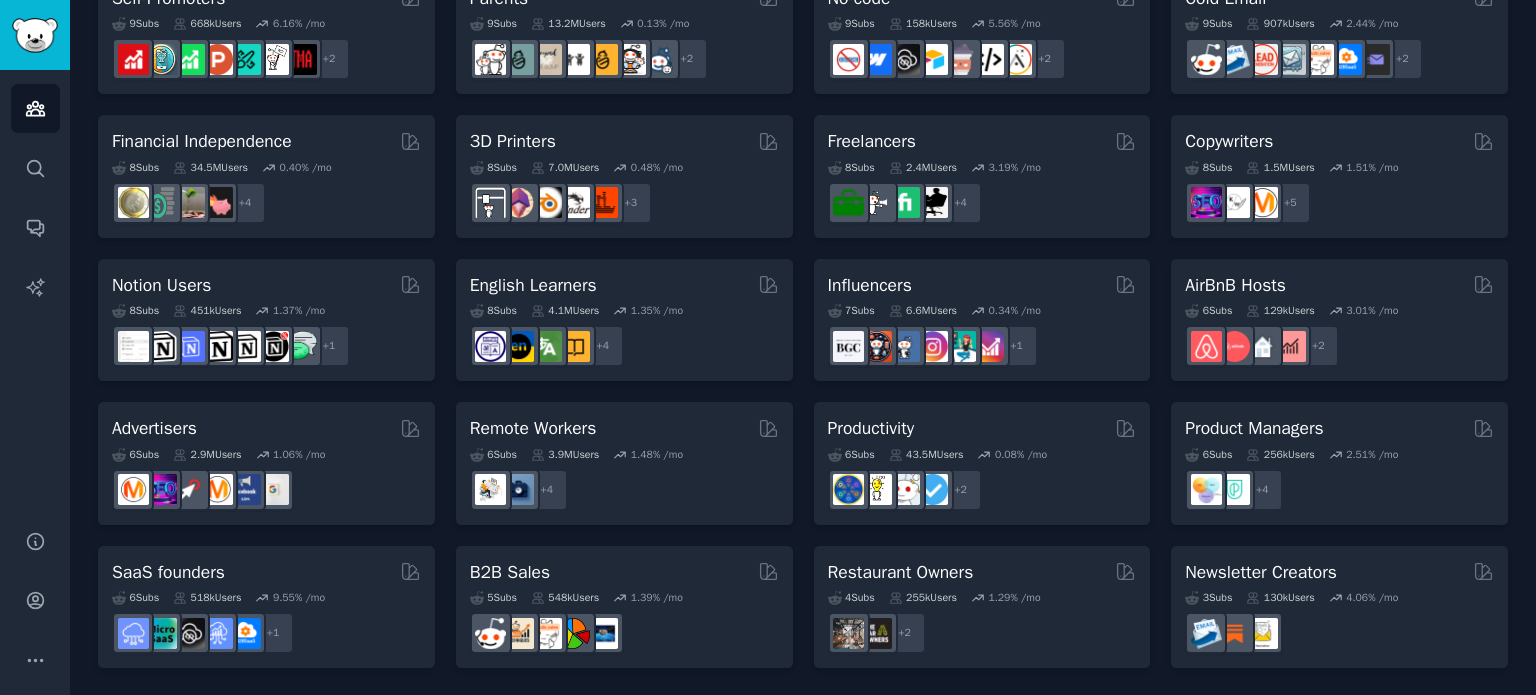 click on "Audiences Info New Saved Curated Trending Curated Audiences Pet Lovers 31 Sub s 24.2M Users 0.84 % /mo + 24 Software Developers 26 Sub s 29.9M Users 0.43 % /mo + 19 AI Enthusiasts 25 Sub s 20.2M Users 2.20 % /mo + 18 DevOps 21 Sub s 1.6M Users 1.96 % /mo + 14 Crypto 19 Sub s 19.1M Users 0.48 % /mo r/ethfinance + 12 Marketers Curated by GummySearch 18 Sub s 6.5M Users 1.20 % /mo r/affiliate_marketing, r/FacebookAds, r/advertising, r/PPC, r/Affiliatemarketing, r/InstagramMarketing, r/digital_marketing, r/DigitalMarketing, r/SEO, r/marketing, r/socialmedia + 11 Startup Founders 16 Sub s 13.7M Users 1.51 % /mo r/growmybusiness + 9 Generative AI 16 Sub s 20.1M Users 1.13 % /mo r/sdforall + 9 AI Developers Curated by GummySearch 15 Sub s 4.0M Users 2.92 % /mo + 8 Stock Investors 15 Sub s 28.5M Users 0.68 % /mo r/dividends + 8 Video Editors 15 Sub s 2.4M Users 2.00 % /mo r/VideoEditors + 8 Designers 13 Sub s 9.8M Users 0.21 % /mo r/UXDesign + 6 Data Scientists 13 Sub s 7.6M Users 0.60 %" 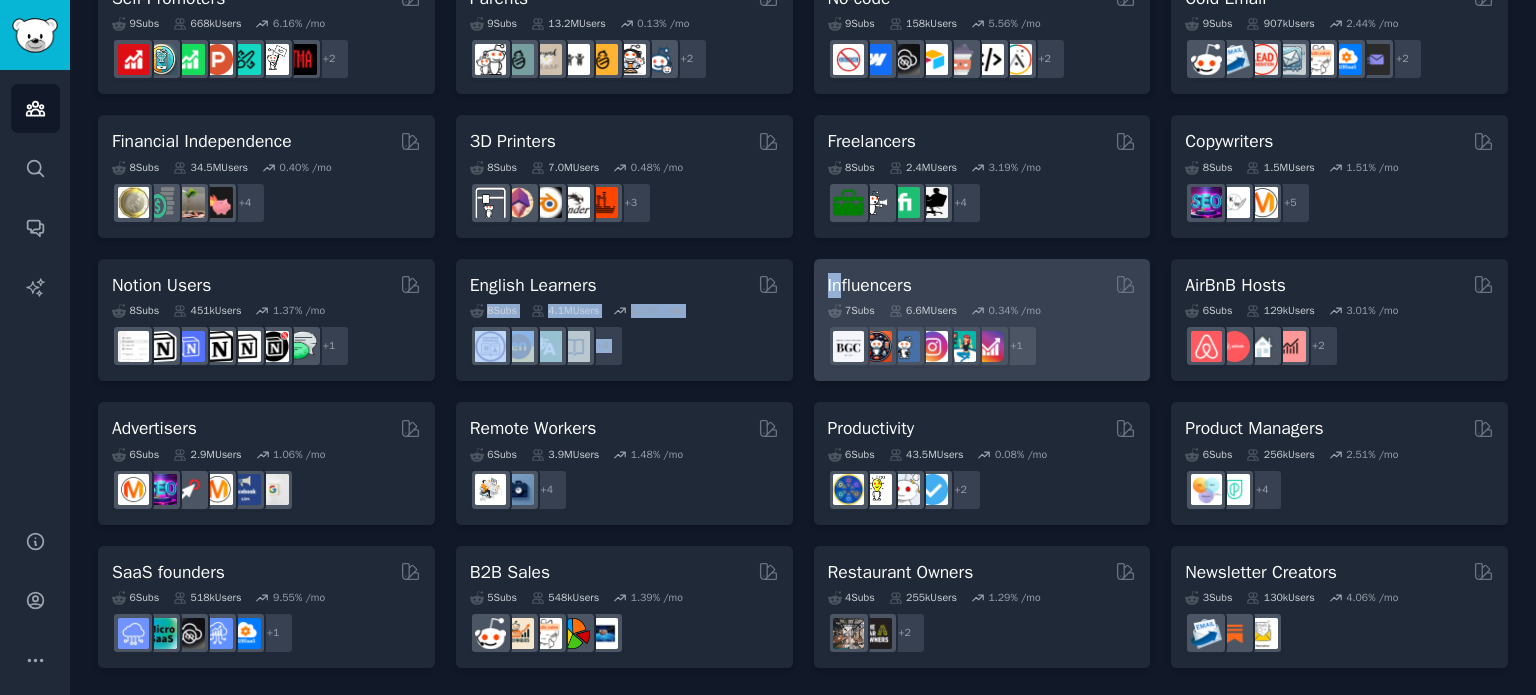 drag, startPoint x: 790, startPoint y: 272, endPoint x: 843, endPoint y: 275, distance: 53.08484 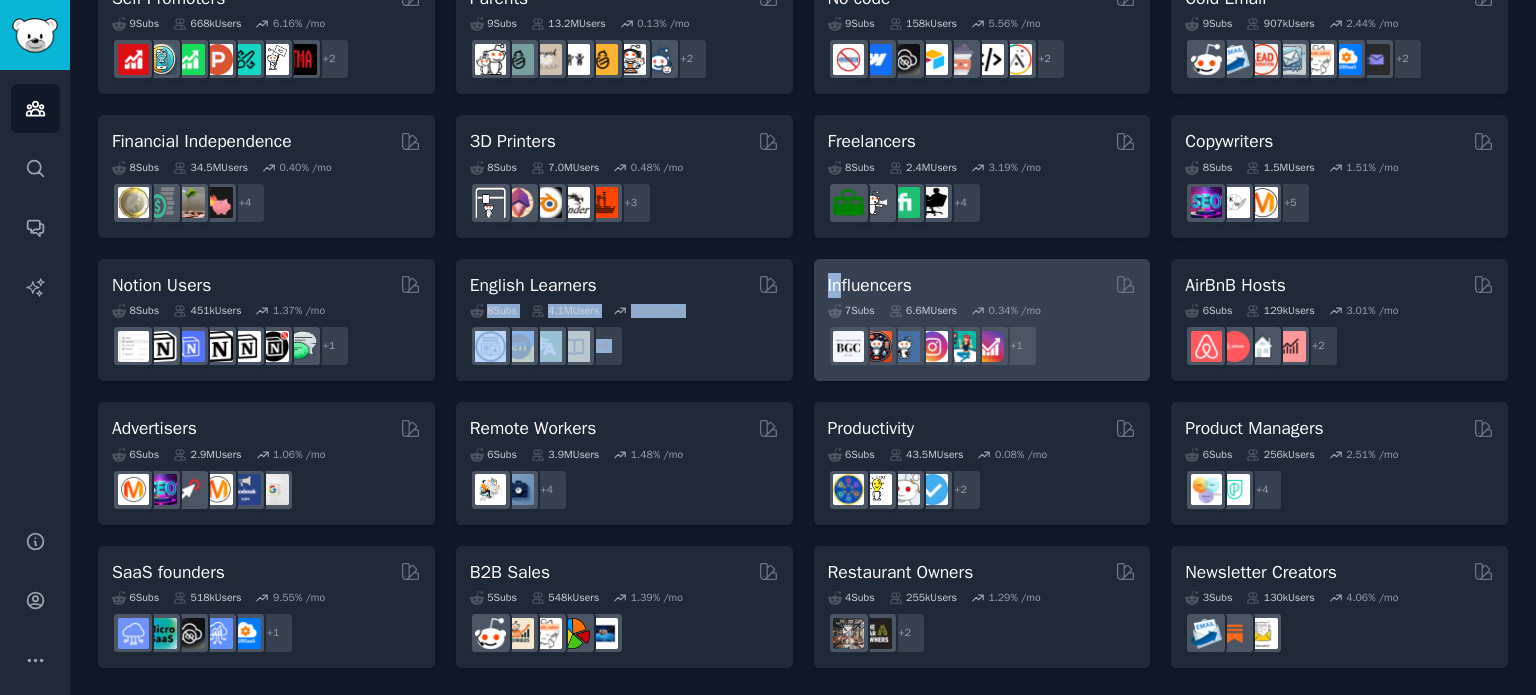click on "Pet Lovers 31 Sub s 24.2M Users 0.84 % /mo + 24 Software Developers 26 Sub s 29.9M Users 0.43 % /mo + 19 AI Enthusiasts 25 Sub s 20.2M Users 2.20 % /mo + 18 DevOps 21 Sub s 1.6M Users 1.96 % /mo + 14 Crypto 19 Sub s 19.1M Users 0.48 % /mo r/ethfinance + 12 Marketers Curated by GummySearch 18 Sub s 6.5M Users 1.20 % /mo r/affiliate_marketing, r/FacebookAds, r/advertising, r/PPC, r/Affiliatemarketing, r/InstagramMarketing, r/digital_marketing, r/DigitalMarketing, r/SEO, r/marketing, r/socialmedia + 11 Startup Founders 16 Sub s 13.7M Users 1.51 % /mo r/growmybusiness + 9 Generative AI 16 Sub s 20.1M Users 1.13 % /mo r/sdforall + 9 AI Developers Curated by GummySearch 15 Sub s 4.0M Users 2.92 % /mo + 8 Stock Investors 15 Sub s 28.5M Users 0.68 % /mo r/dividends + 8 Video Editors 15 Sub s 2.4M Users 2.00 % /mo r/VideoEditors + 8 Designers 13 Sub s 9.8M Users 0.21 % /mo r/UXDesign + 6 Data Scientists 13 Sub s 7.6M Users 0.60 % /mo + 6 Fitness Enthusiasts 12 Sub s 31.1M Users 0.14 % /mo +" at bounding box center (803, -39) 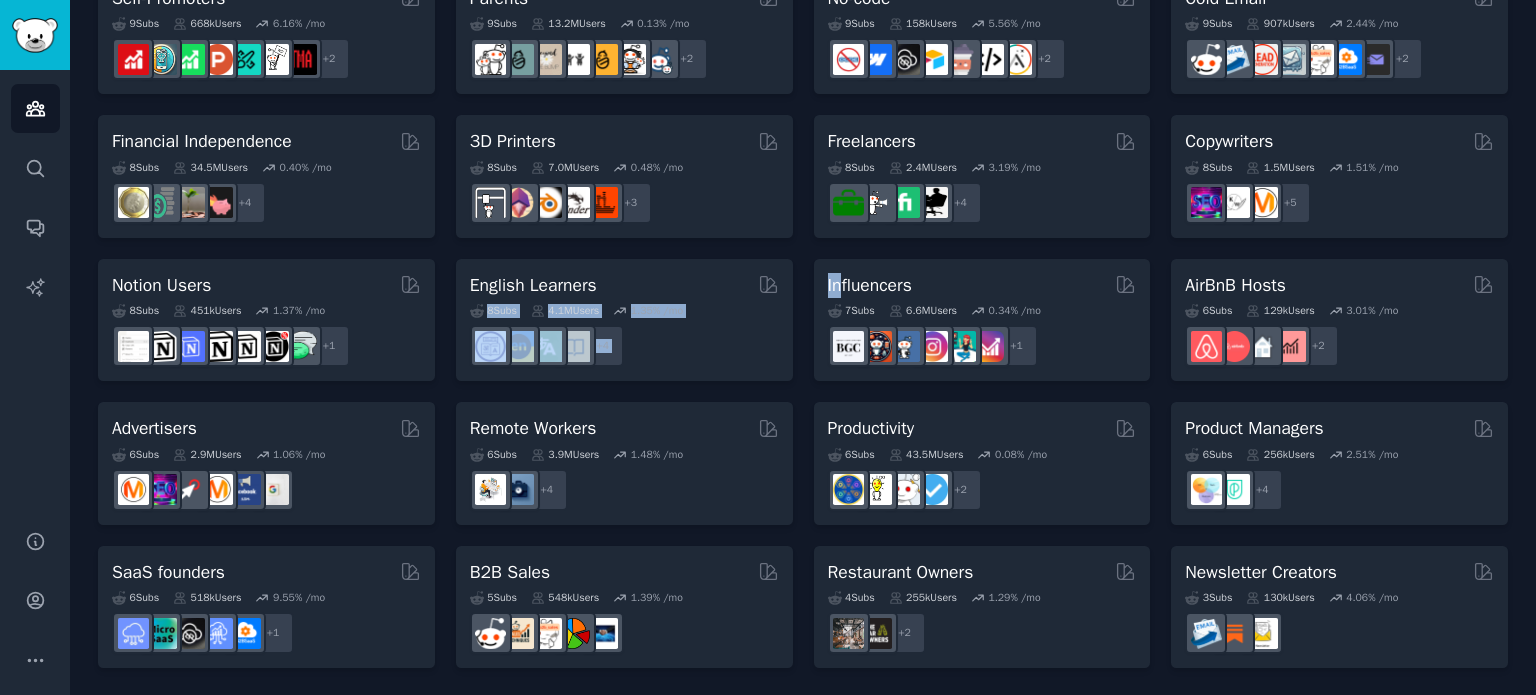 click on "Pet Lovers 31 Sub s 24.2M Users 0.84 % /mo + 24 Software Developers 26 Sub s 29.9M Users 0.43 % /mo + 19 AI Enthusiasts 25 Sub s 20.2M Users 2.20 % /mo + 18 DevOps 21 Sub s 1.6M Users 1.96 % /mo + 14 Crypto 19 Sub s 19.1M Users 0.48 % /mo r/ethfinance + 12 Marketers Curated by GummySearch 18 Sub s 6.5M Users 1.20 % /mo r/affiliate_marketing, r/FacebookAds, r/advertising, r/PPC, r/Affiliatemarketing, r/InstagramMarketing, r/digital_marketing, r/DigitalMarketing, r/SEO, r/marketing, r/socialmedia + 11 Startup Founders 16 Sub s 13.7M Users 1.51 % /mo r/growmybusiness + 9 Generative AI 16 Sub s 20.1M Users 1.13 % /mo r/sdforall + 9 AI Developers Curated by GummySearch 15 Sub s 4.0M Users 2.92 % /mo + 8 Stock Investors 15 Sub s 28.5M Users 0.68 % /mo r/dividends + 8 Video Editors 15 Sub s 2.4M Users 2.00 % /mo r/VideoEditors + 8 Designers 13 Sub s 9.8M Users 0.21 % /mo r/UXDesign + 6 Data Scientists 13 Sub s 7.6M Users 0.60 % /mo + 6 Fitness Enthusiasts 12 Sub s 31.1M Users 0.14 % /mo +" at bounding box center [803, -39] 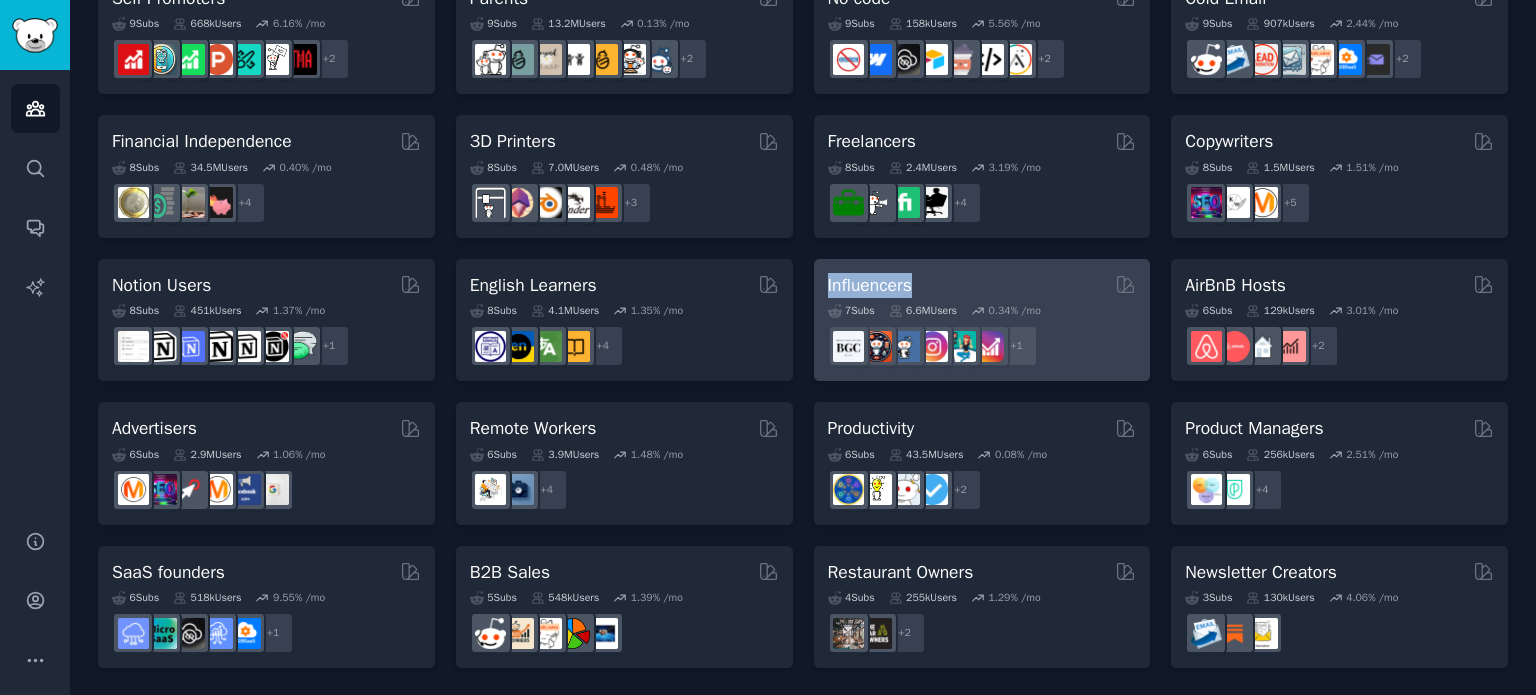 drag, startPoint x: 808, startPoint y: 282, endPoint x: 928, endPoint y: 285, distance: 120.03749 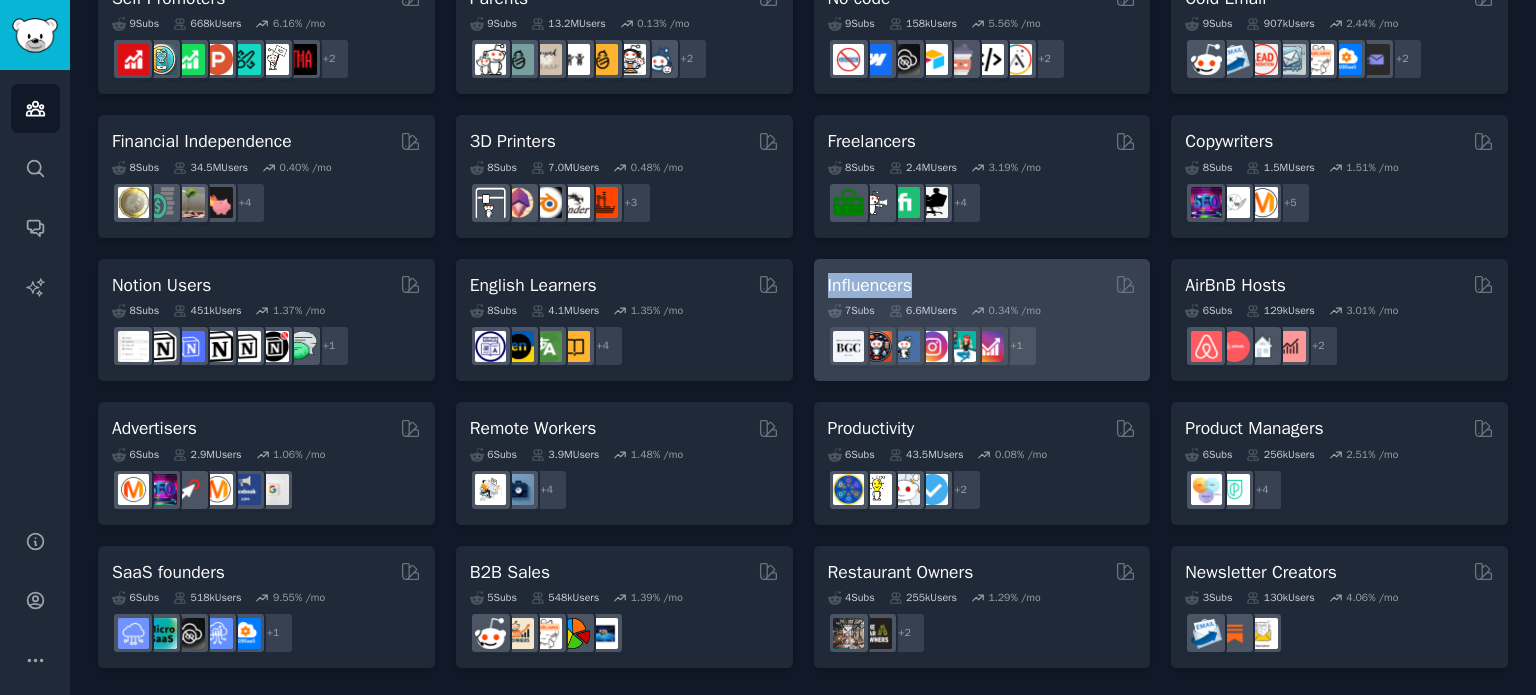 click on "Pet Lovers 31 Sub s 24.2M Users 0.84 % /mo + 24 Software Developers 26 Sub s 29.9M Users 0.43 % /mo + 19 AI Enthusiasts 25 Sub s 20.2M Users 2.20 % /mo + 18 DevOps 21 Sub s 1.6M Users 1.96 % /mo + 14 Crypto 19 Sub s 19.1M Users 0.48 % /mo r/ethfinance + 12 Marketers Curated by GummySearch 18 Sub s 6.5M Users 1.20 % /mo r/affiliate_marketing, r/FacebookAds, r/advertising, r/PPC, r/Affiliatemarketing, r/InstagramMarketing, r/digital_marketing, r/DigitalMarketing, r/SEO, r/marketing, r/socialmedia + 11 Startup Founders 16 Sub s 13.7M Users 1.51 % /mo r/growmybusiness + 9 Generative AI 16 Sub s 20.1M Users 1.13 % /mo r/sdforall + 9 AI Developers Curated by GummySearch 15 Sub s 4.0M Users 2.92 % /mo + 8 Stock Investors 15 Sub s 28.5M Users 0.68 % /mo r/dividends + 8 Video Editors 15 Sub s 2.4M Users 2.00 % /mo r/VideoEditors + 8 Designers 13 Sub s 9.8M Users 0.21 % /mo r/UXDesign + 6 Data Scientists 13 Sub s 7.6M Users 0.60 % /mo + 6 Fitness Enthusiasts 12 Sub s 31.1M Users 0.14 % /mo +" at bounding box center (803, -39) 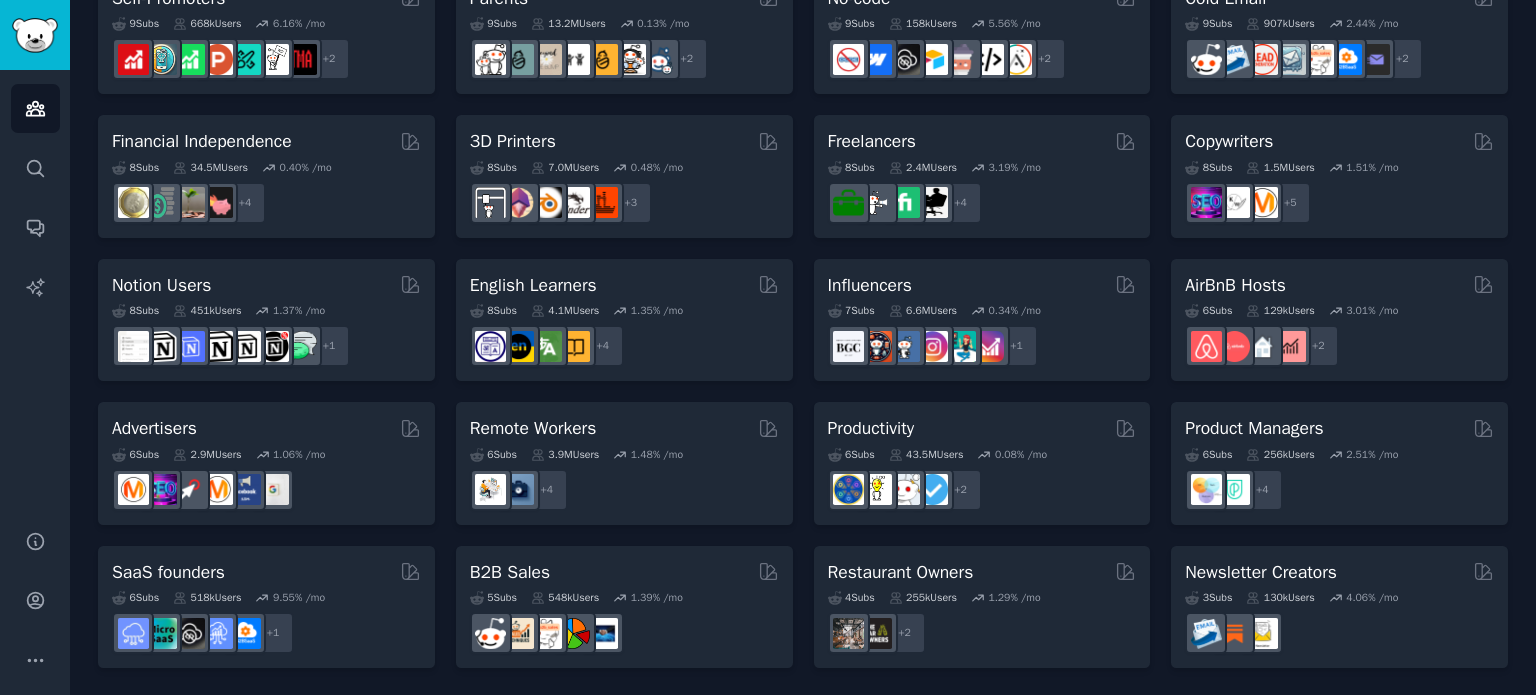 click on "Pet Lovers 31 Sub s 24.2M Users 0.84 % /mo + 24 Software Developers 26 Sub s 29.9M Users 0.43 % /mo + 19 AI Enthusiasts 25 Sub s 20.2M Users 2.20 % /mo + 18 DevOps 21 Sub s 1.6M Users 1.96 % /mo + 14 Crypto 19 Sub s 19.1M Users 0.48 % /mo r/ethfinance + 12 Marketers Curated by GummySearch 18 Sub s 6.5M Users 1.20 % /mo r/affiliate_marketing, r/FacebookAds, r/advertising, r/PPC, r/Affiliatemarketing, r/InstagramMarketing, r/digital_marketing, r/DigitalMarketing, r/SEO, r/marketing, r/socialmedia + 11 Startup Founders 16 Sub s 13.7M Users 1.51 % /mo r/growmybusiness + 9 Generative AI 16 Sub s 20.1M Users 1.13 % /mo r/sdforall + 9 AI Developers Curated by GummySearch 15 Sub s 4.0M Users 2.92 % /mo + 8 Stock Investors 15 Sub s 28.5M Users 0.68 % /mo r/dividends + 8 Video Editors 15 Sub s 2.4M Users 2.00 % /mo r/VideoEditors + 8 Designers 13 Sub s 9.8M Users 0.21 % /mo r/UXDesign + 6 Data Scientists 13 Sub s 7.6M Users 0.60 % /mo + 6 Fitness Enthusiasts 12 Sub s 31.1M Users 0.14 % /mo +" at bounding box center [803, -39] 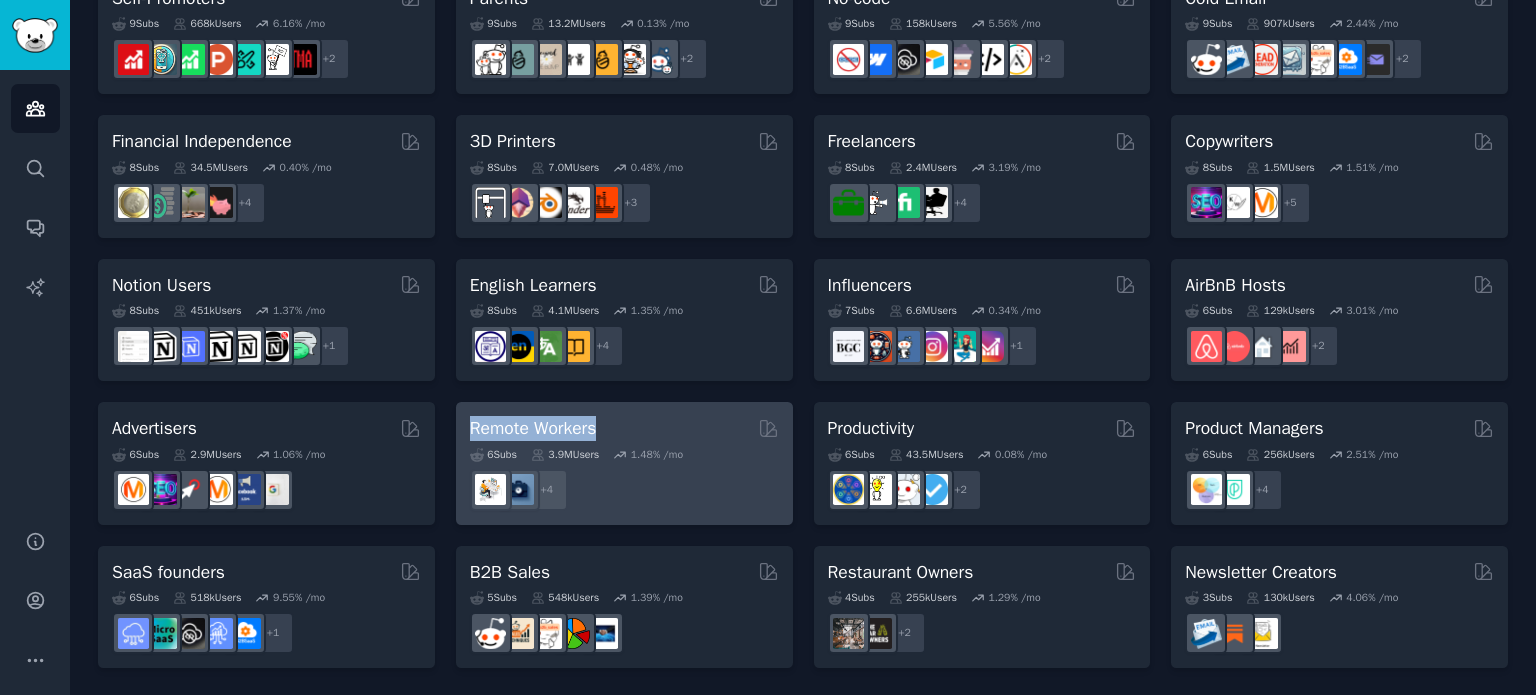 drag, startPoint x: 449, startPoint y: 423, endPoint x: 601, endPoint y: 431, distance: 152.21039 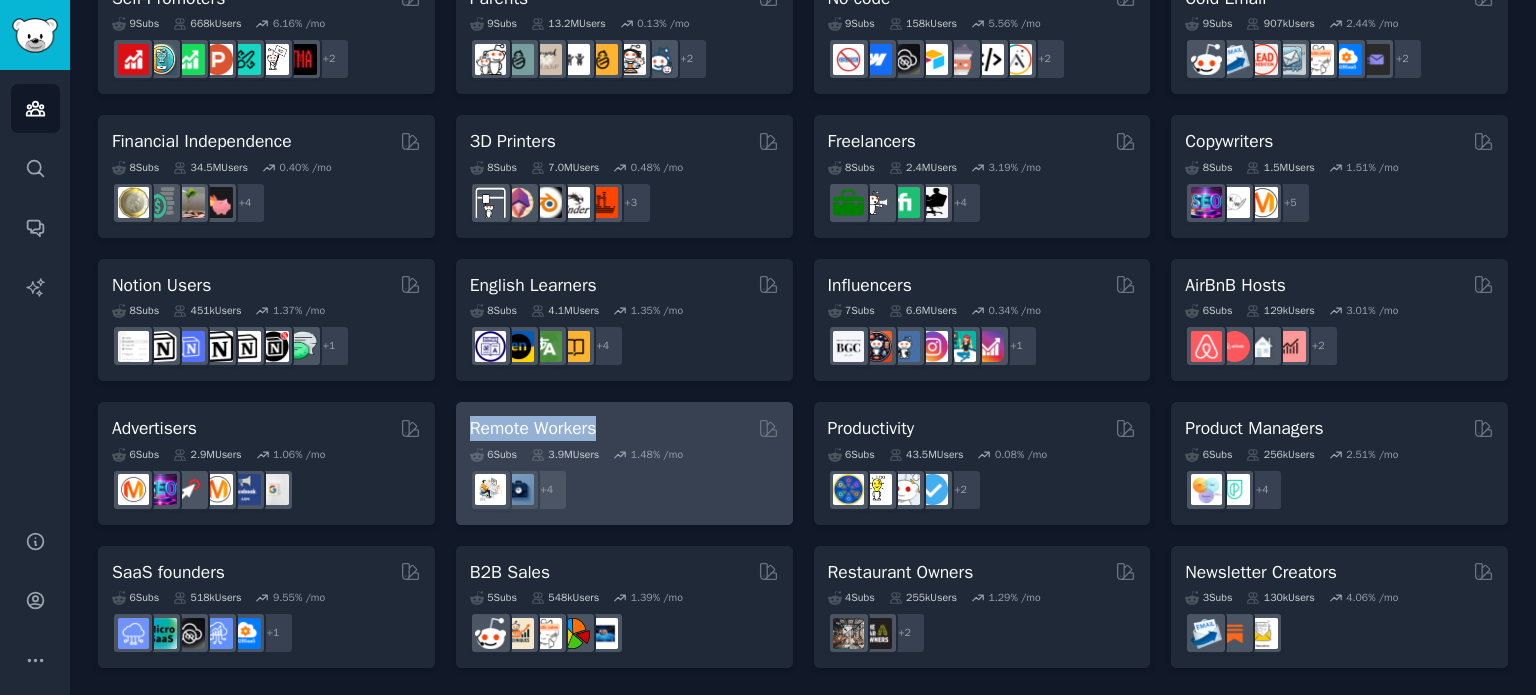 click on "Pet Lovers 31 Sub s 24.2M Users 0.84 % /mo + 24 Software Developers 26 Sub s 29.9M Users 0.43 % /mo + 19 AI Enthusiasts 25 Sub s 20.2M Users 2.20 % /mo + 18 DevOps 21 Sub s 1.6M Users 1.96 % /mo + 14 Crypto 19 Sub s 19.1M Users 0.48 % /mo r/ethfinance + 12 Marketers Curated by GummySearch 18 Sub s 6.5M Users 1.20 % /mo r/affiliate_marketing, r/FacebookAds, r/advertising, r/PPC, r/Affiliatemarketing, r/InstagramMarketing, r/digital_marketing, r/DigitalMarketing, r/SEO, r/marketing, r/socialmedia + 11 Startup Founders 16 Sub s 13.7M Users 1.51 % /mo r/growmybusiness + 9 Generative AI 16 Sub s 20.1M Users 1.13 % /mo r/sdforall + 9 AI Developers Curated by GummySearch 15 Sub s 4.0M Users 2.92 % /mo + 8 Stock Investors 15 Sub s 28.5M Users 0.68 % /mo r/dividends + 8 Video Editors 15 Sub s 2.4M Users 2.00 % /mo r/VideoEditors + 8 Designers 13 Sub s 9.8M Users 0.21 % /mo r/UXDesign + 6 Data Scientists 13 Sub s 7.6M Users 0.60 % /mo + 6 Fitness Enthusiasts 12 Sub s 31.1M Users 0.14 % /mo +" at bounding box center (803, -39) 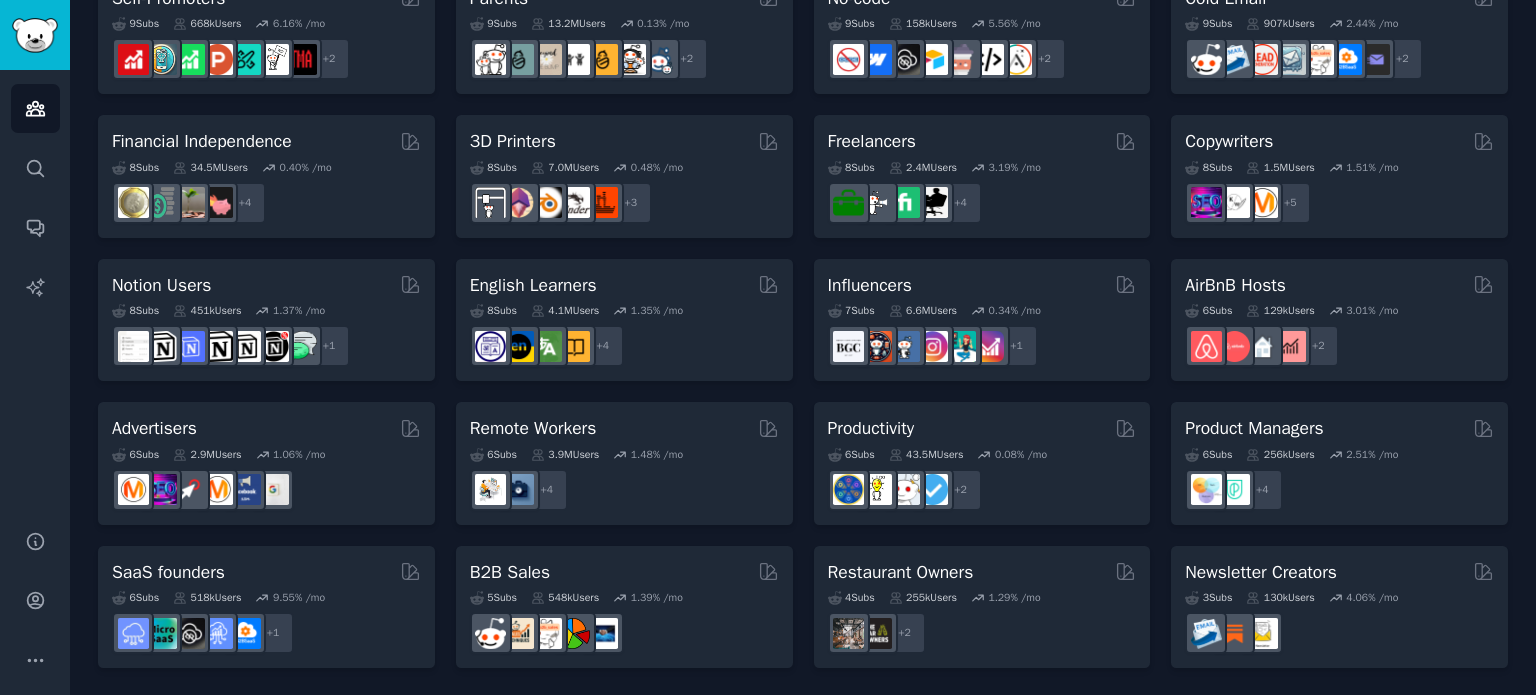 click on "Pet Lovers 31 Sub s 24.2M Users 0.84 % /mo + 24 Software Developers 26 Sub s 29.9M Users 0.43 % /mo + 19 AI Enthusiasts 25 Sub s 20.2M Users 2.20 % /mo + 18 DevOps 21 Sub s 1.6M Users 1.96 % /mo + 14 Crypto 19 Sub s 19.1M Users 0.48 % /mo r/ethfinance + 12 Marketers Curated by GummySearch 18 Sub s 6.5M Users 1.20 % /mo r/affiliate_marketing, r/FacebookAds, r/advertising, r/PPC, r/Affiliatemarketing, r/InstagramMarketing, r/digital_marketing, r/DigitalMarketing, r/SEO, r/marketing, r/socialmedia + 11 Startup Founders 16 Sub s 13.7M Users 1.51 % /mo r/growmybusiness + 9 Generative AI 16 Sub s 20.1M Users 1.13 % /mo r/sdforall + 9 AI Developers Curated by GummySearch 15 Sub s 4.0M Users 2.92 % /mo + 8 Stock Investors 15 Sub s 28.5M Users 0.68 % /mo r/dividends + 8 Video Editors 15 Sub s 2.4M Users 2.00 % /mo r/VideoEditors + 8 Designers 13 Sub s 9.8M Users 0.21 % /mo r/UXDesign + 6 Data Scientists 13 Sub s 7.6M Users 0.60 % /mo + 6 Fitness Enthusiasts 12 Sub s 31.1M Users 0.14 % /mo +" at bounding box center [803, -39] 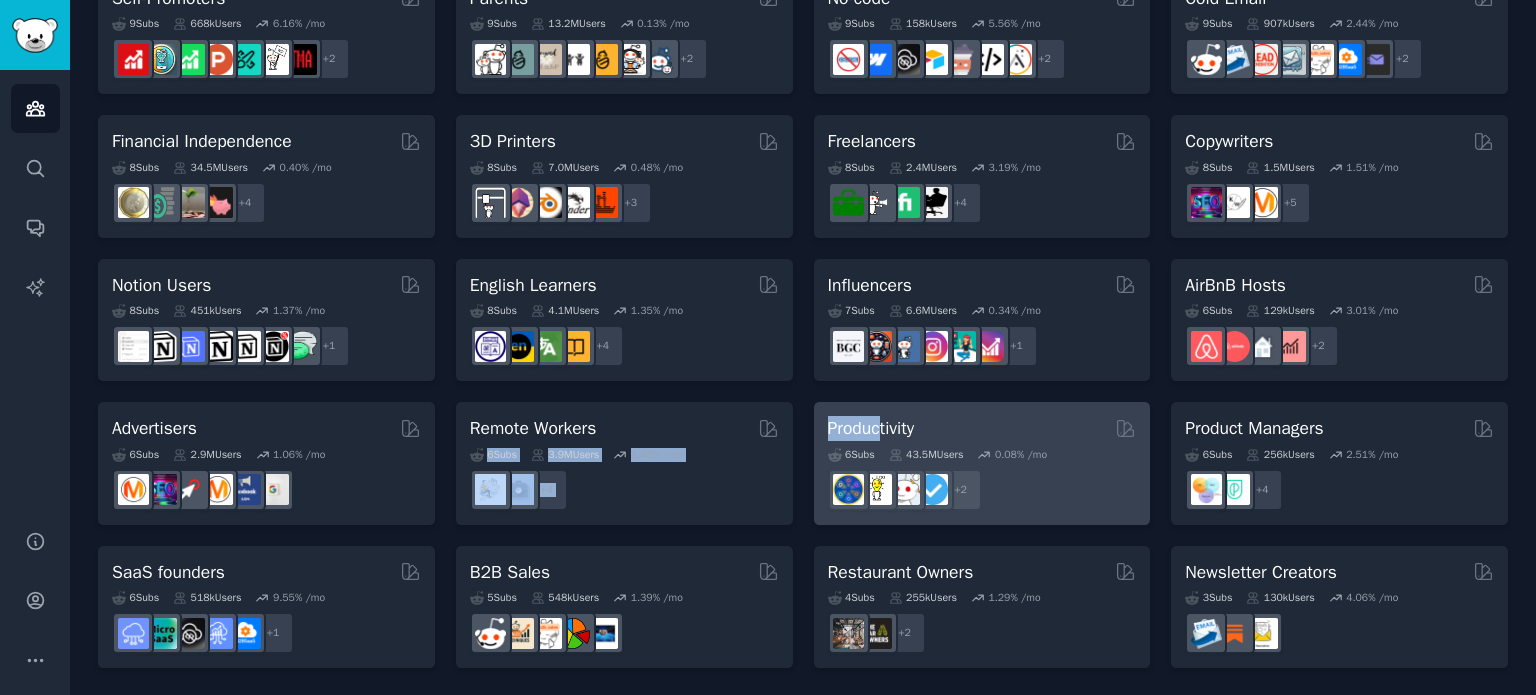 drag, startPoint x: 800, startPoint y: 420, endPoint x: 883, endPoint y: 427, distance: 83.294655 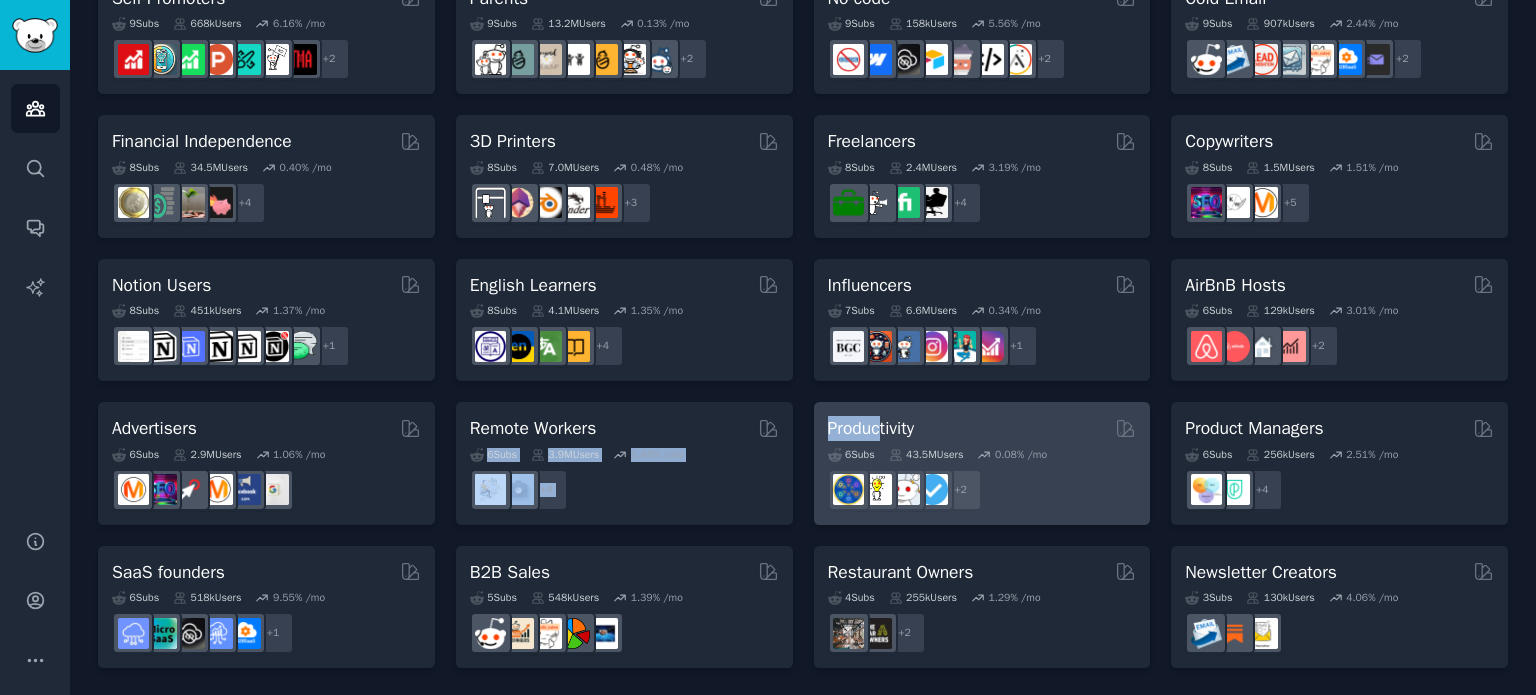 click on "Pet Lovers 31 Sub s 24.2M Users 0.84 % /mo + 24 Software Developers 26 Sub s 29.9M Users 0.43 % /mo + 19 AI Enthusiasts 25 Sub s 20.2M Users 2.20 % /mo + 18 DevOps 21 Sub s 1.6M Users 1.96 % /mo + 14 Crypto 19 Sub s 19.1M Users 0.48 % /mo r/ethfinance + 12 Marketers Curated by GummySearch 18 Sub s 6.5M Users 1.20 % /mo r/affiliate_marketing, r/FacebookAds, r/advertising, r/PPC, r/Affiliatemarketing, r/InstagramMarketing, r/digital_marketing, r/DigitalMarketing, r/SEO, r/marketing, r/socialmedia + 11 Startup Founders 16 Sub s 13.7M Users 1.51 % /mo r/growmybusiness + 9 Generative AI 16 Sub s 20.1M Users 1.13 % /mo r/sdforall + 9 AI Developers Curated by GummySearch 15 Sub s 4.0M Users 2.92 % /mo + 8 Stock Investors 15 Sub s 28.5M Users 0.68 % /mo r/dividends + 8 Video Editors 15 Sub s 2.4M Users 2.00 % /mo r/VideoEditors + 8 Designers 13 Sub s 9.8M Users 0.21 % /mo r/UXDesign + 6 Data Scientists 13 Sub s 7.6M Users 0.60 % /mo + 6 Fitness Enthusiasts 12 Sub s 31.1M Users 0.14 % /mo +" at bounding box center [803, -39] 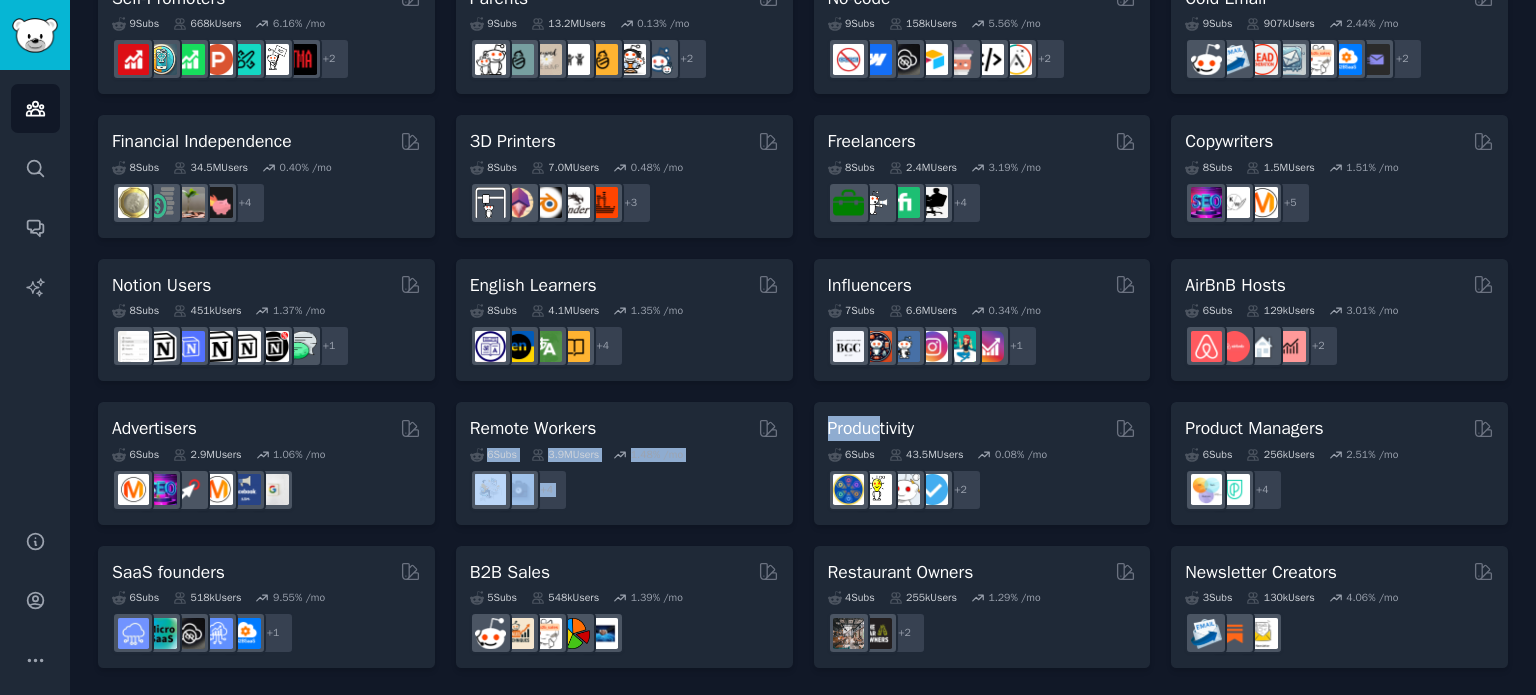 click on "Pet Lovers 31 Sub s 24.2M Users 0.84 % /mo + 24 Software Developers 26 Sub s 29.9M Users 0.43 % /mo + 19 AI Enthusiasts 25 Sub s 20.2M Users 2.20 % /mo + 18 DevOps 21 Sub s 1.6M Users 1.96 % /mo + 14 Crypto 19 Sub s 19.1M Users 0.48 % /mo r/ethfinance + 12 Marketers Curated by GummySearch 18 Sub s 6.5M Users 1.20 % /mo r/affiliate_marketing, r/FacebookAds, r/advertising, r/PPC, r/Affiliatemarketing, r/InstagramMarketing, r/digital_marketing, r/DigitalMarketing, r/SEO, r/marketing, r/socialmedia + 11 Startup Founders 16 Sub s 13.7M Users 1.51 % /mo r/growmybusiness + 9 Generative AI 16 Sub s 20.1M Users 1.13 % /mo r/sdforall + 9 AI Developers Curated by GummySearch 15 Sub s 4.0M Users 2.92 % /mo + 8 Stock Investors 15 Sub s 28.5M Users 0.68 % /mo r/dividends + 8 Video Editors 15 Sub s 2.4M Users 2.00 % /mo r/VideoEditors + 8 Designers 13 Sub s 9.8M Users 0.21 % /mo r/UXDesign + 6 Data Scientists 13 Sub s 7.6M Users 0.60 % /mo + 6 Fitness Enthusiasts 12 Sub s 31.1M Users 0.14 % /mo +" at bounding box center [803, -39] 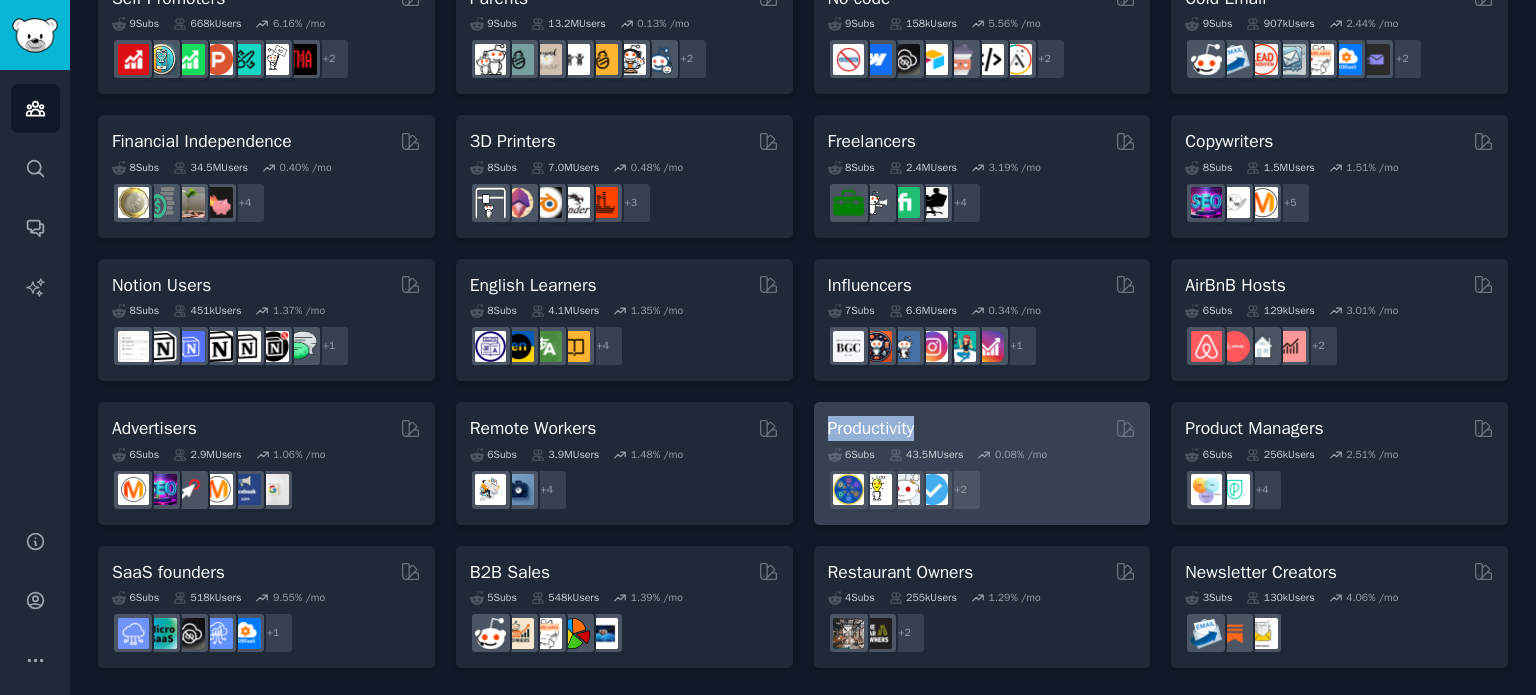 drag, startPoint x: 802, startPoint y: 428, endPoint x: 925, endPoint y: 435, distance: 123.19903 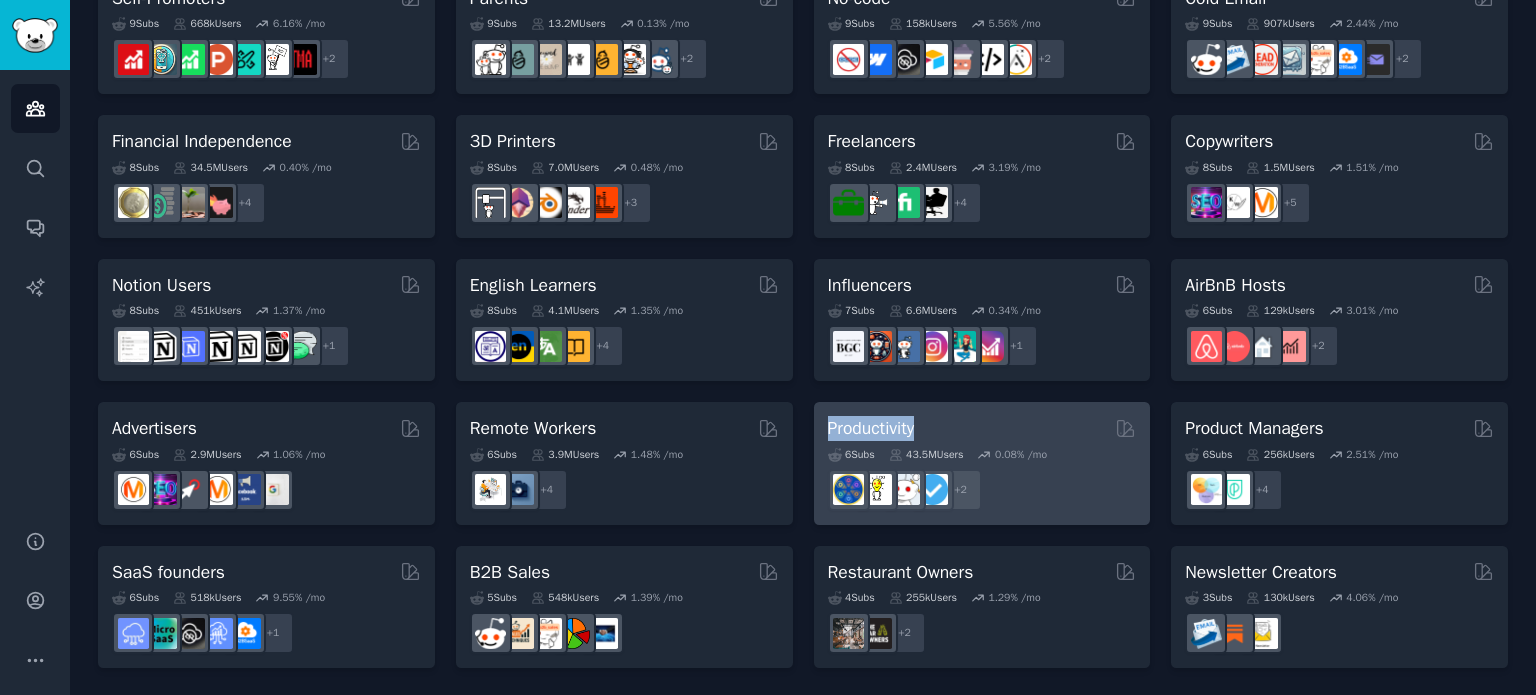 click on "Pet Lovers 31 Sub s 24.2M Users 0.84 % /mo + 24 Software Developers 26 Sub s 29.9M Users 0.43 % /mo + 19 AI Enthusiasts 25 Sub s 20.2M Users 2.20 % /mo + 18 DevOps 21 Sub s 1.6M Users 1.96 % /mo + 14 Crypto 19 Sub s 19.1M Users 0.48 % /mo r/ethfinance + 12 Marketers Curated by GummySearch 18 Sub s 6.5M Users 1.20 % /mo r/affiliate_marketing, r/FacebookAds, r/advertising, r/PPC, r/Affiliatemarketing, r/InstagramMarketing, r/digital_marketing, r/DigitalMarketing, r/SEO, r/marketing, r/socialmedia + 11 Startup Founders 16 Sub s 13.7M Users 1.51 % /mo r/growmybusiness + 9 Generative AI 16 Sub s 20.1M Users 1.13 % /mo r/sdforall + 9 AI Developers Curated by GummySearch 15 Sub s 4.0M Users 2.92 % /mo + 8 Stock Investors 15 Sub s 28.5M Users 0.68 % /mo r/dividends + 8 Video Editors 15 Sub s 2.4M Users 2.00 % /mo r/VideoEditors + 8 Designers 13 Sub s 9.8M Users 0.21 % /mo r/UXDesign + 6 Data Scientists 13 Sub s 7.6M Users 0.60 % /mo + 6 Fitness Enthusiasts 12 Sub s 31.1M Users 0.14 % /mo +" at bounding box center (803, -39) 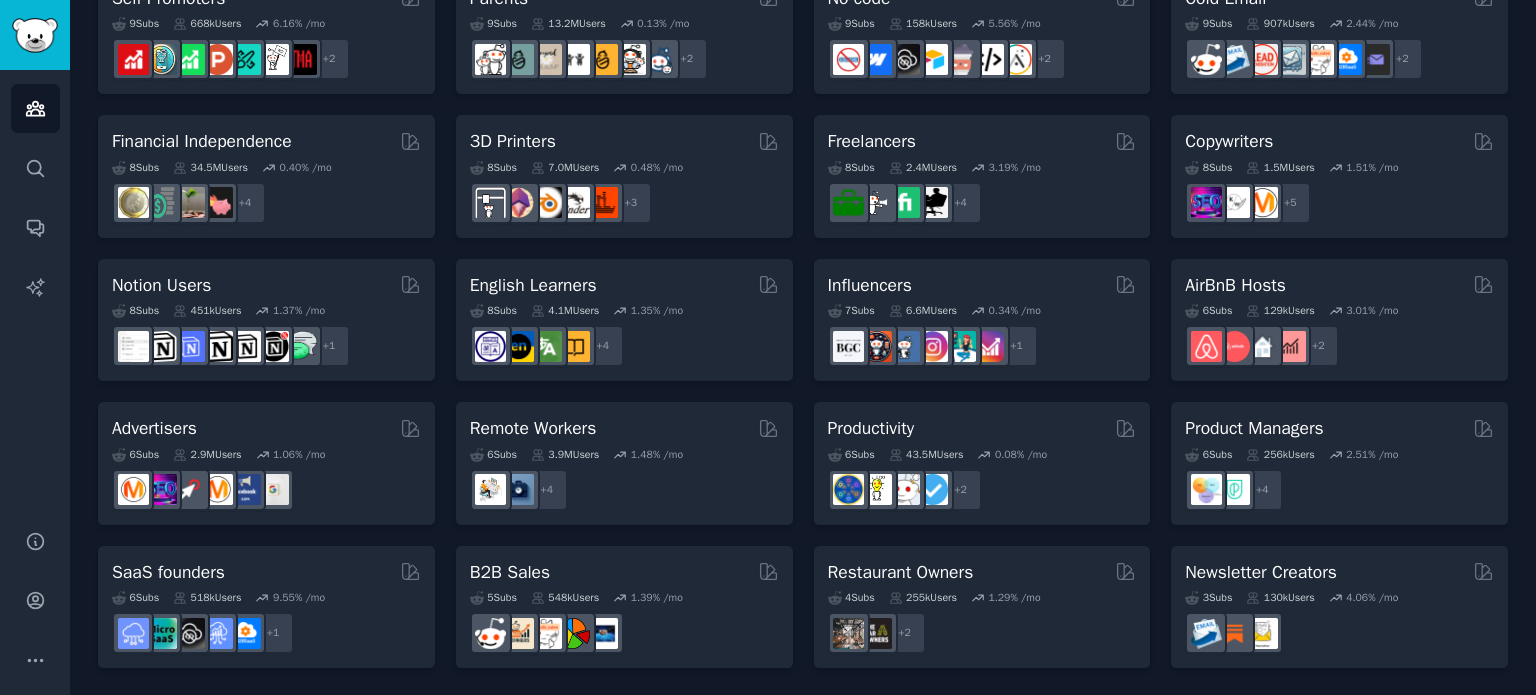 click on "Pet Lovers 31 Sub s 24.2M Users 0.84 % /mo + 24 Software Developers 26 Sub s 29.9M Users 0.43 % /mo + 19 AI Enthusiasts 25 Sub s 20.2M Users 2.20 % /mo + 18 DevOps 21 Sub s 1.6M Users 1.96 % /mo + 14 Crypto 19 Sub s 19.1M Users 0.48 % /mo r/ethfinance + 12 Marketers Curated by GummySearch 18 Sub s 6.5M Users 1.20 % /mo r/affiliate_marketing, r/FacebookAds, r/advertising, r/PPC, r/Affiliatemarketing, r/InstagramMarketing, r/digital_marketing, r/DigitalMarketing, r/SEO, r/marketing, r/socialmedia + 11 Startup Founders 16 Sub s 13.7M Users 1.51 % /mo r/growmybusiness + 9 Generative AI 16 Sub s 20.1M Users 1.13 % /mo r/sdforall + 9 AI Developers Curated by GummySearch 15 Sub s 4.0M Users 2.92 % /mo + 8 Stock Investors 15 Sub s 28.5M Users 0.68 % /mo r/dividends + 8 Video Editors 15 Sub s 2.4M Users 2.00 % /mo r/VideoEditors + 8 Designers 13 Sub s 9.8M Users 0.21 % /mo r/UXDesign + 6 Data Scientists 13 Sub s 7.6M Users 0.60 % /mo + 6 Fitness Enthusiasts 12 Sub s 31.1M Users 0.14 % /mo +" at bounding box center [803, -39] 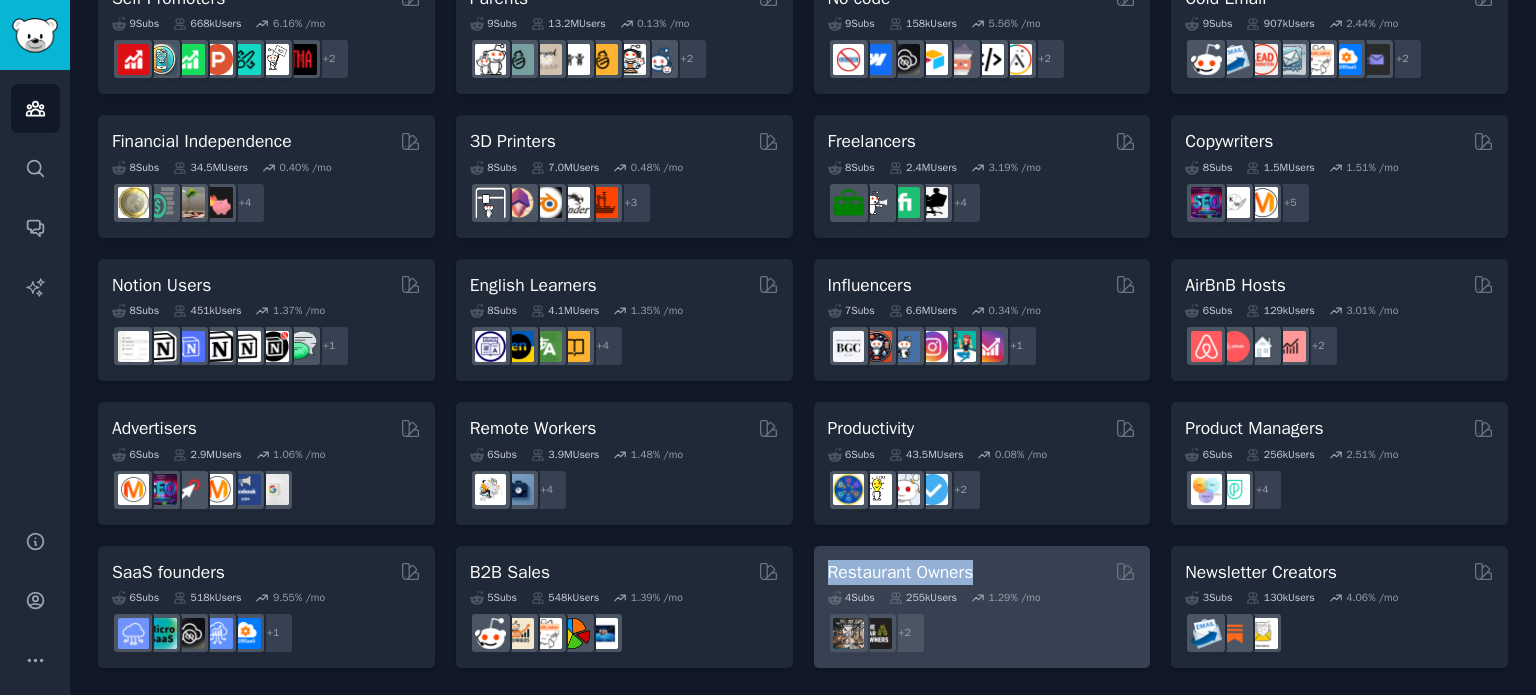 drag, startPoint x: 803, startPoint y: 564, endPoint x: 972, endPoint y: 572, distance: 169.18924 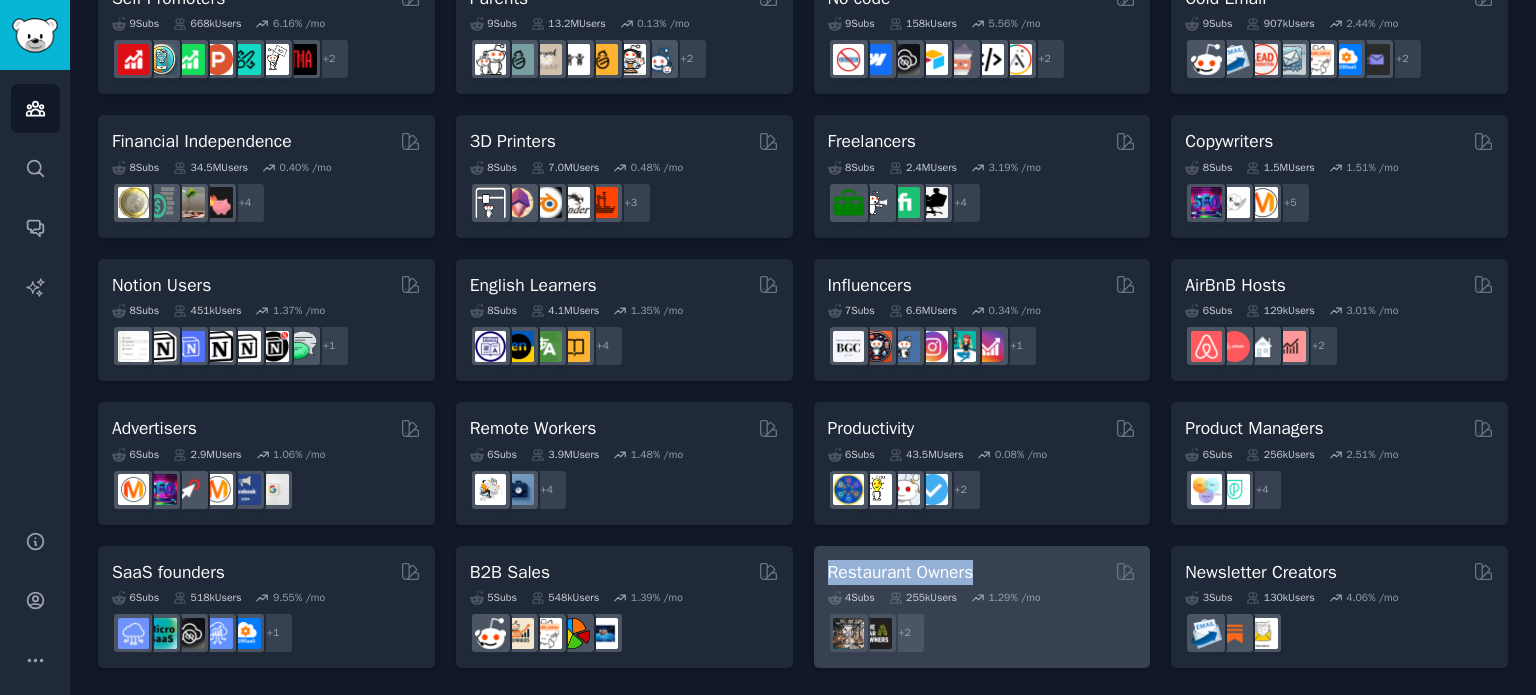 click on "Pet Lovers 31 Sub s 24.2M Users 0.84 % /mo + 24 Software Developers 26 Sub s 29.9M Users 0.43 % /mo + 19 AI Enthusiasts 25 Sub s 20.2M Users 2.20 % /mo + 18 DevOps 21 Sub s 1.6M Users 1.96 % /mo + 14 Crypto 19 Sub s 19.1M Users 0.48 % /mo r/ethfinance + 12 Marketers Curated by GummySearch 18 Sub s 6.5M Users 1.20 % /mo r/affiliate_marketing, r/FacebookAds, r/advertising, r/PPC, r/Affiliatemarketing, r/InstagramMarketing, r/digital_marketing, r/DigitalMarketing, r/SEO, r/marketing, r/socialmedia + 11 Startup Founders 16 Sub s 13.7M Users 1.51 % /mo r/growmybusiness + 9 Generative AI 16 Sub s 20.1M Users 1.13 % /mo r/sdforall + 9 AI Developers Curated by GummySearch 15 Sub s 4.0M Users 2.92 % /mo + 8 Stock Investors 15 Sub s 28.5M Users 0.68 % /mo r/dividends + 8 Video Editors 15 Sub s 2.4M Users 2.00 % /mo r/VideoEditors + 8 Designers 13 Sub s 9.8M Users 0.21 % /mo r/UXDesign + 6 Data Scientists 13 Sub s 7.6M Users 0.60 % /mo + 6 Fitness Enthusiasts 12 Sub s 31.1M Users 0.14 % /mo +" at bounding box center [803, -39] 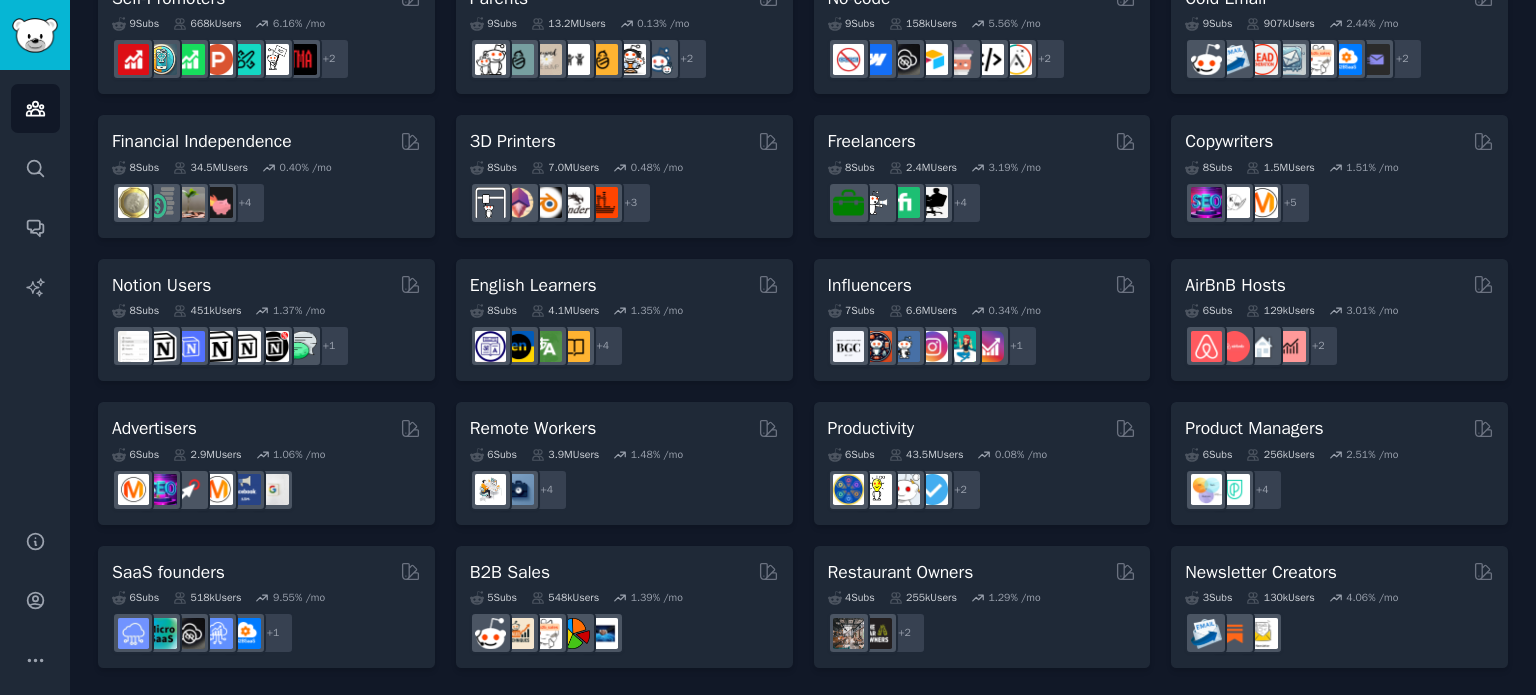 click on "Pet Lovers 31 Sub s 24.2M Users 0.84 % /mo + 24 Software Developers 26 Sub s 29.9M Users 0.43 % /mo + 19 AI Enthusiasts 25 Sub s 20.2M Users 2.20 % /mo + 18 DevOps 21 Sub s 1.6M Users 1.96 % /mo + 14 Crypto 19 Sub s 19.1M Users 0.48 % /mo r/ethfinance + 12 Marketers Curated by GummySearch 18 Sub s 6.5M Users 1.20 % /mo r/affiliate_marketing, r/FacebookAds, r/advertising, r/PPC, r/Affiliatemarketing, r/InstagramMarketing, r/digital_marketing, r/DigitalMarketing, r/SEO, r/marketing, r/socialmedia + 11 Startup Founders 16 Sub s 13.7M Users 1.51 % /mo r/growmybusiness + 9 Generative AI 16 Sub s 20.1M Users 1.13 % /mo r/sdforall + 9 AI Developers Curated by GummySearch 15 Sub s 4.0M Users 2.92 % /mo + 8 Stock Investors 15 Sub s 28.5M Users 0.68 % /mo r/dividends + 8 Video Editors 15 Sub s 2.4M Users 2.00 % /mo r/VideoEditors + 8 Designers 13 Sub s 9.8M Users 0.21 % /mo r/UXDesign + 6 Data Scientists 13 Sub s 7.6M Users 0.60 % /mo + 6 Fitness Enthusiasts 12 Sub s 31.1M Users 0.14 % /mo +" at bounding box center (803, -39) 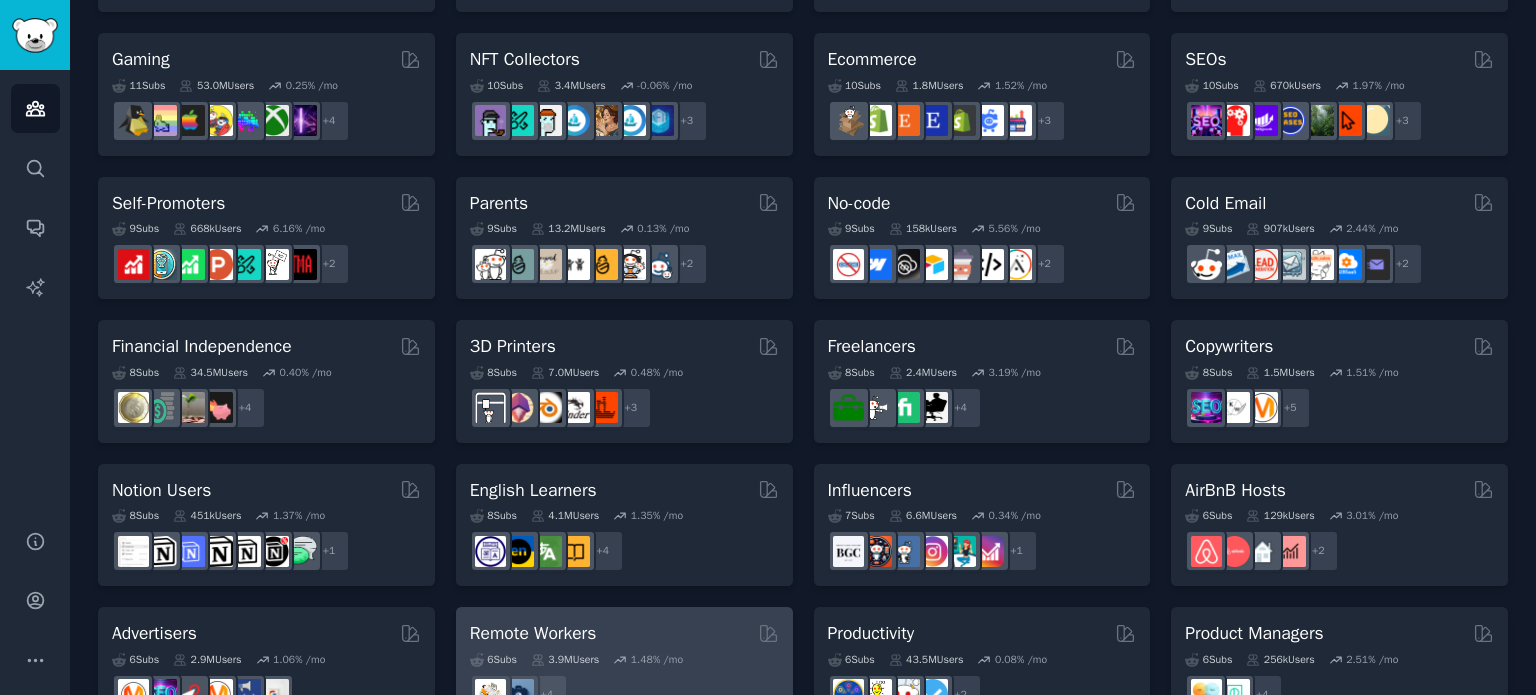 scroll, scrollTop: 904, scrollLeft: 0, axis: vertical 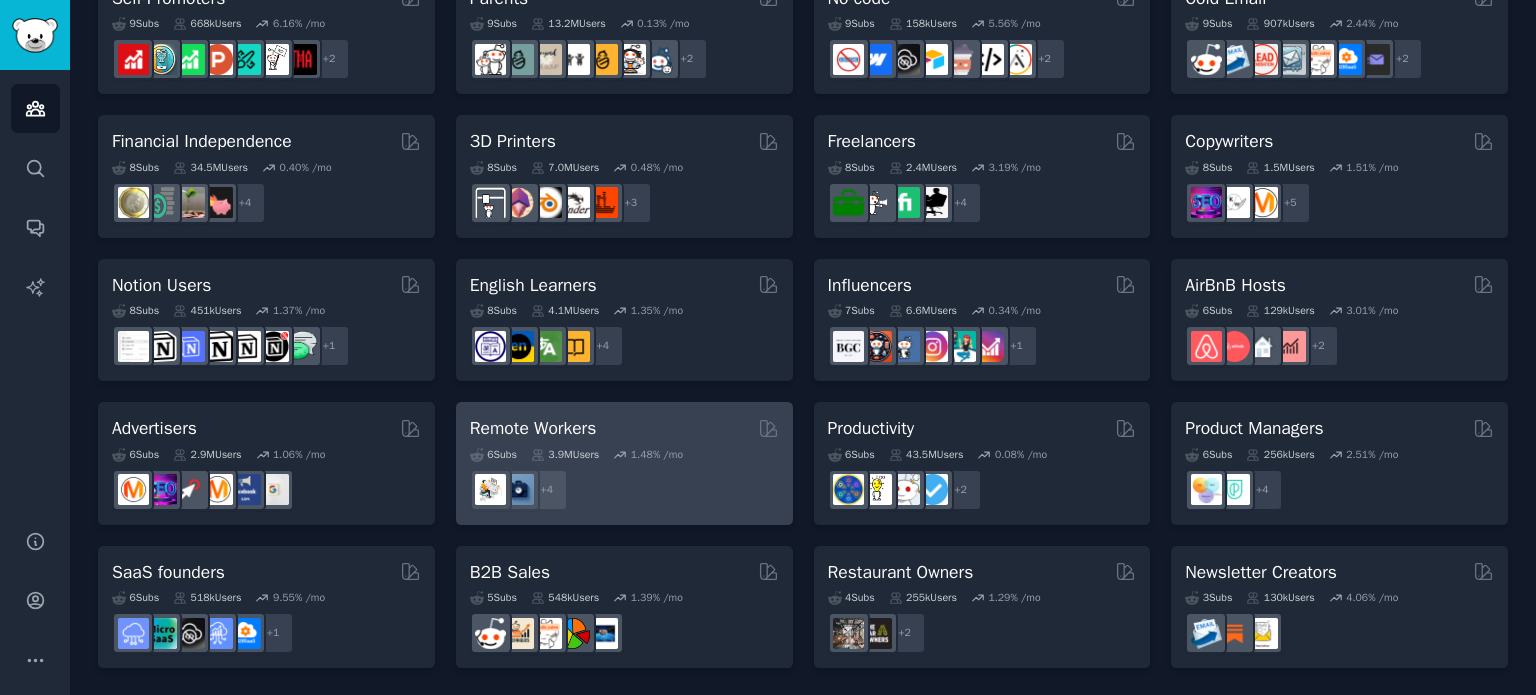 click on "Remote Workers" at bounding box center [624, 428] 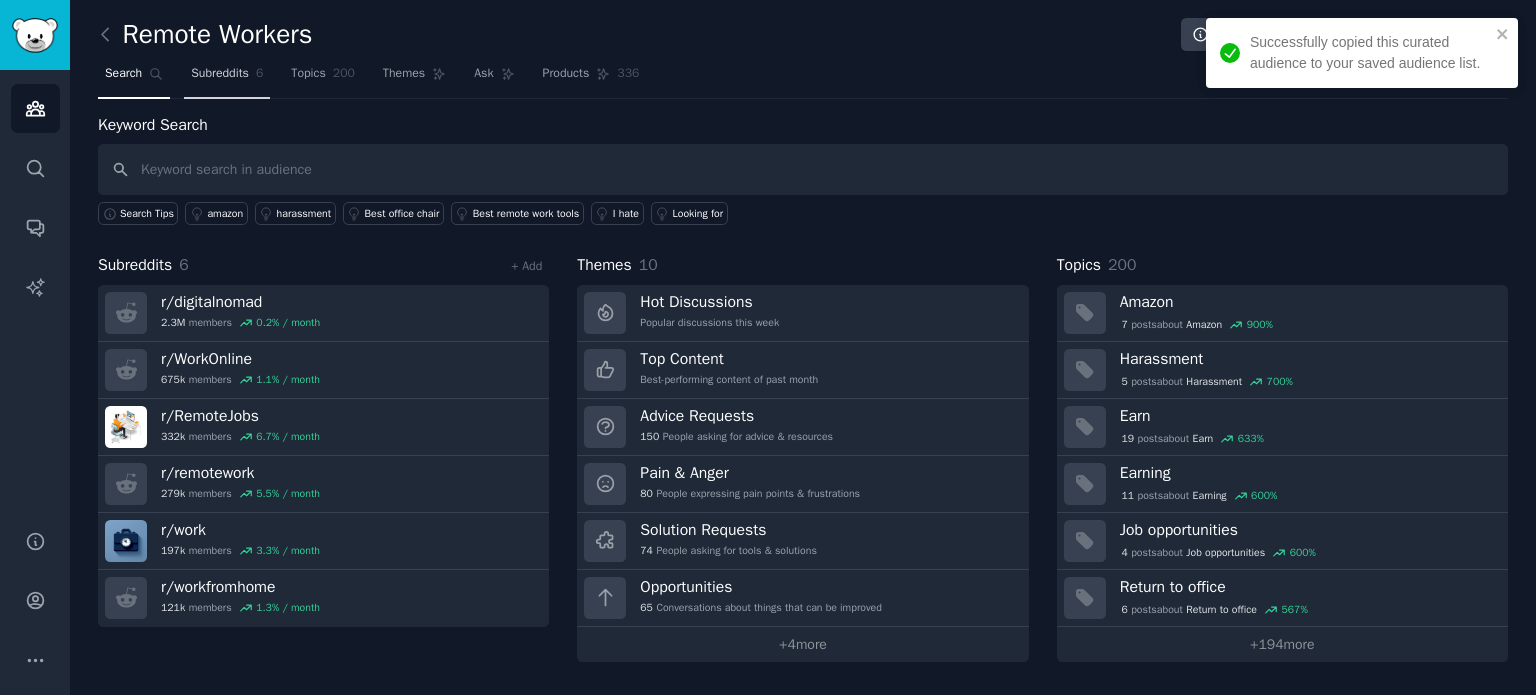 click on "Subreddits" at bounding box center (220, 74) 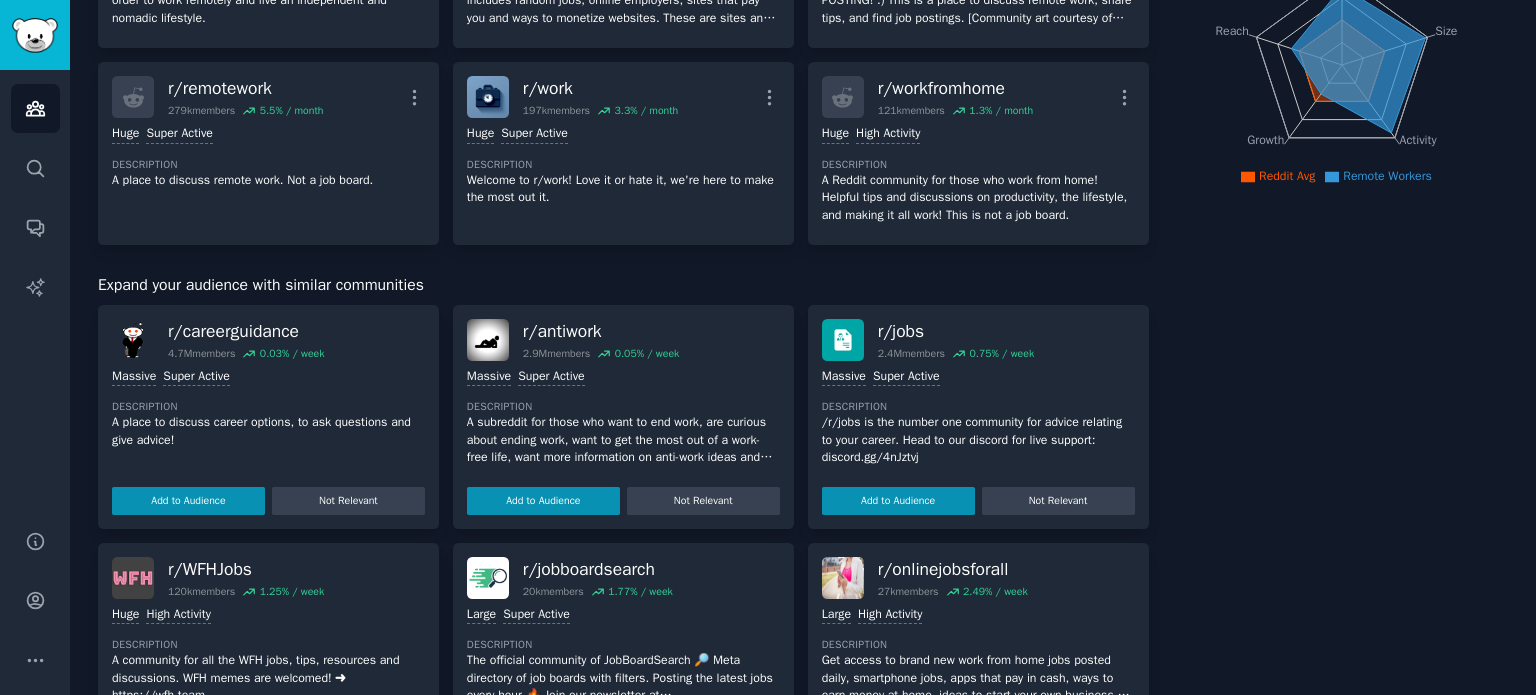 scroll, scrollTop: 280, scrollLeft: 0, axis: vertical 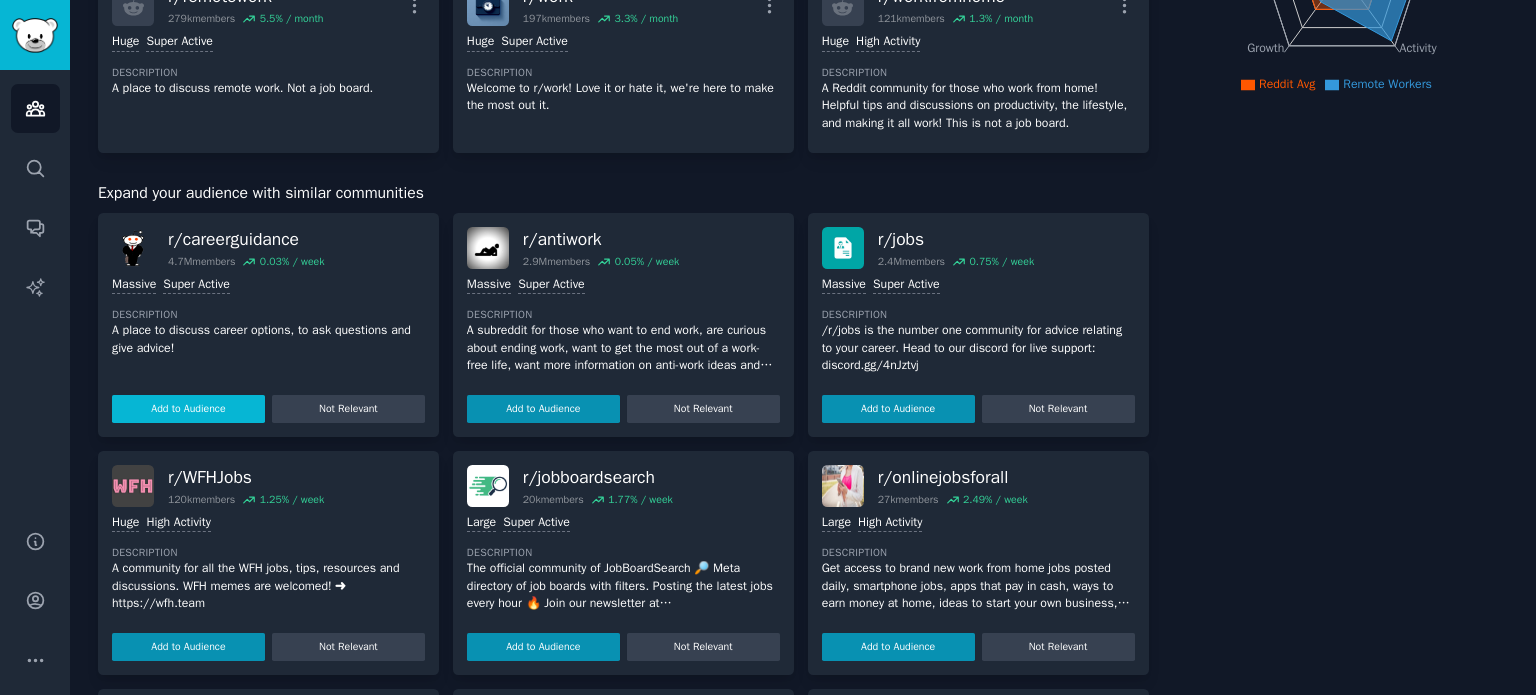 click on "Add to Audience" at bounding box center [188, 409] 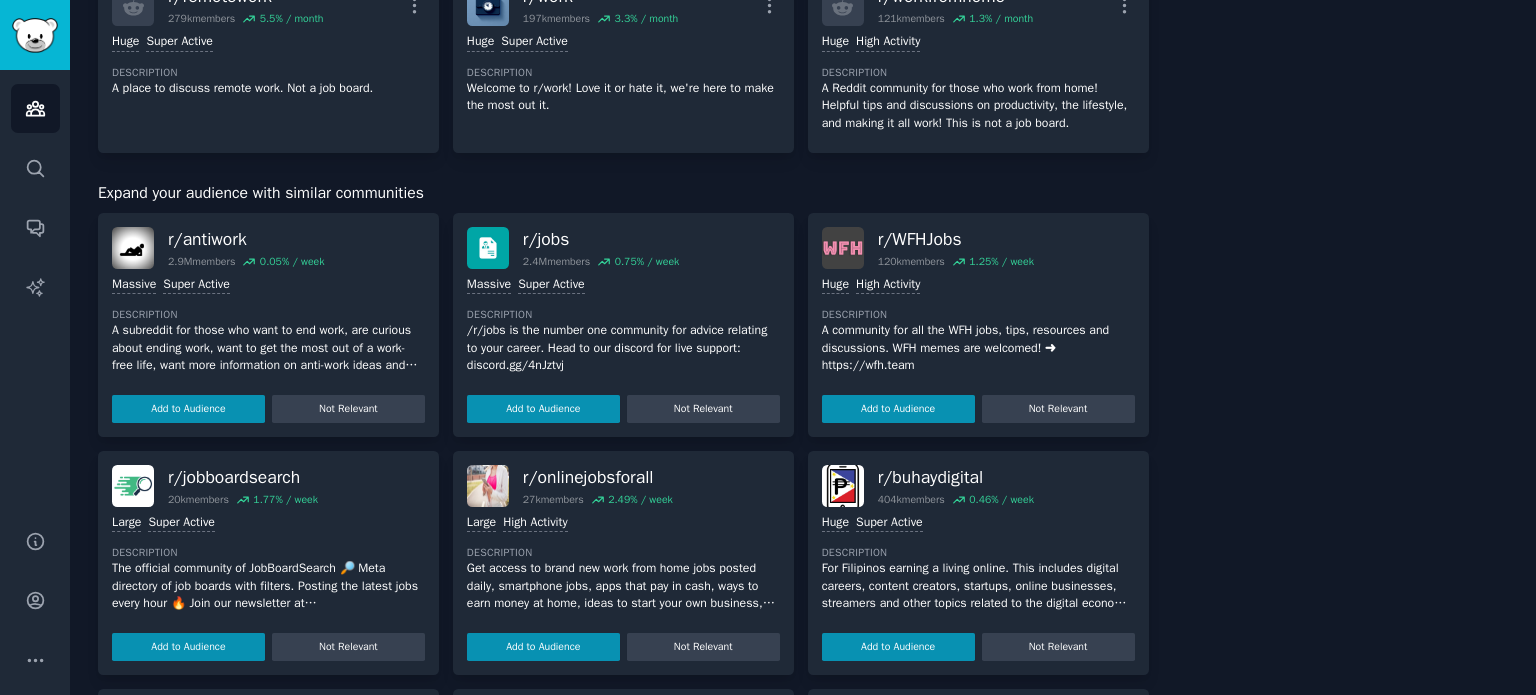 click on "Add to Audience" at bounding box center (188, 409) 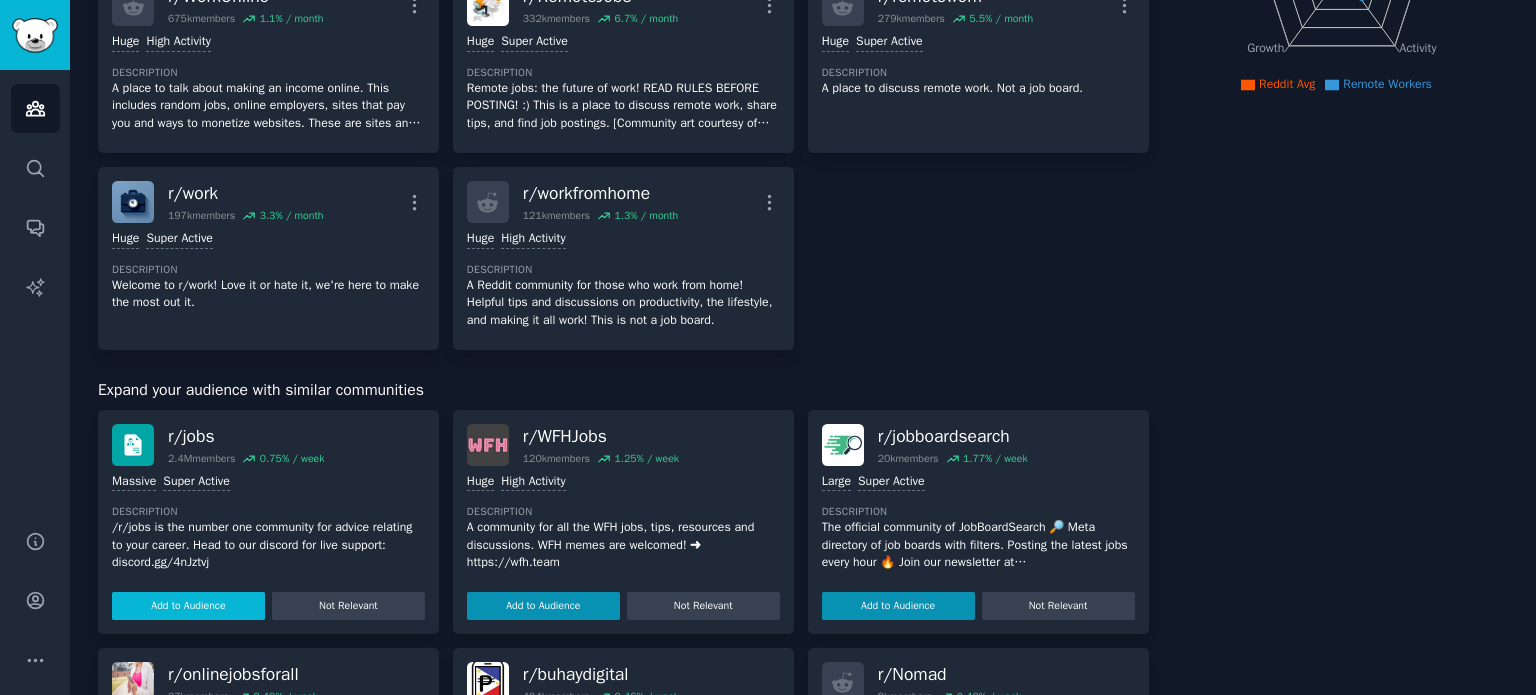 click on "Add to Audience" at bounding box center (188, 606) 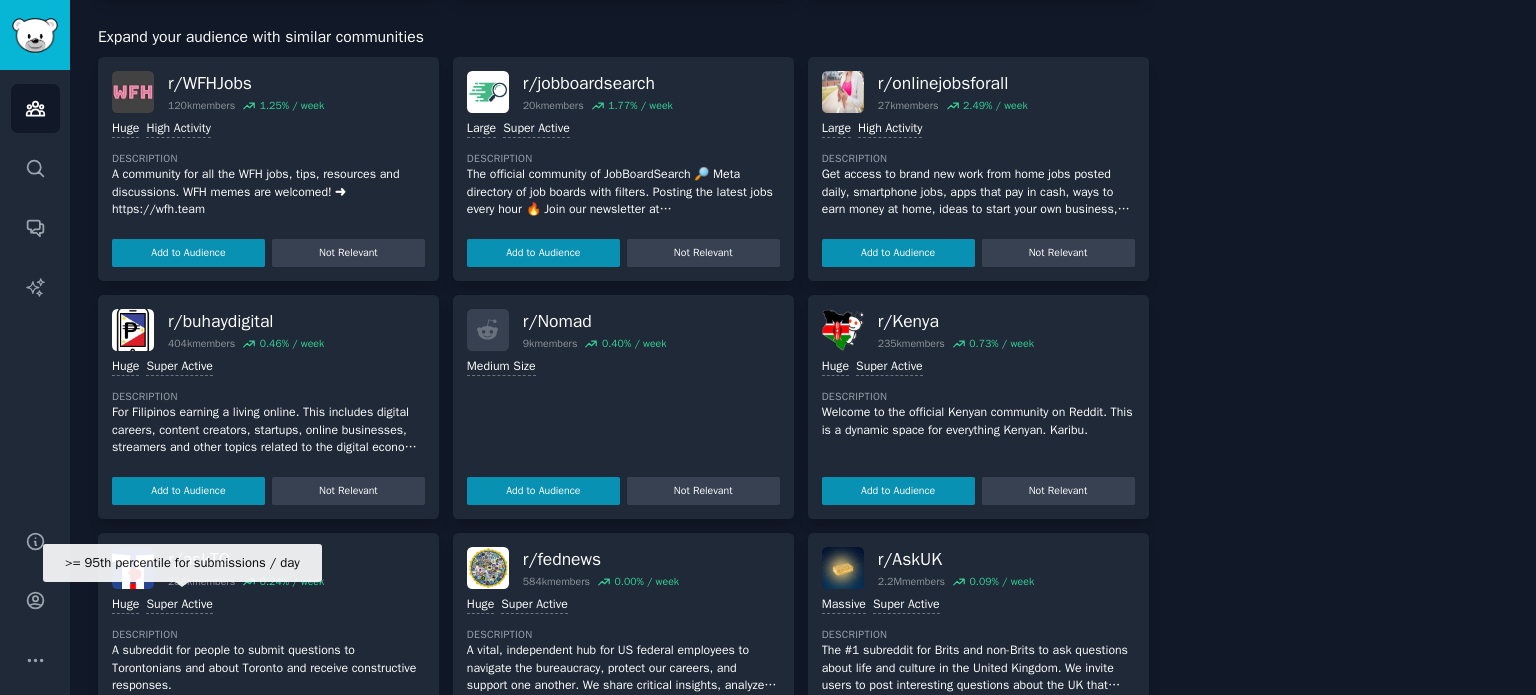scroll, scrollTop: 812, scrollLeft: 0, axis: vertical 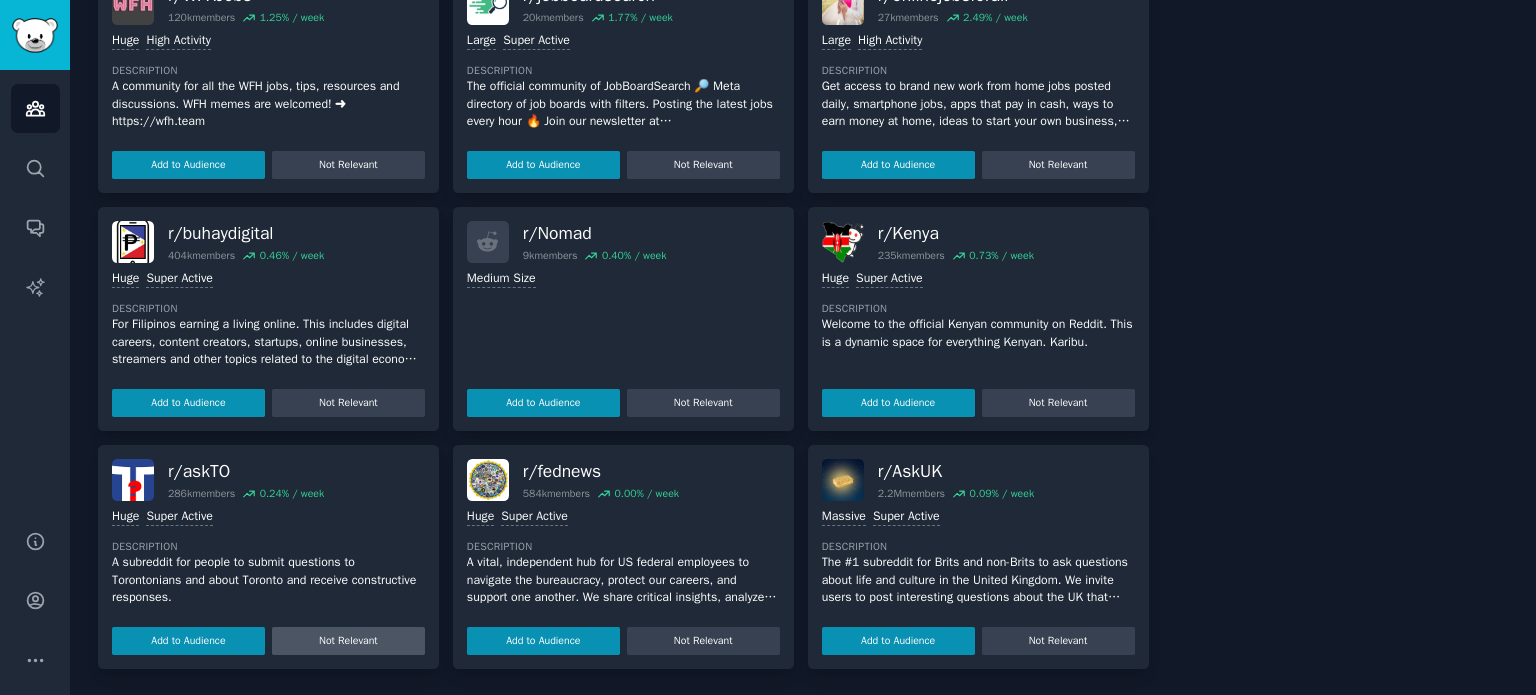 click on "Not Relevant" at bounding box center [348, 641] 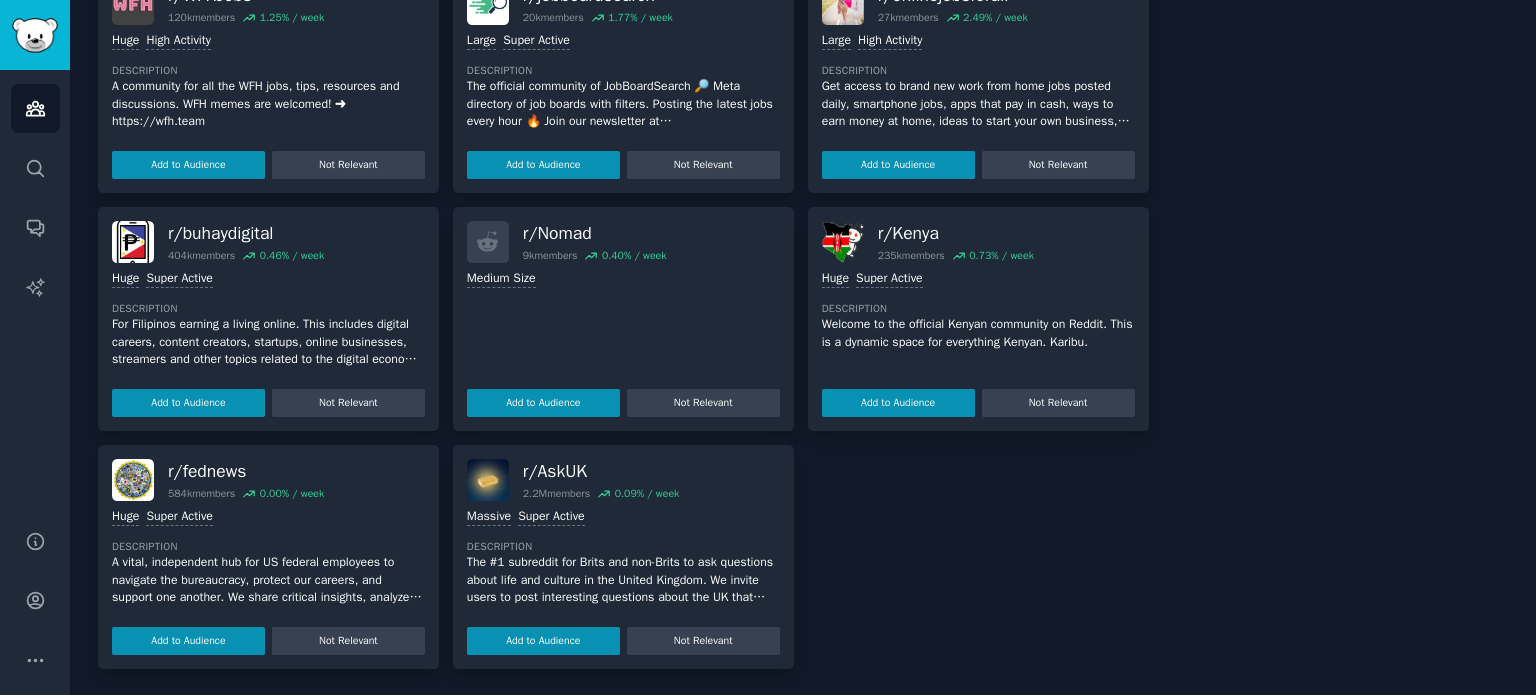 click on "Not Relevant" at bounding box center (348, 641) 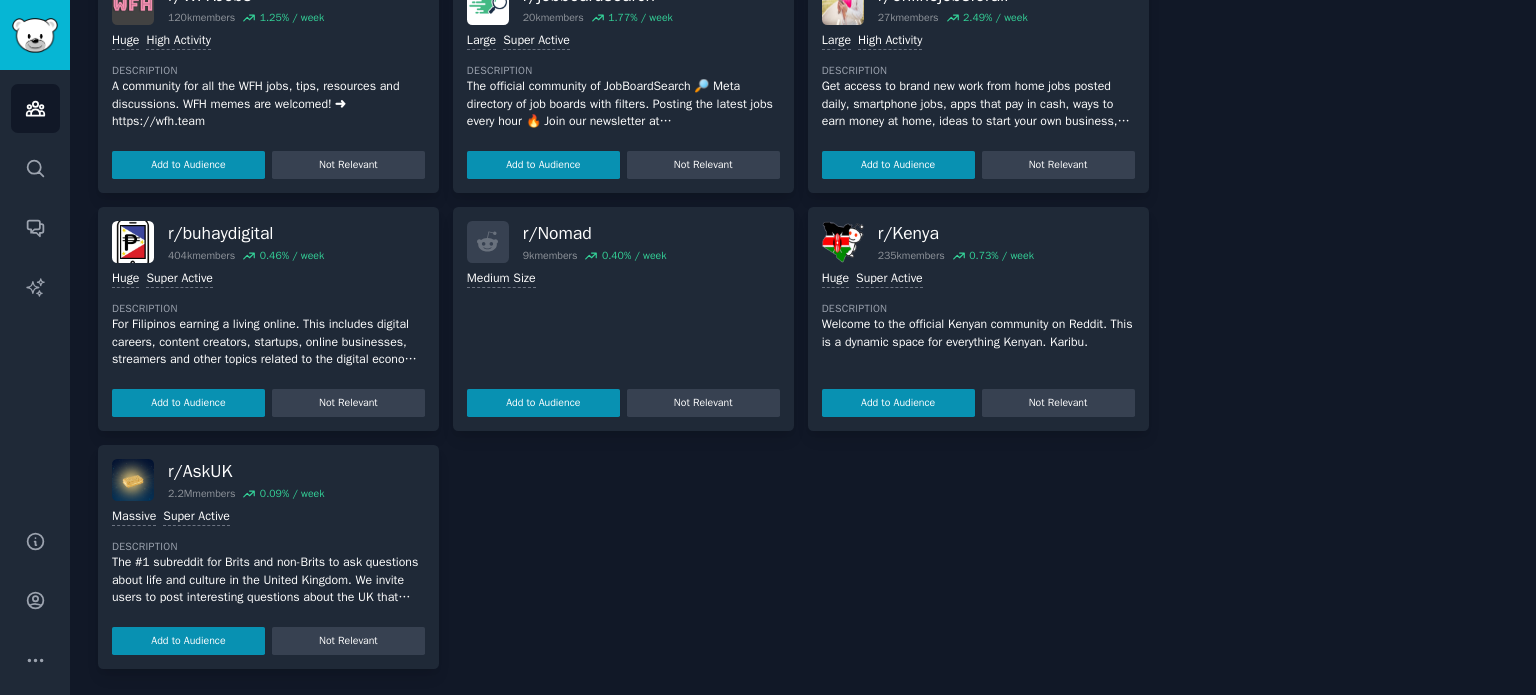click on "Not Relevant" at bounding box center (348, 641) 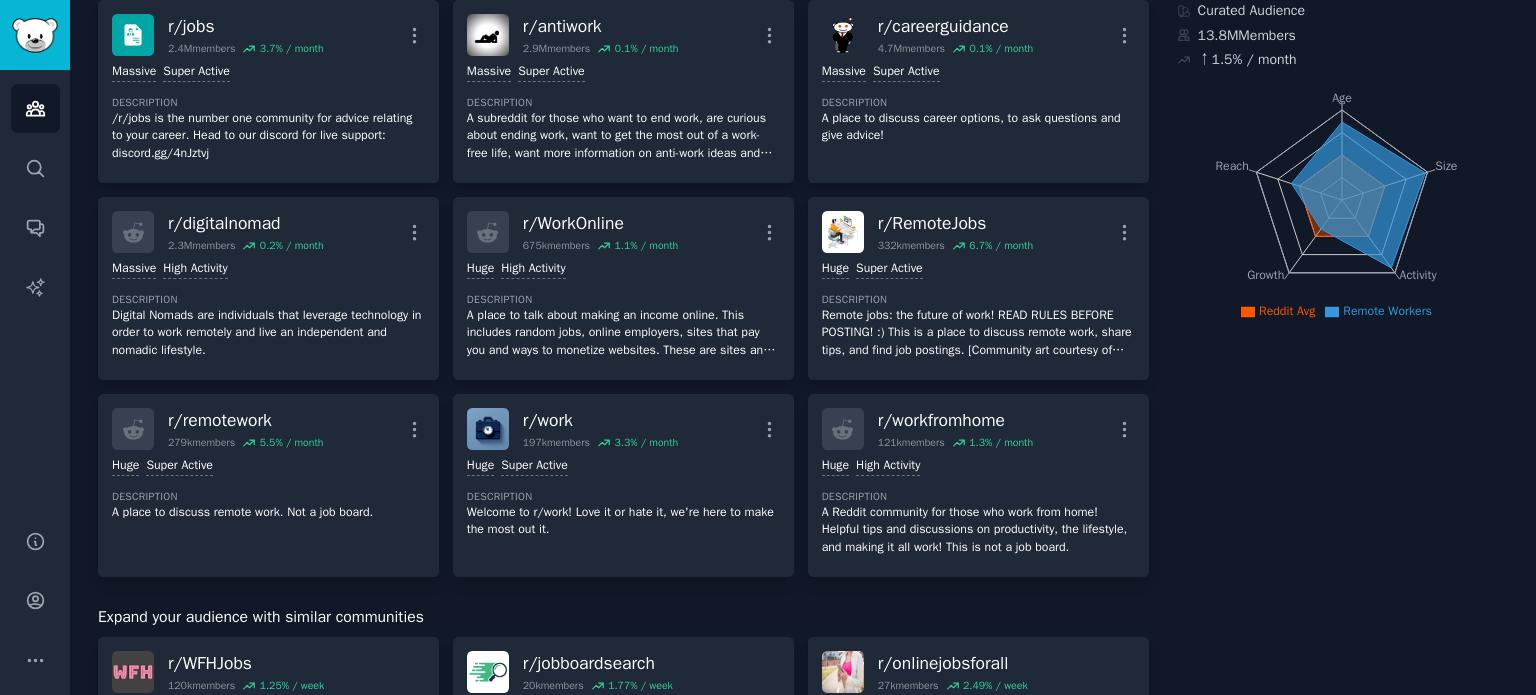scroll, scrollTop: 0, scrollLeft: 0, axis: both 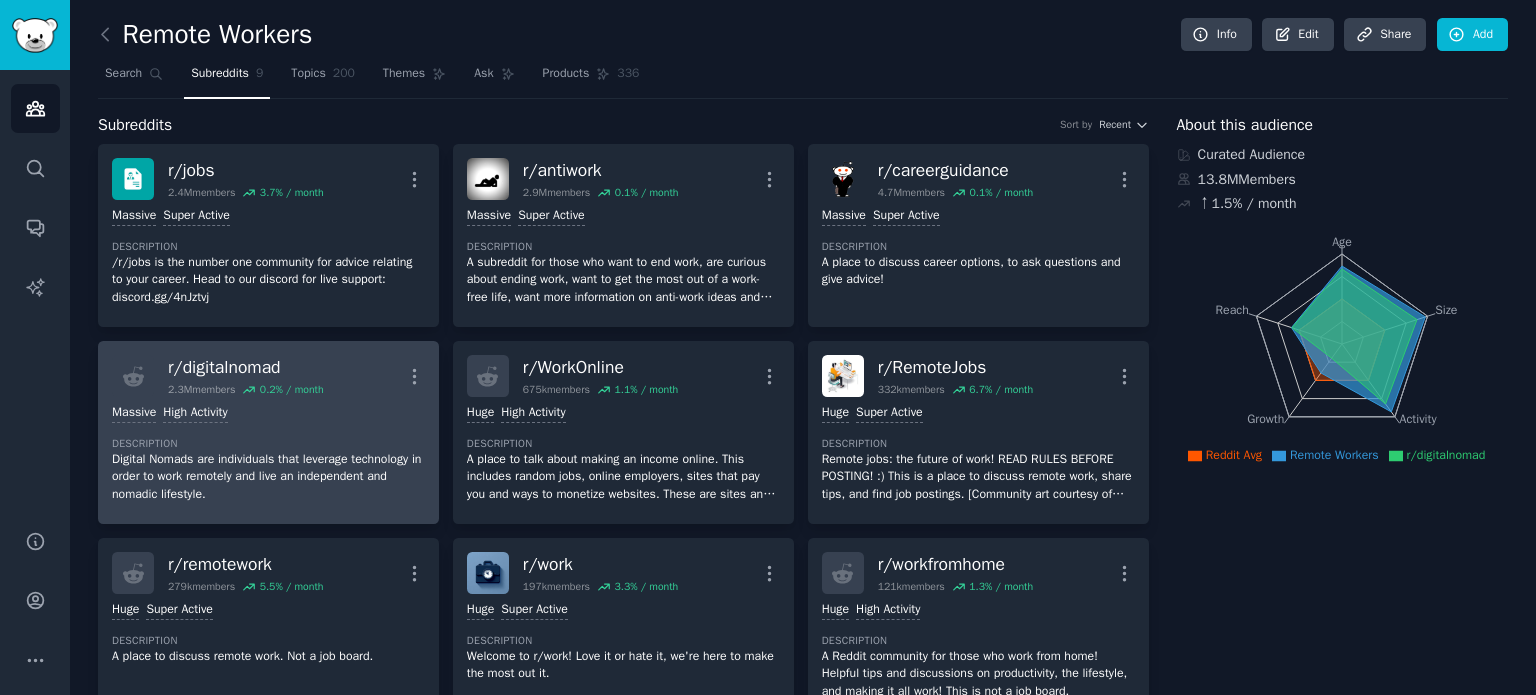 click on "r/ digitalnomad 2.3M members 0.2 % / month More" at bounding box center [268, 376] 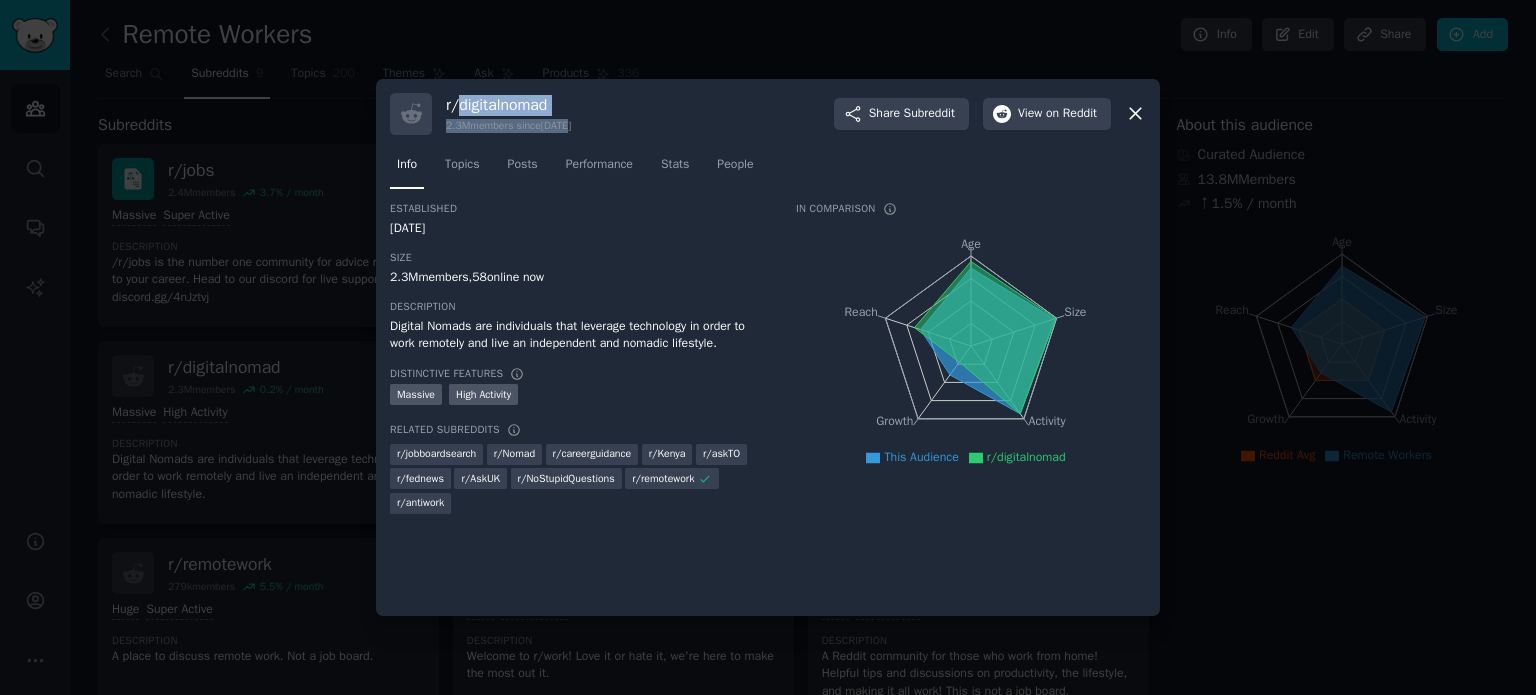 drag, startPoint x: 455, startPoint y: 107, endPoint x: 568, endPoint y: 115, distance: 113.28283 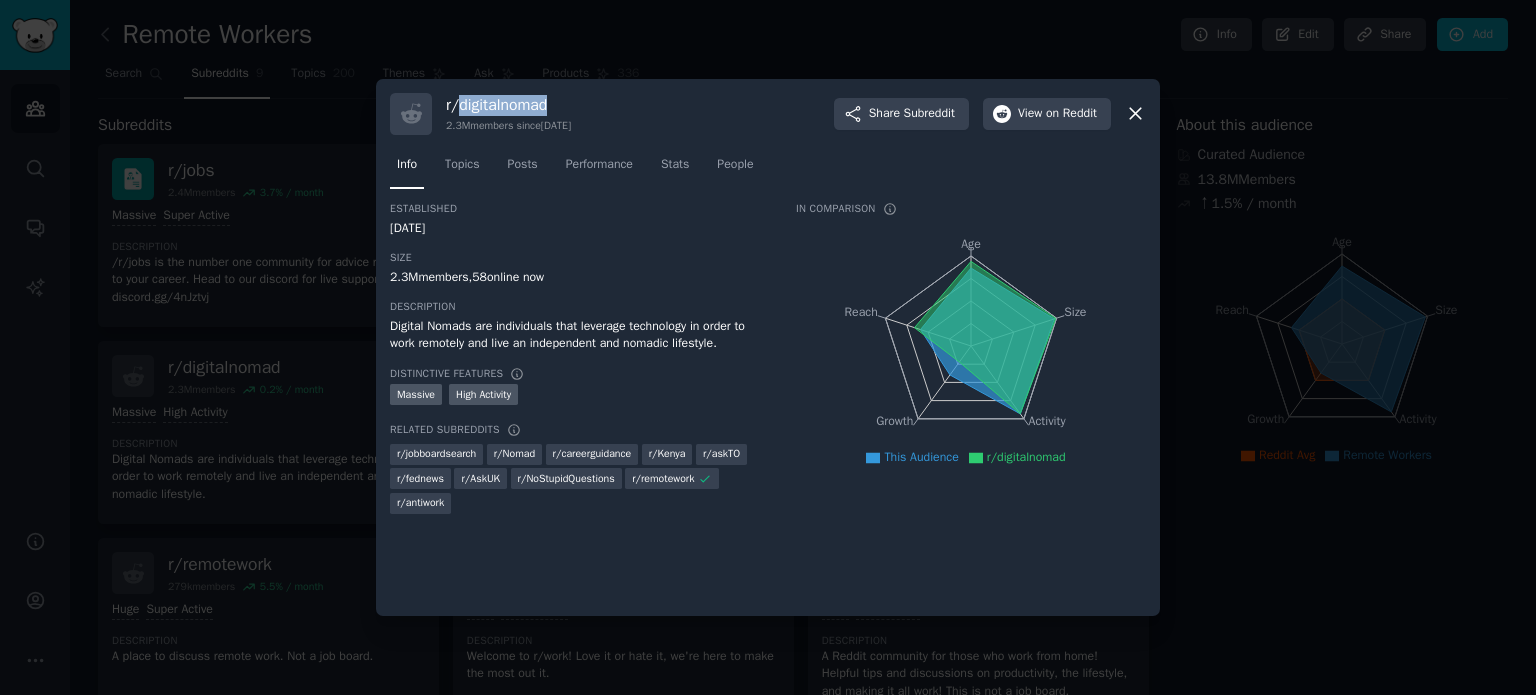 drag, startPoint x: 459, startPoint y: 101, endPoint x: 568, endPoint y: 93, distance: 109.29318 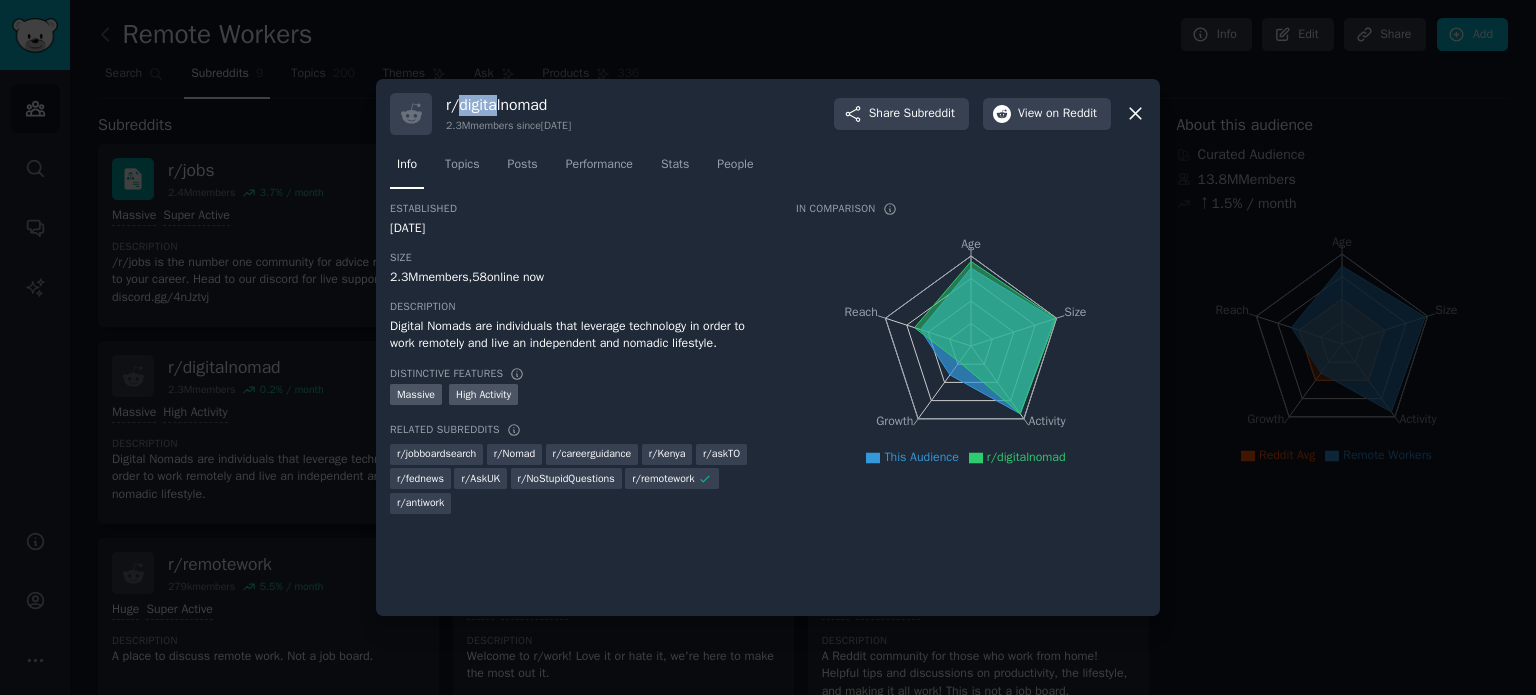 drag, startPoint x: 456, startPoint y: 107, endPoint x: 497, endPoint y: 108, distance: 41.01219 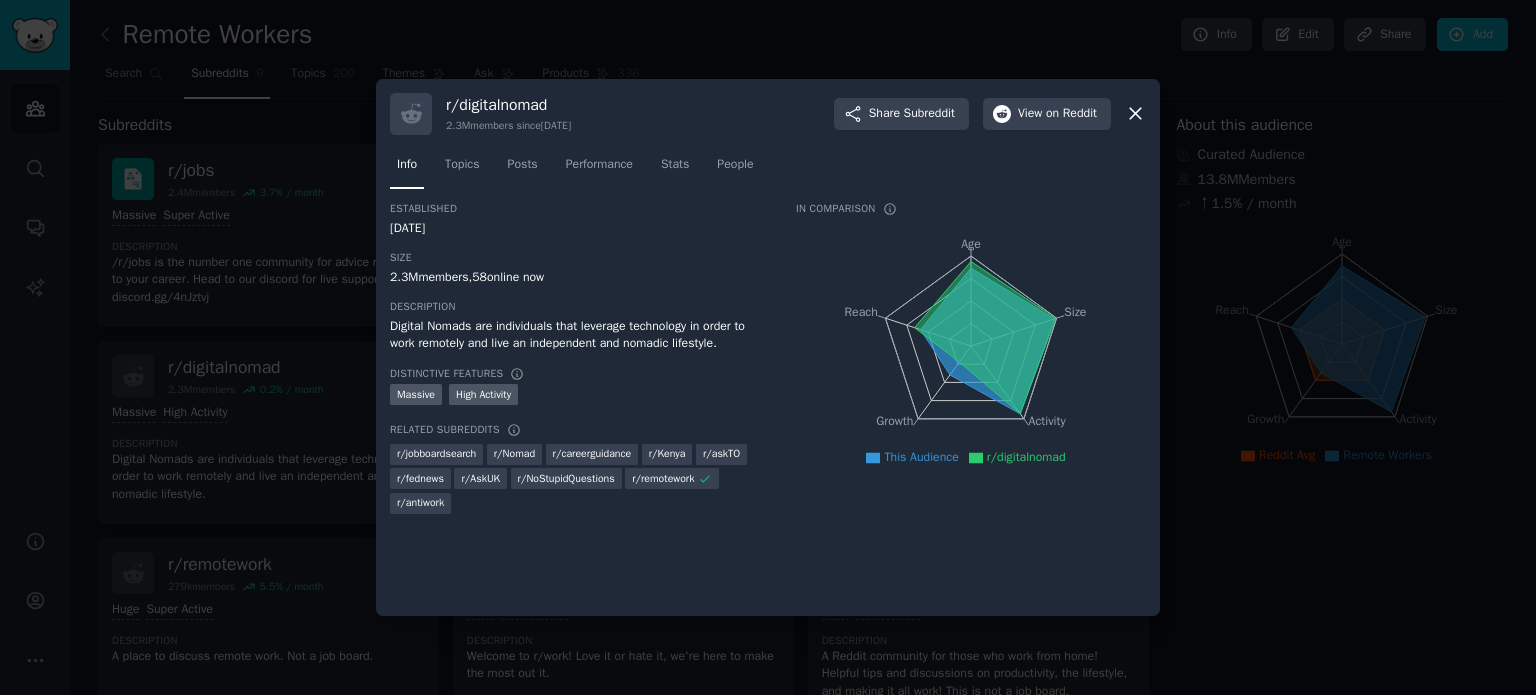 click at bounding box center (768, 347) 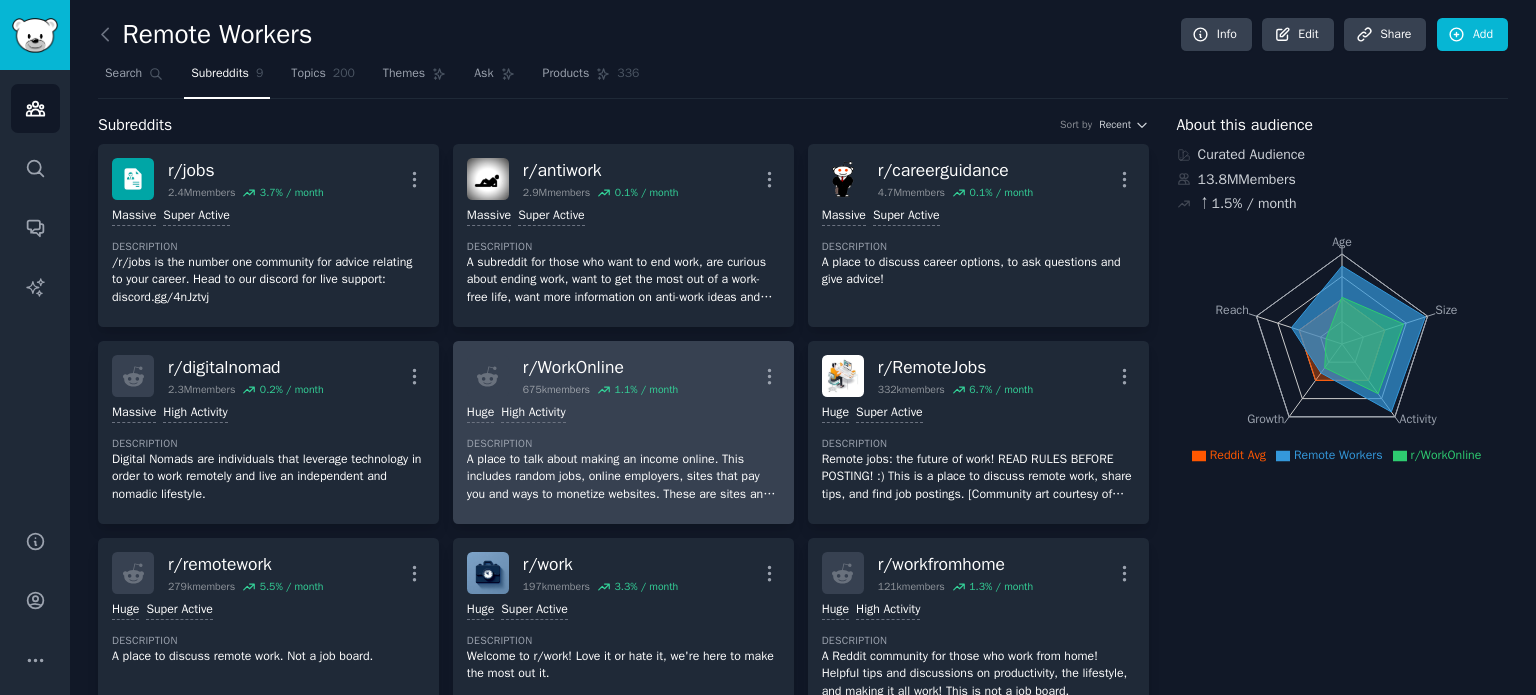 click on "100,000 - 1,000,000 members Huge High Activity Description A place to talk about making an income online. This includes random jobs, online employers, sites that pay you and ways to monetize websites. These are sites and strategies that will yield the user minimum wage or better and allow them to provide for themselves." at bounding box center (623, 453) 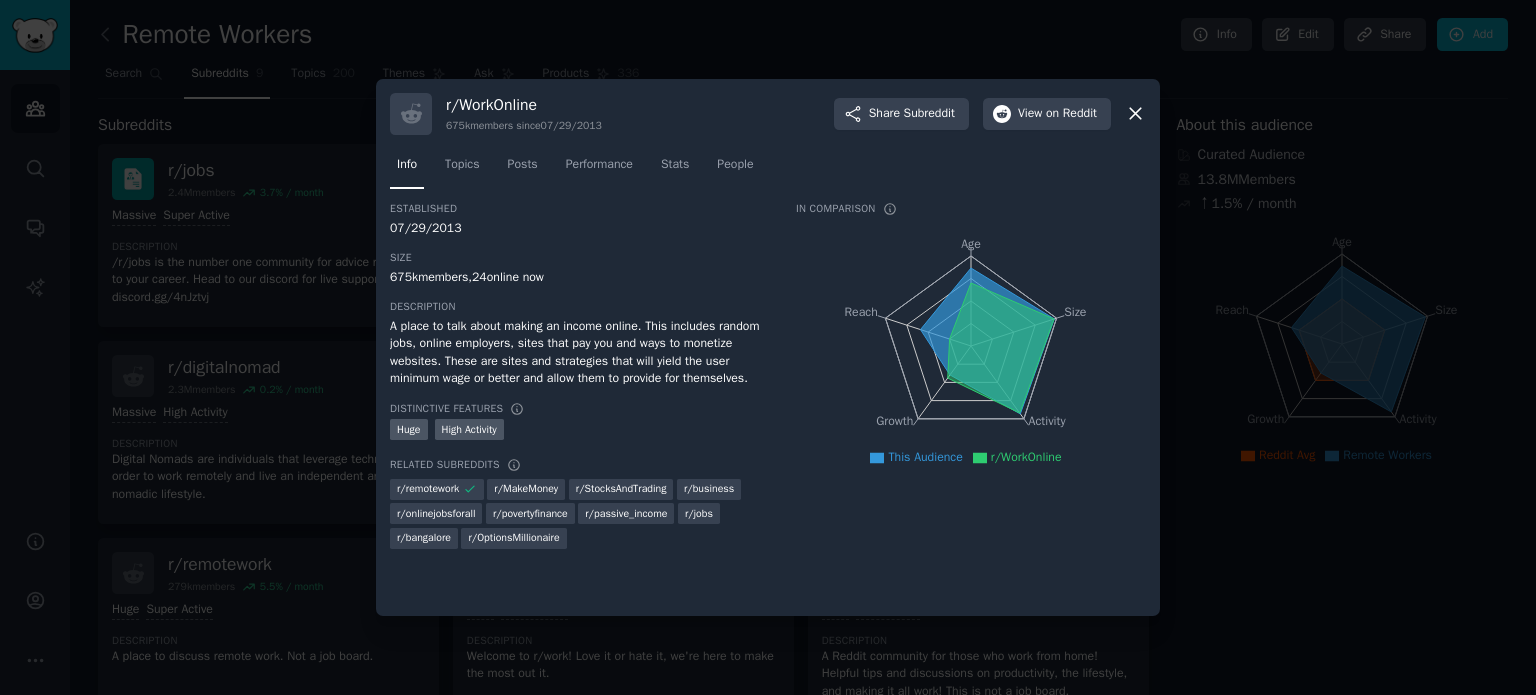 click on "r/ WorkOnline" at bounding box center (524, 105) 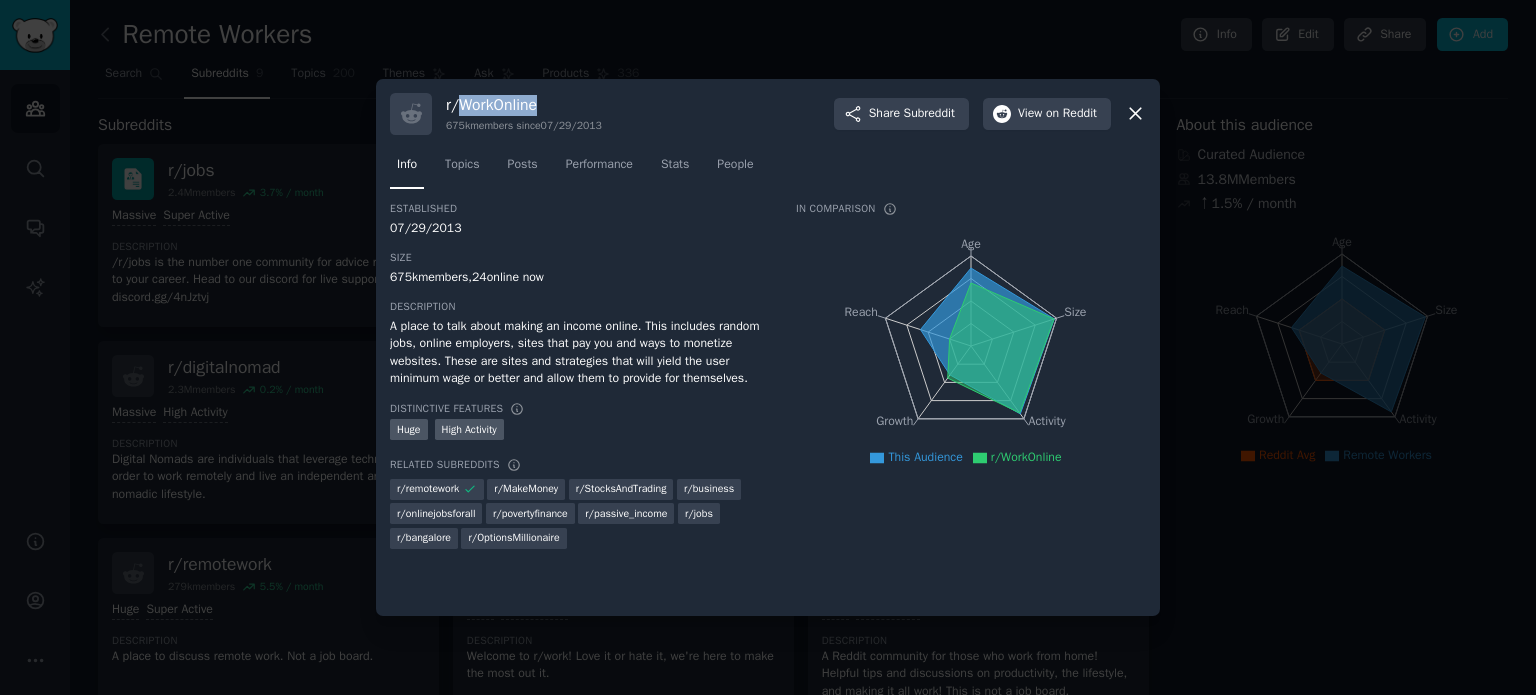 click on "r/ WorkOnline" at bounding box center (524, 105) 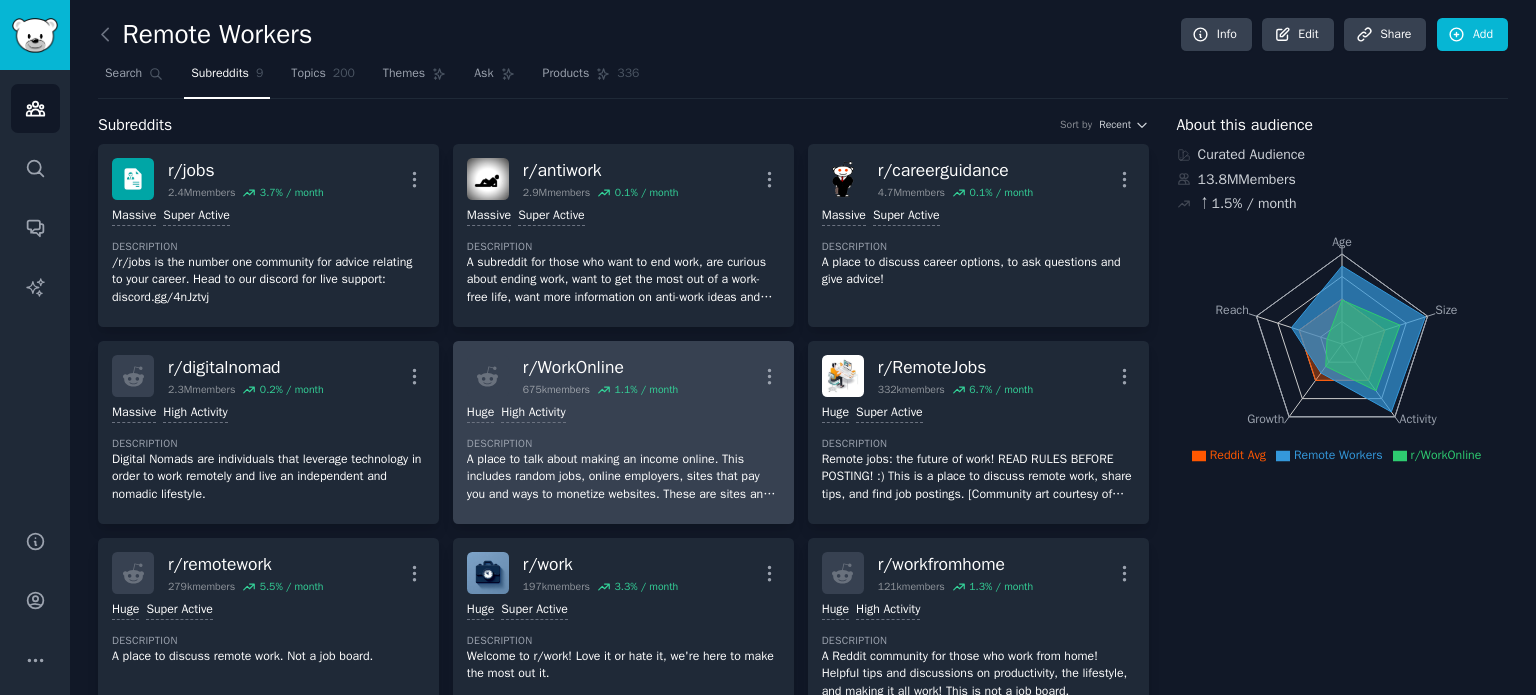 click on "r/ WorkOnline 675k members 1.1 % / month More" at bounding box center (623, 376) 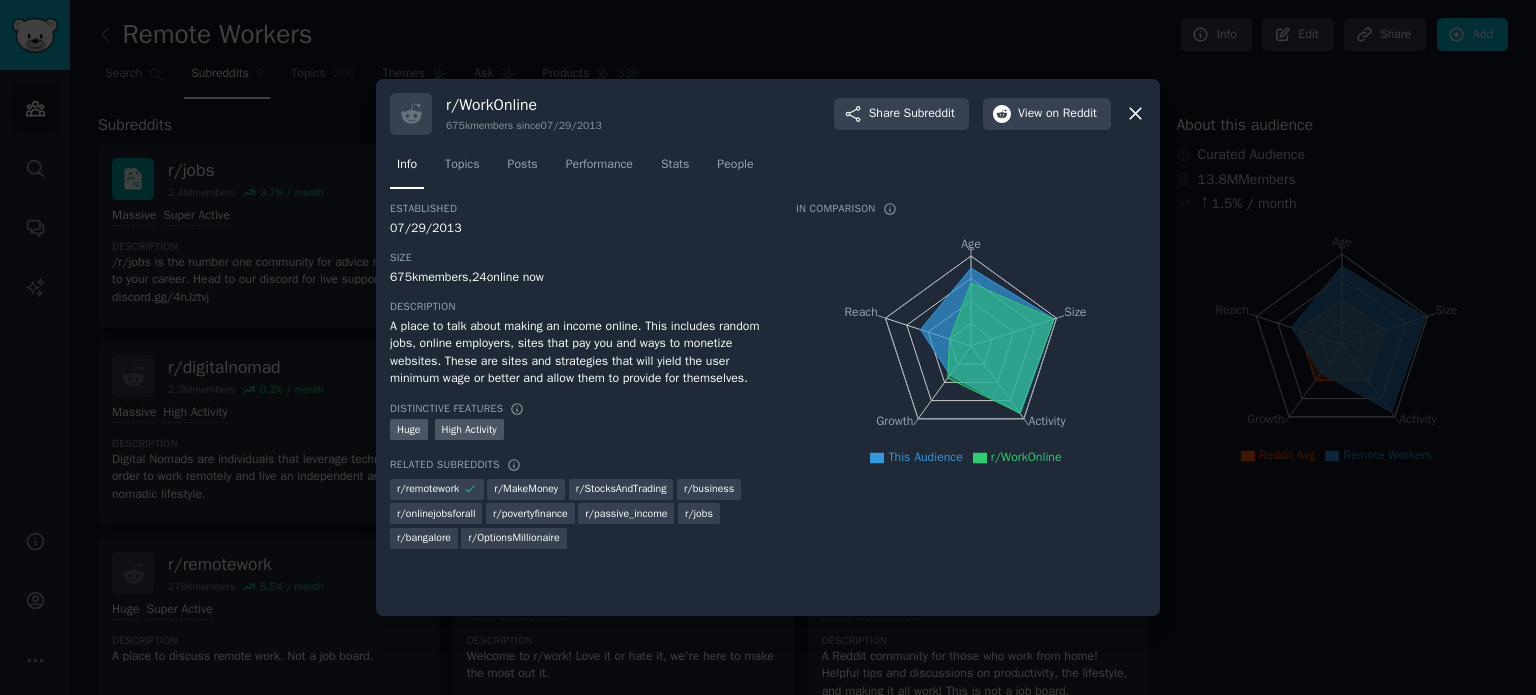 click on "r/ WorkOnline" at bounding box center [524, 105] 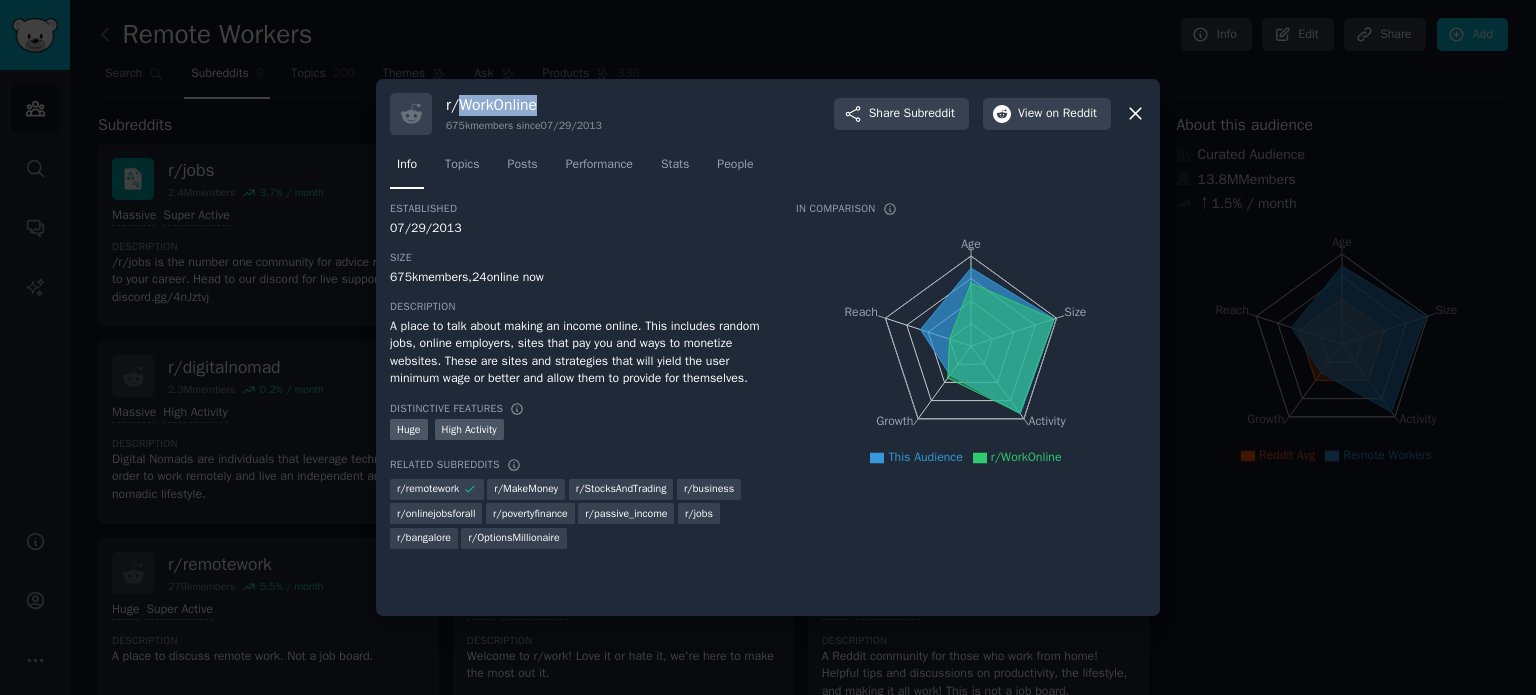 click on "r/ WorkOnline" at bounding box center (524, 105) 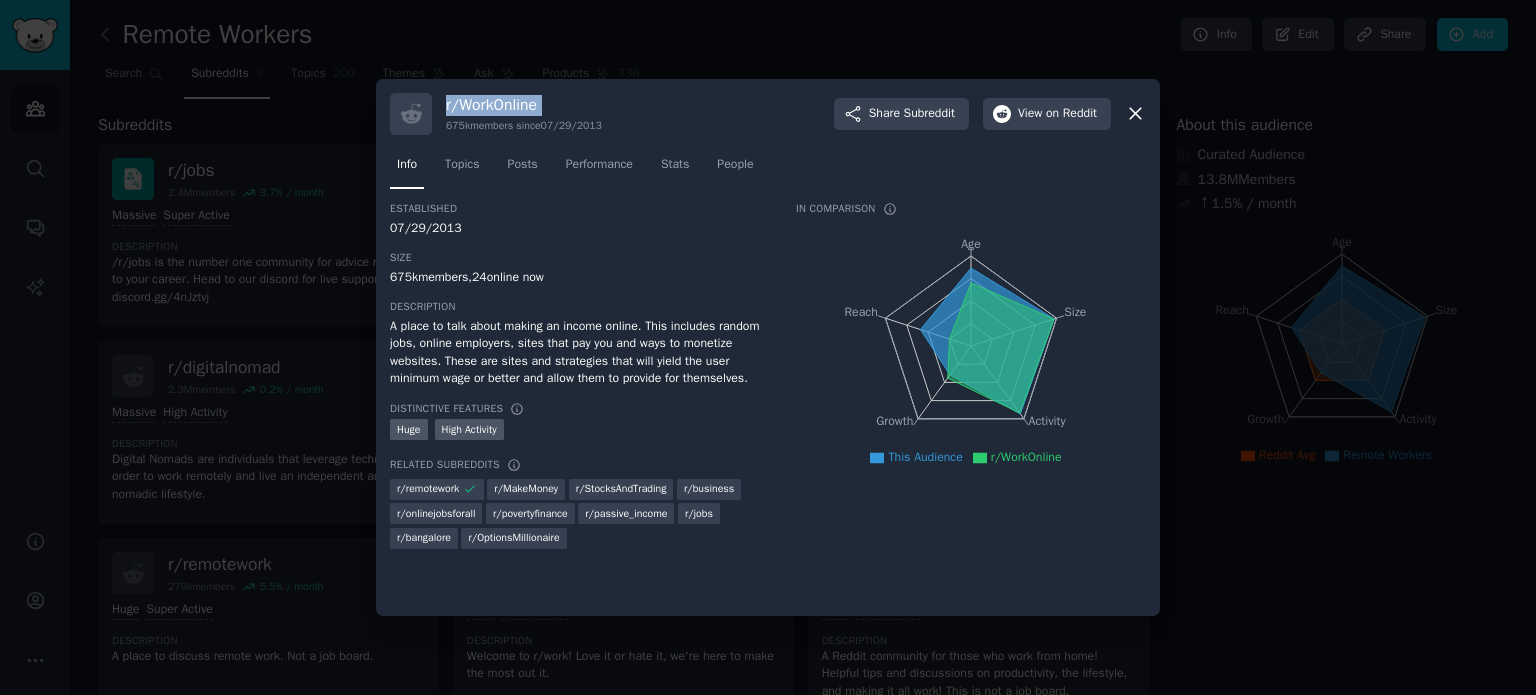 click on "r/ WorkOnline" at bounding box center [524, 105] 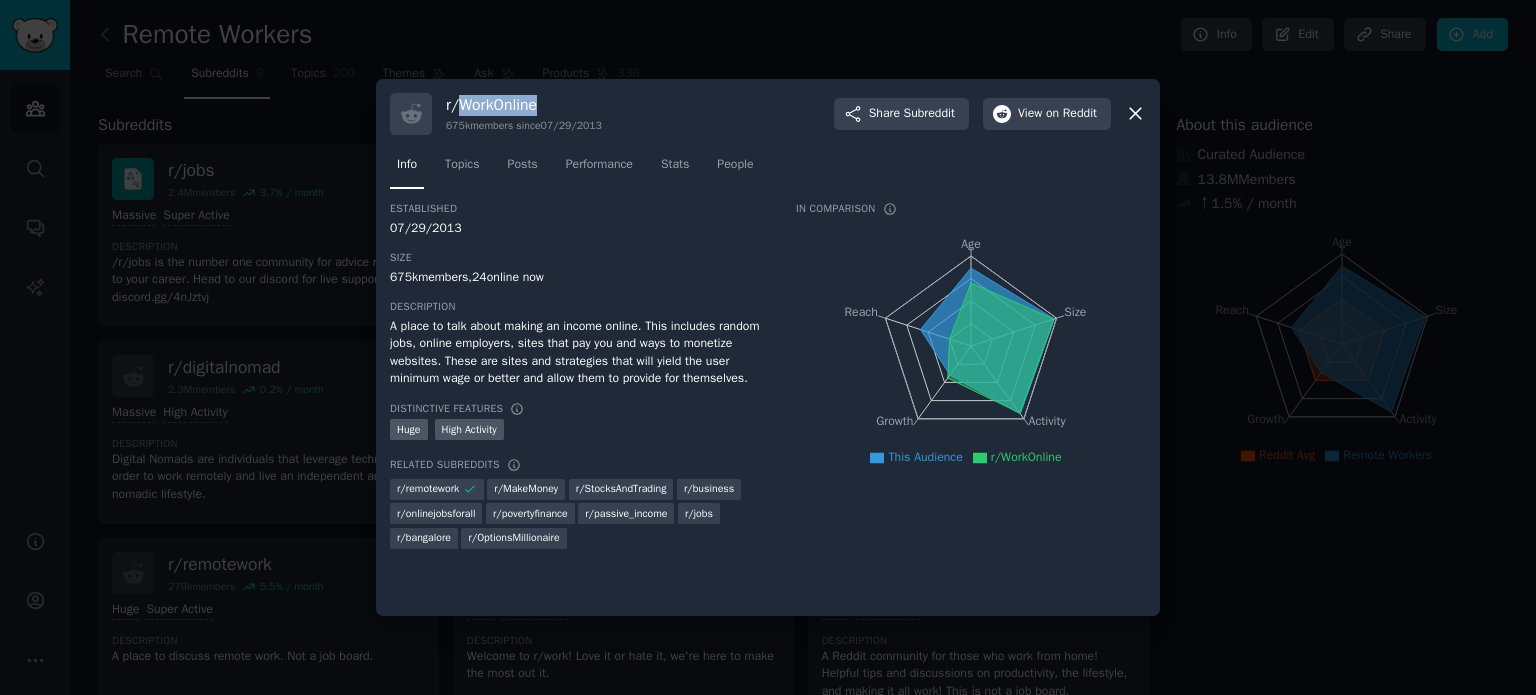 drag, startPoint x: 457, startPoint y: 110, endPoint x: 559, endPoint y: 101, distance: 102.396286 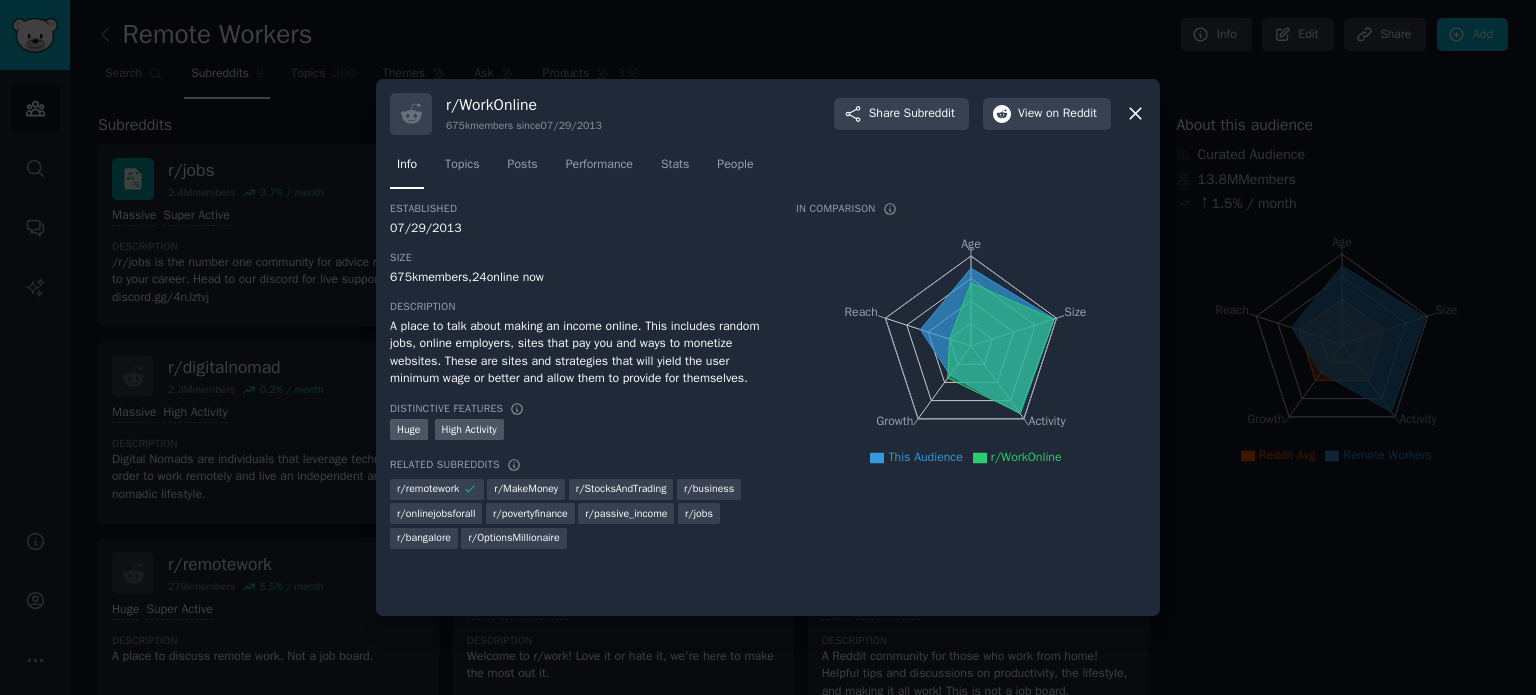 click 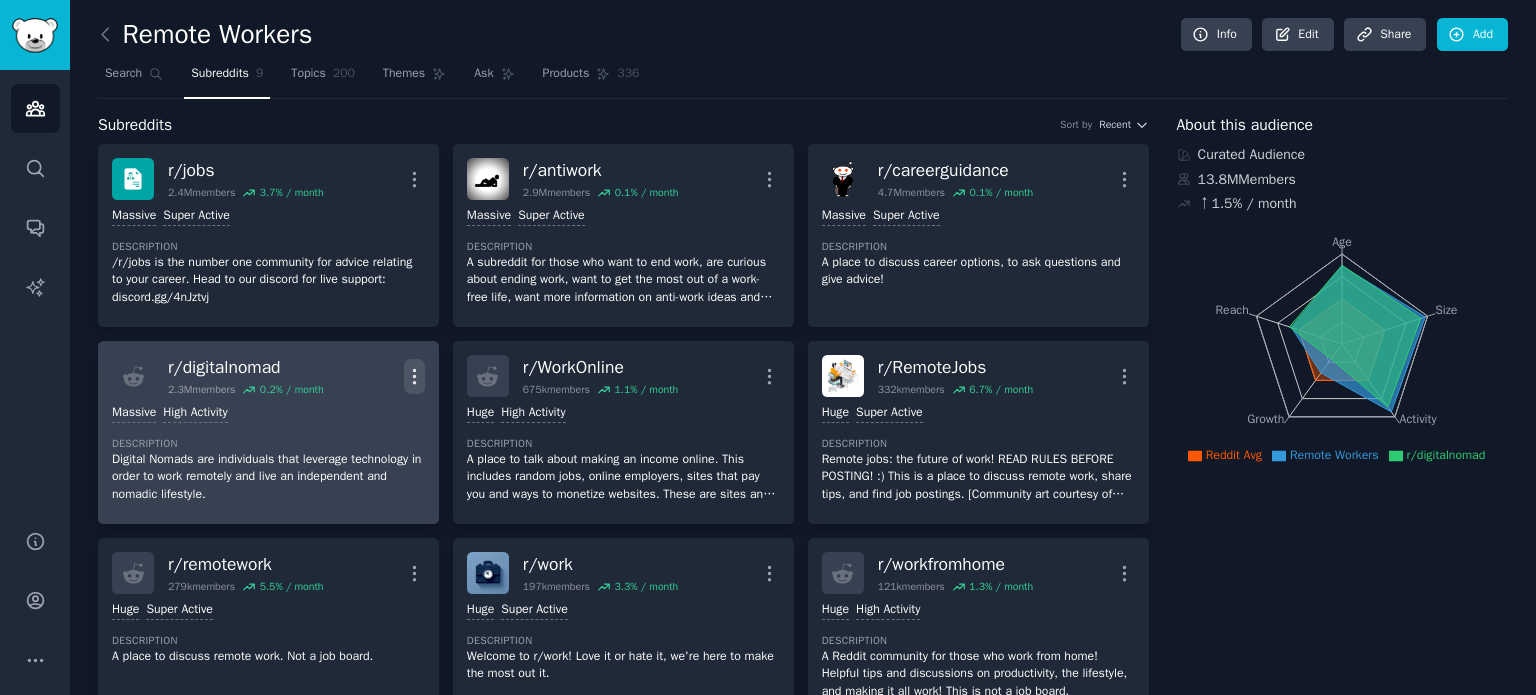 click 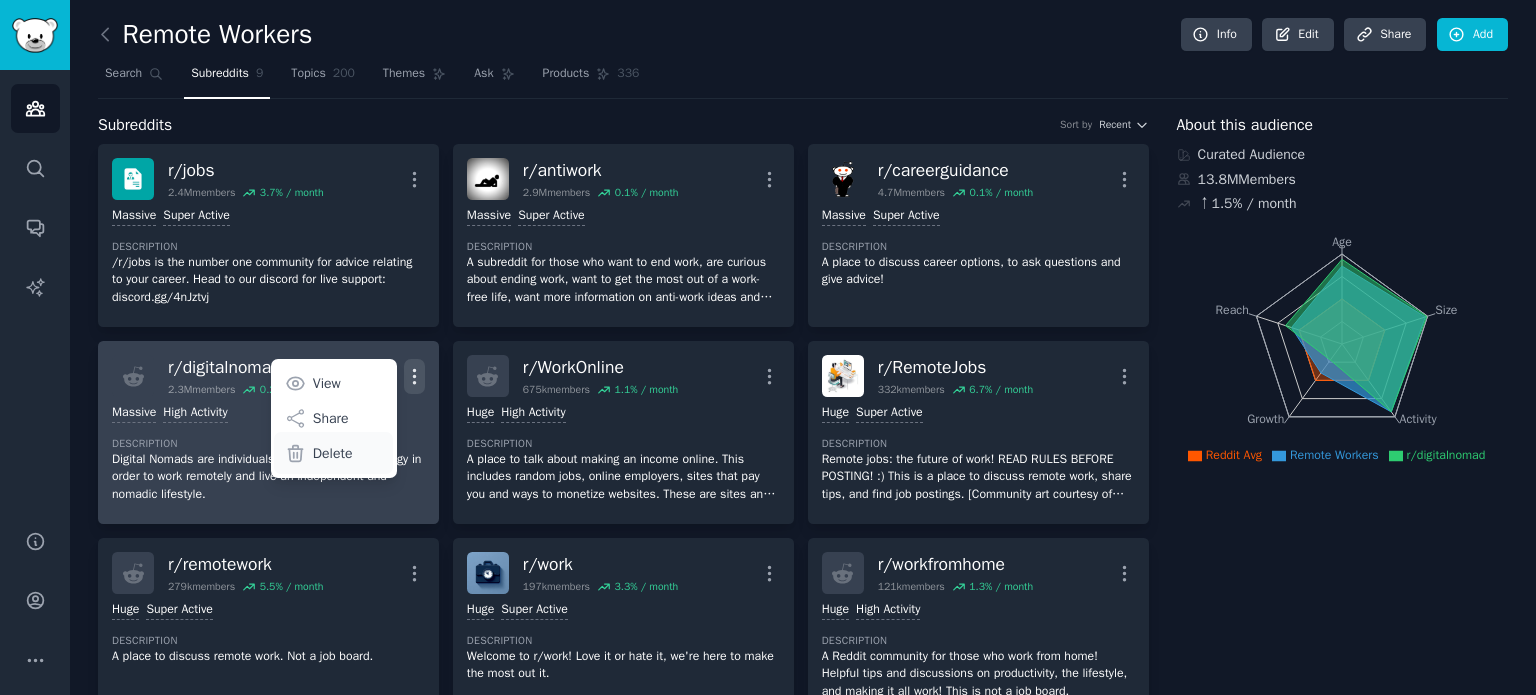 click on "Delete" at bounding box center [333, 453] 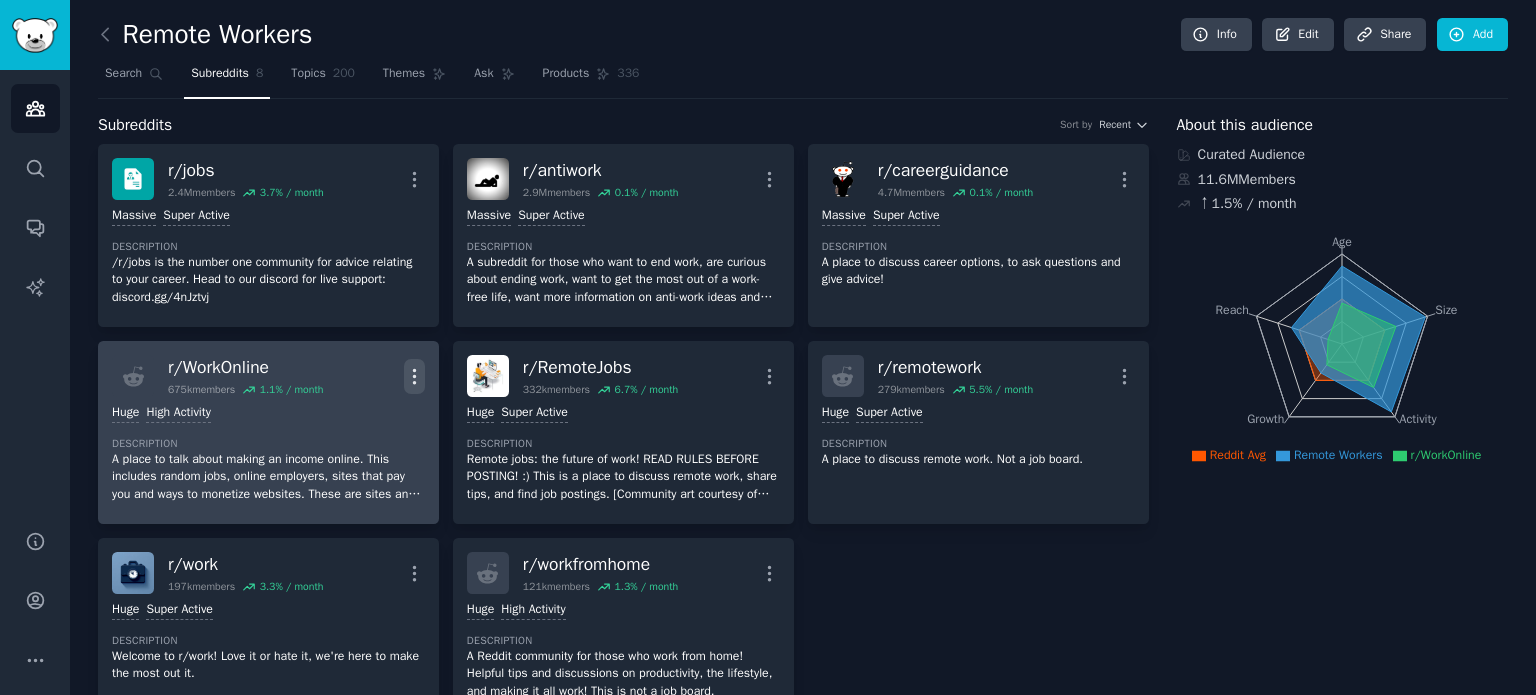 click 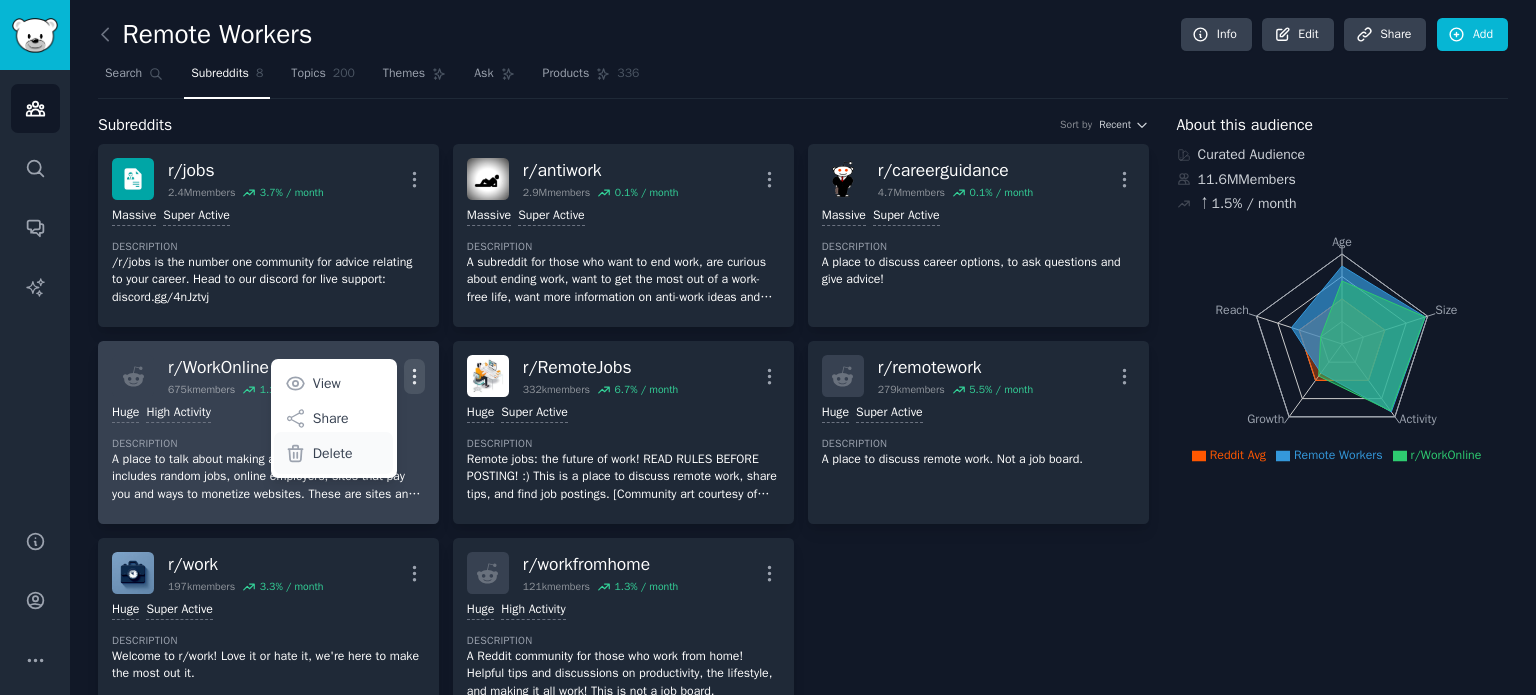 click on "Delete" at bounding box center [333, 453] 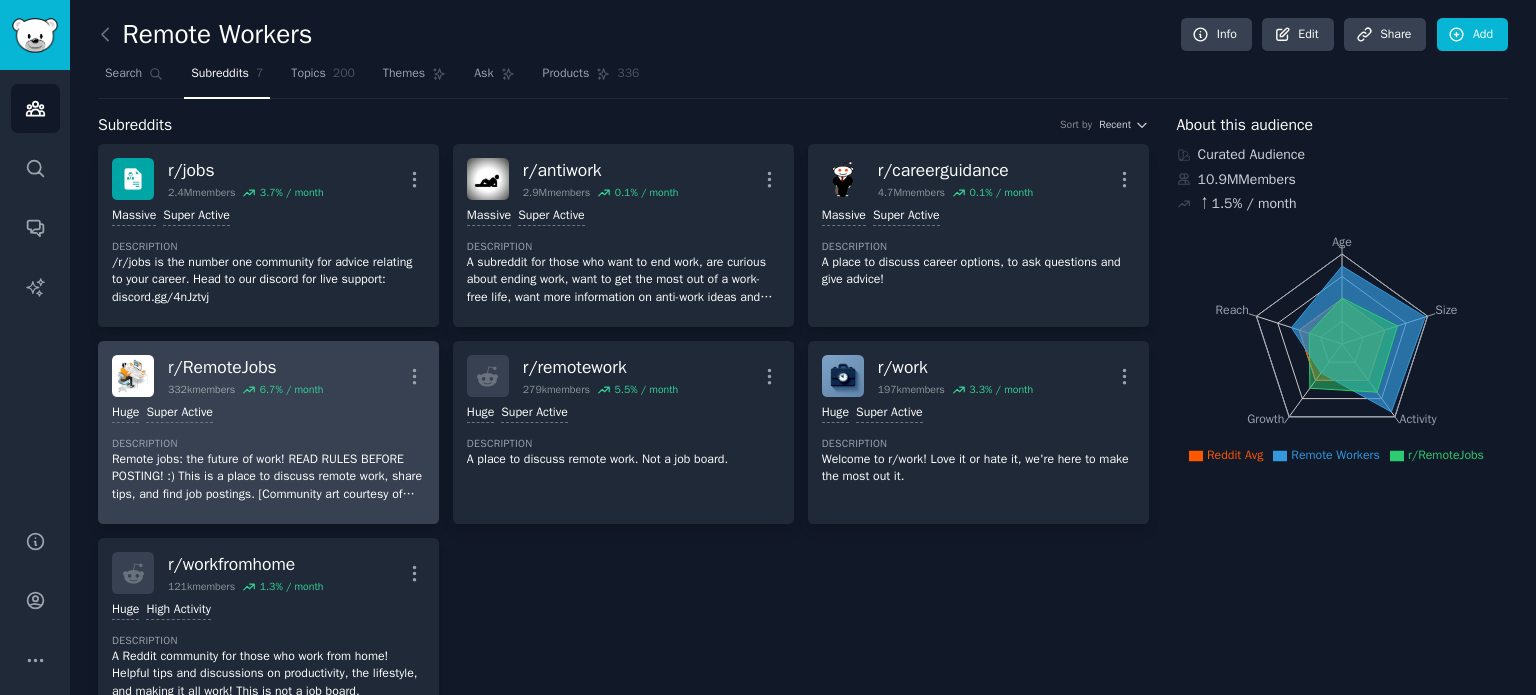 click on "Huge Super Active Description Remote jobs: the future of work!
READ RULES BEFORE POSTING! :) This is a place to discuss remote work, share tips, and find job postings.
[Community art courtesy of vecteezy.com]" at bounding box center [268, 453] 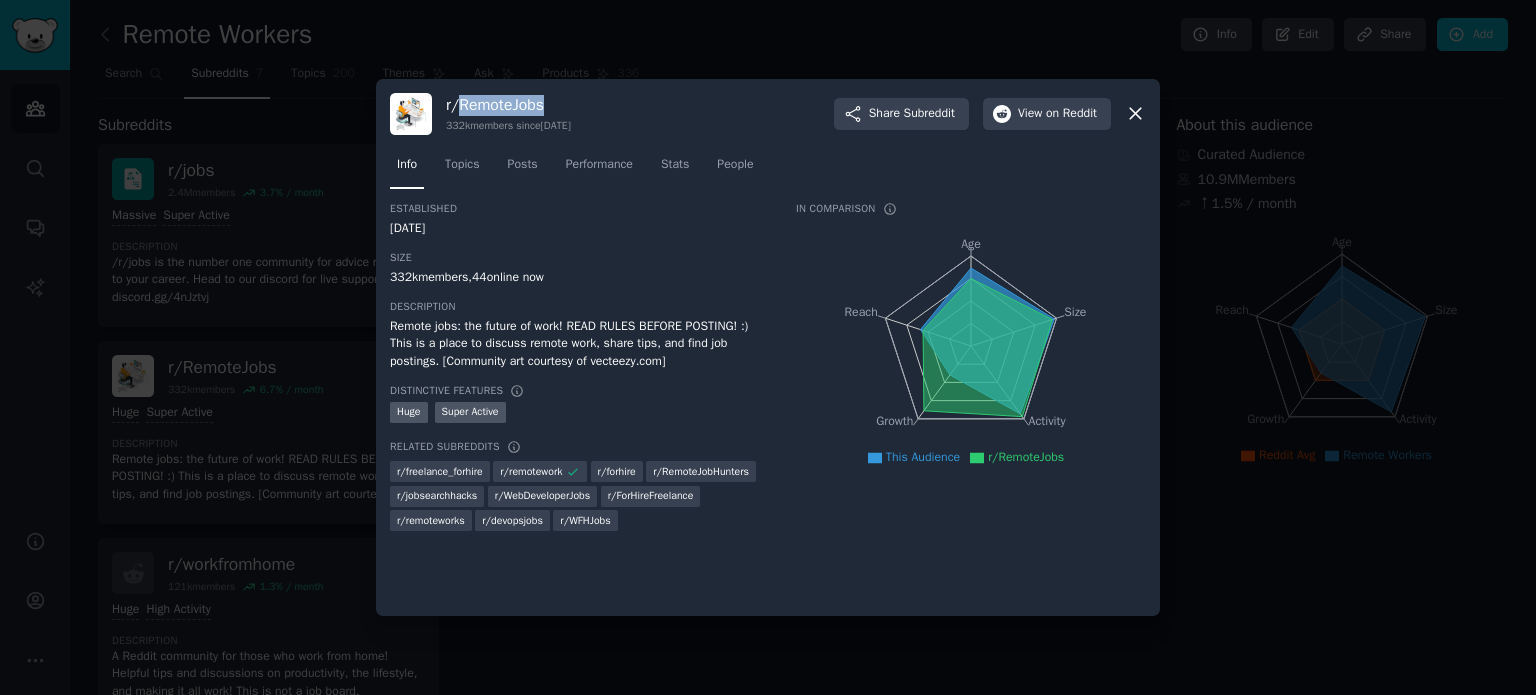 drag, startPoint x: 455, startPoint y: 115, endPoint x: 557, endPoint y: 108, distance: 102.239914 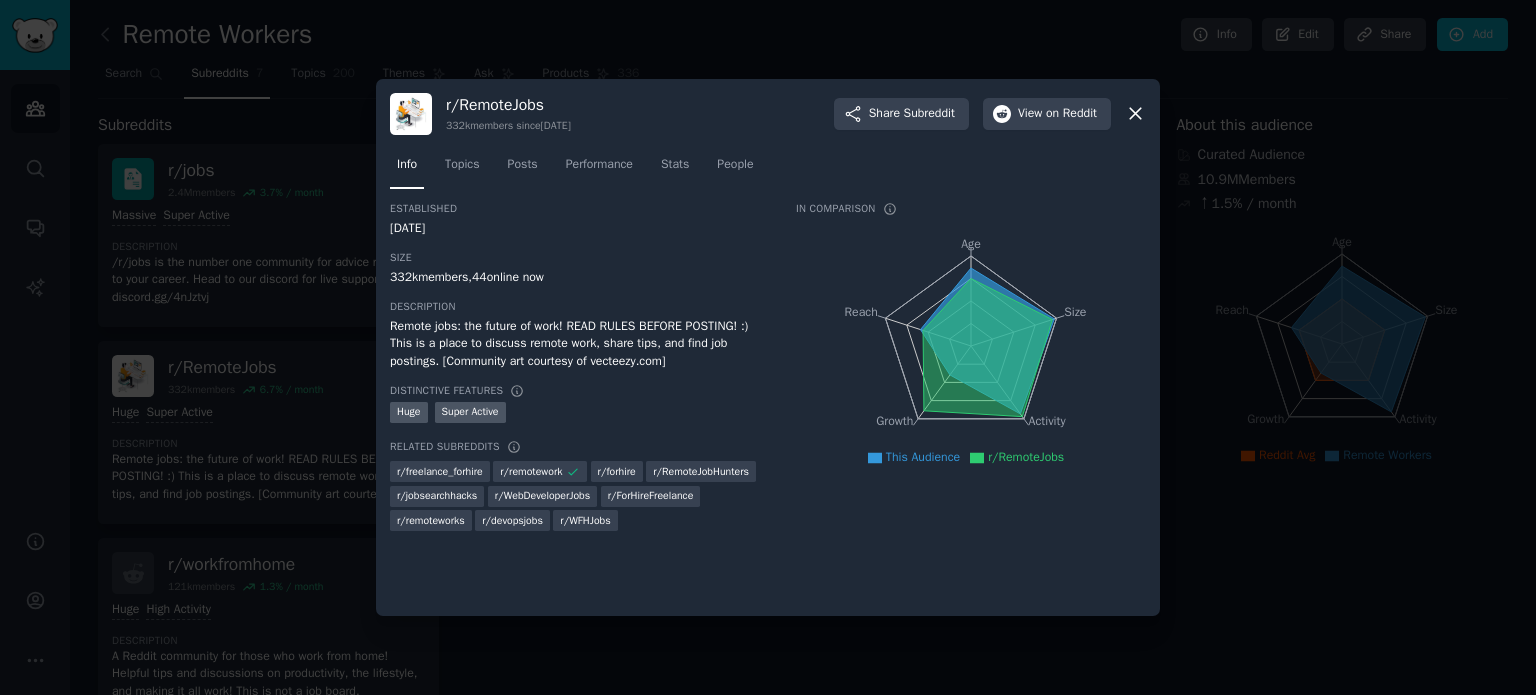 click on "r/ RemoteJobs" at bounding box center [508, 105] 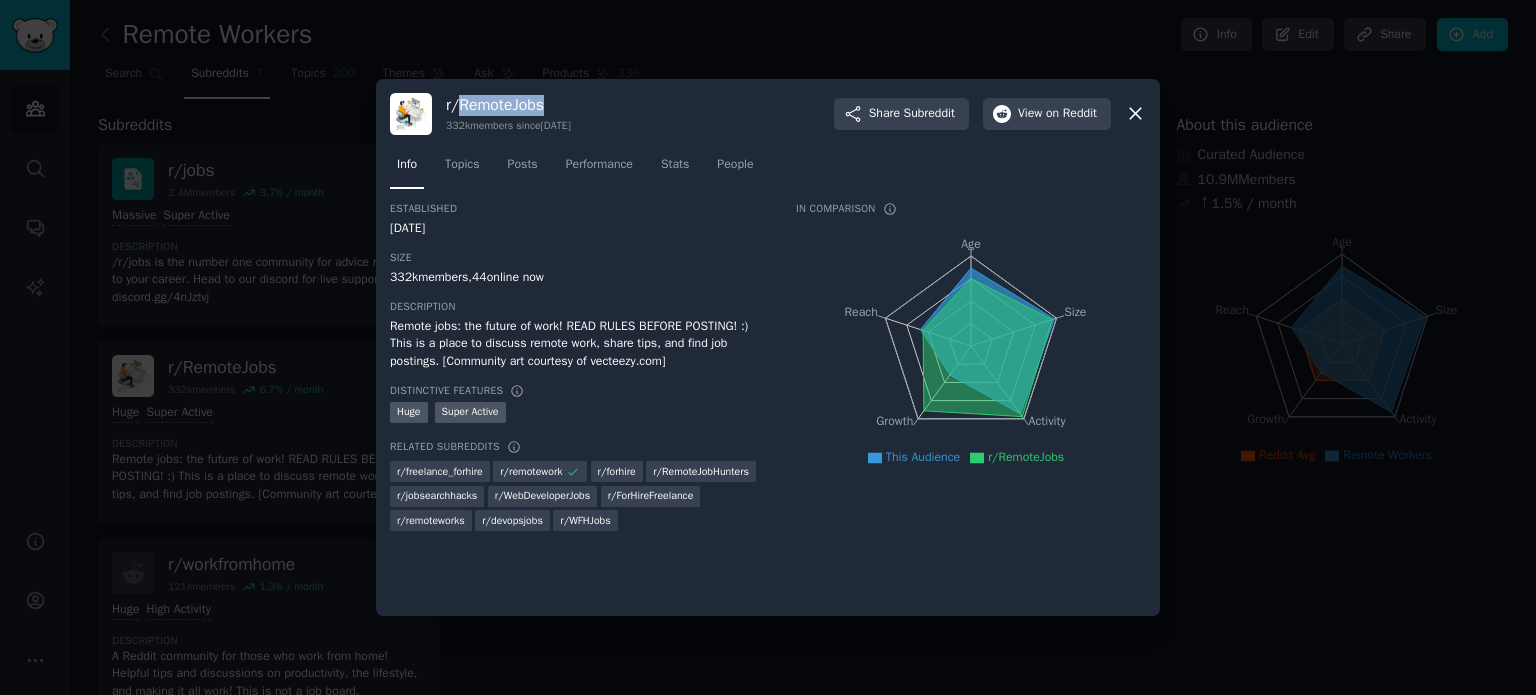 click on "r/ RemoteJobs" at bounding box center [508, 105] 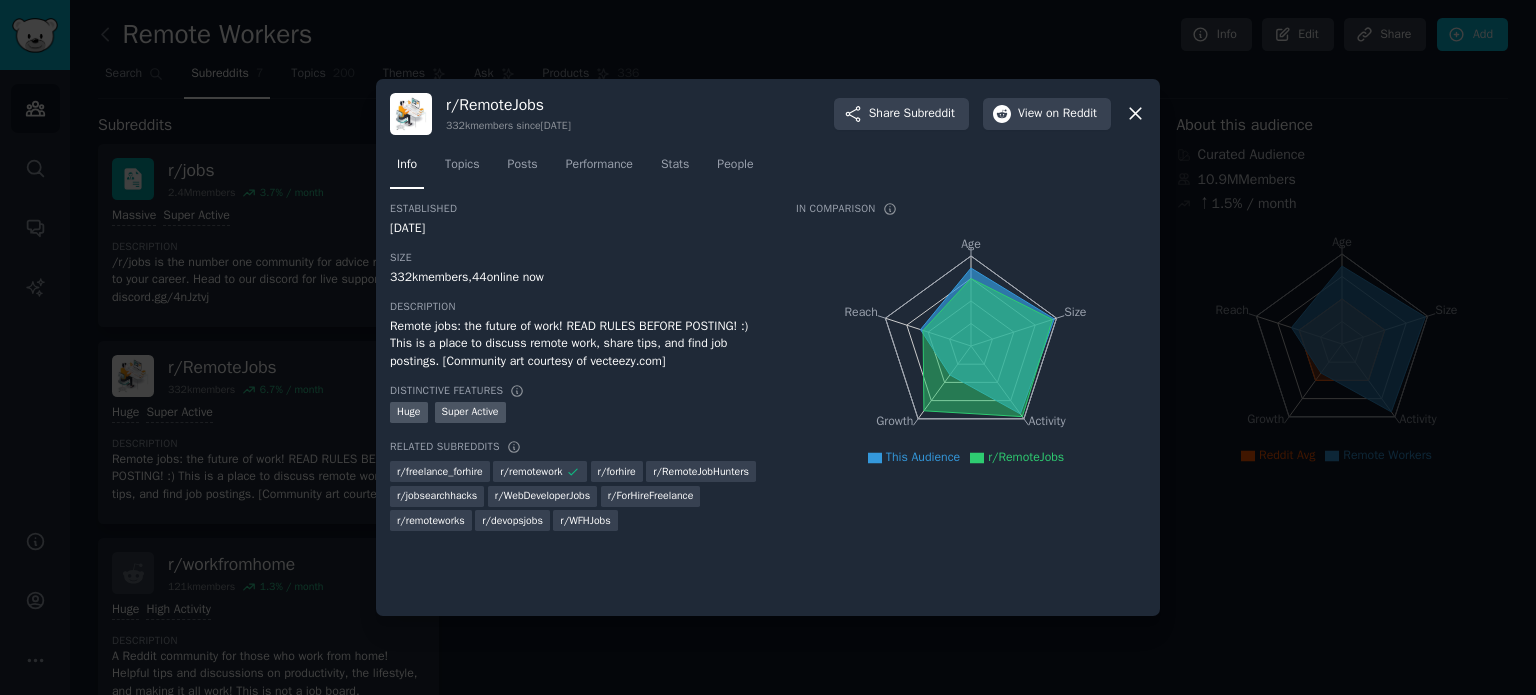click on "r/ RemoteJobs 332k members since [DATE] Share Subreddit View on Reddit Info Topics Posts Performance Stats People Established [DATE] Size 332k members, 44 online now Description Remote jobs: the future of work!
READ RULES BEFORE POSTING! :) This is a place to discuss remote work, share tips, and find job postings.
[Community art courtesy of vecteezy.com] Distinctive Features Huge Super Active Related Subreddits r/ freelance_forhire r/ remotework r/ forhire r/ RemoteJobHunters r/ jobsearchhacks r/ WebDeveloperJobs r/ ForHireFreelance r/ remoteworks r/ devopsjobs r/ WFHJobs In Comparison Age Size Activity Growth Reach This Audience r/RemoteJobs" at bounding box center (768, 348) 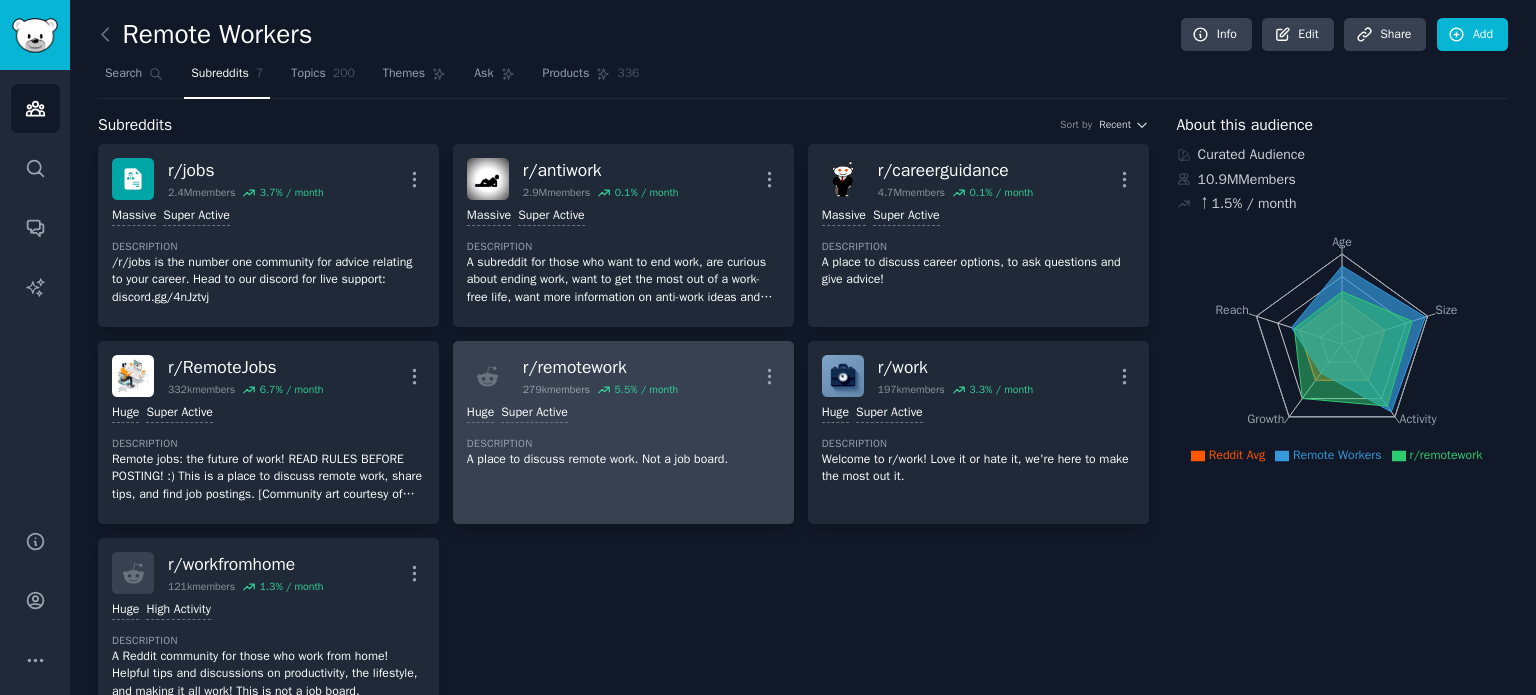 click on "Description" at bounding box center [623, 444] 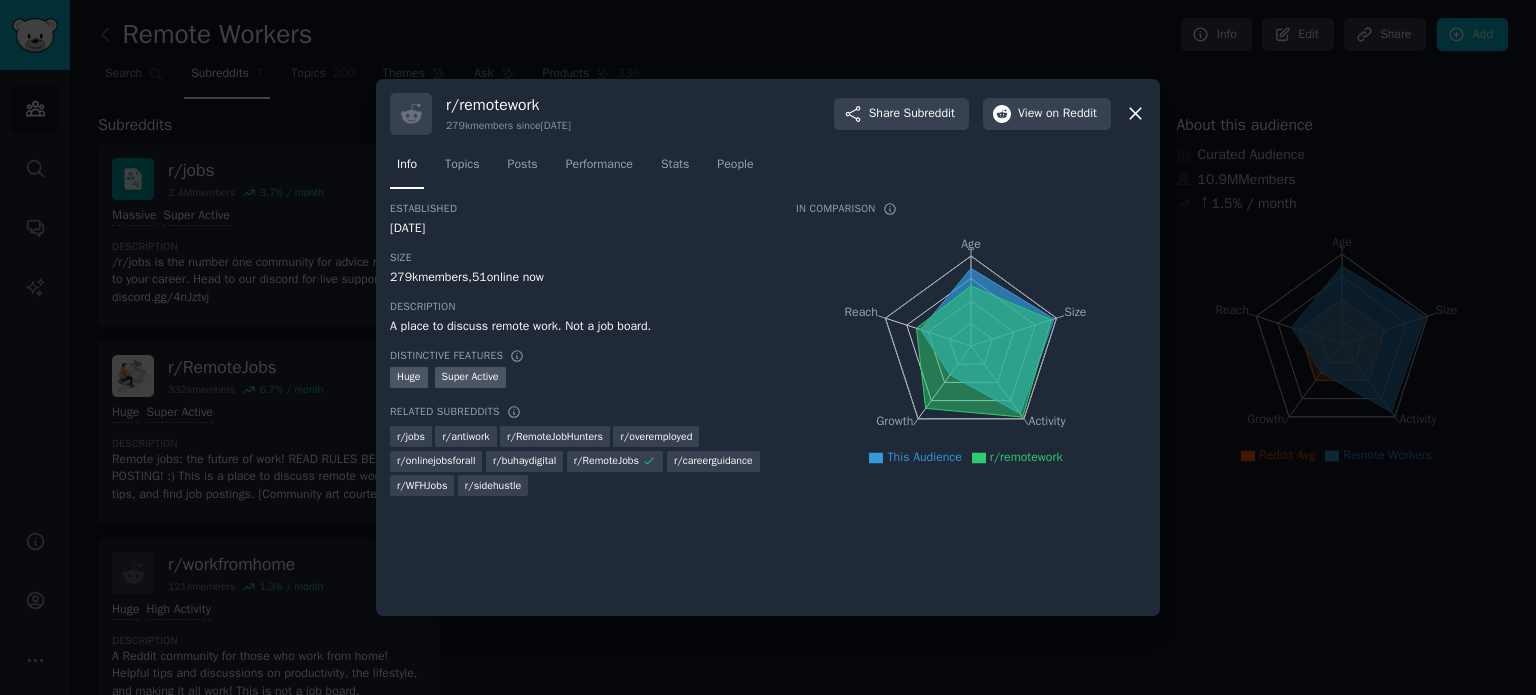 click on "279k  members since  [DATE]" at bounding box center [508, 126] 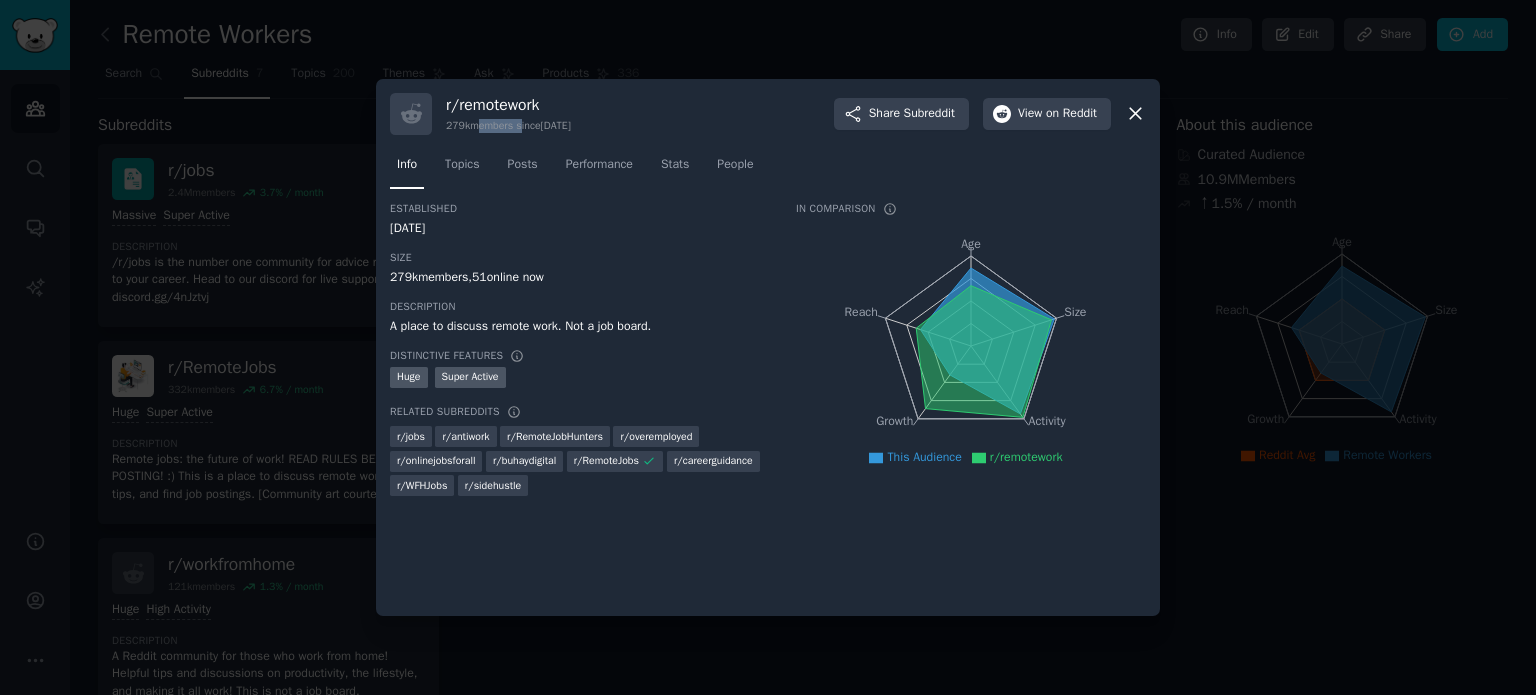 click on "279k  members since  [DATE]" at bounding box center (508, 126) 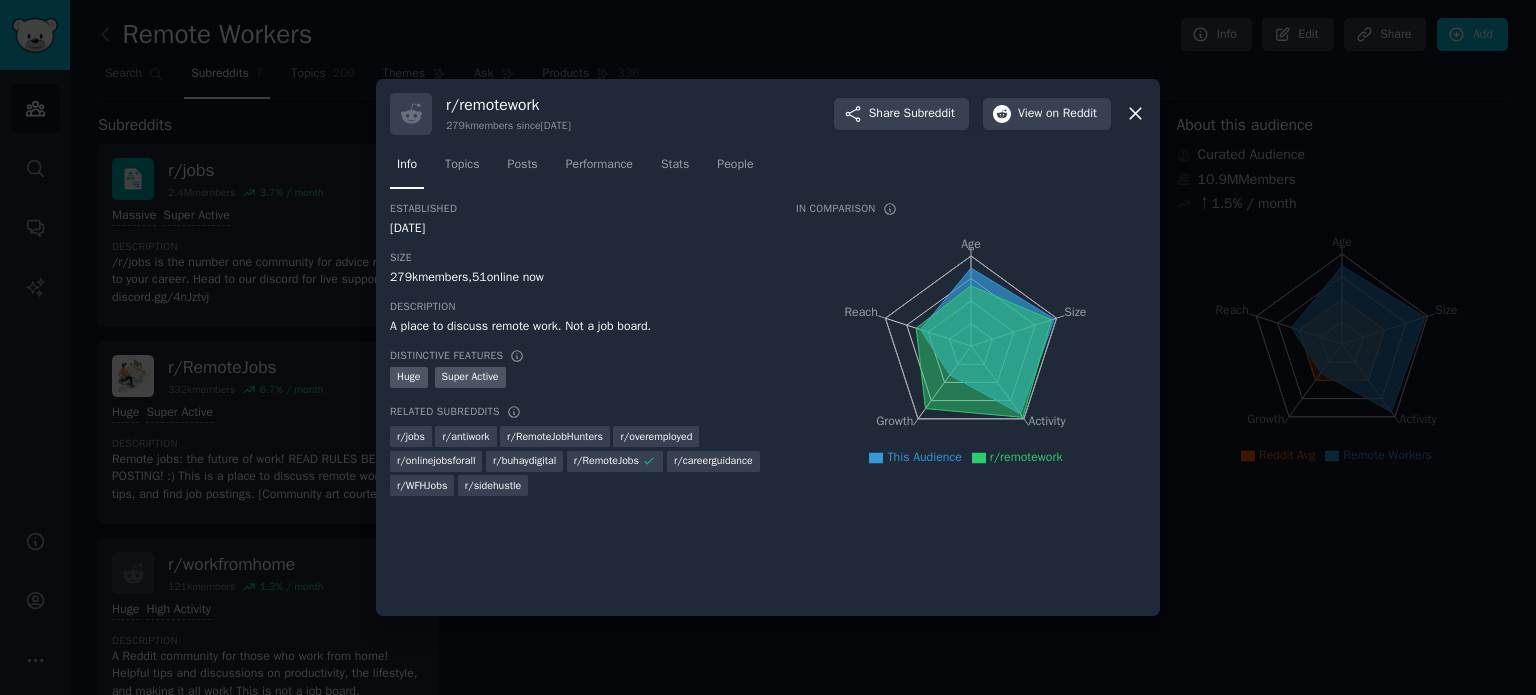 click on "r/ remotework" at bounding box center (508, 105) 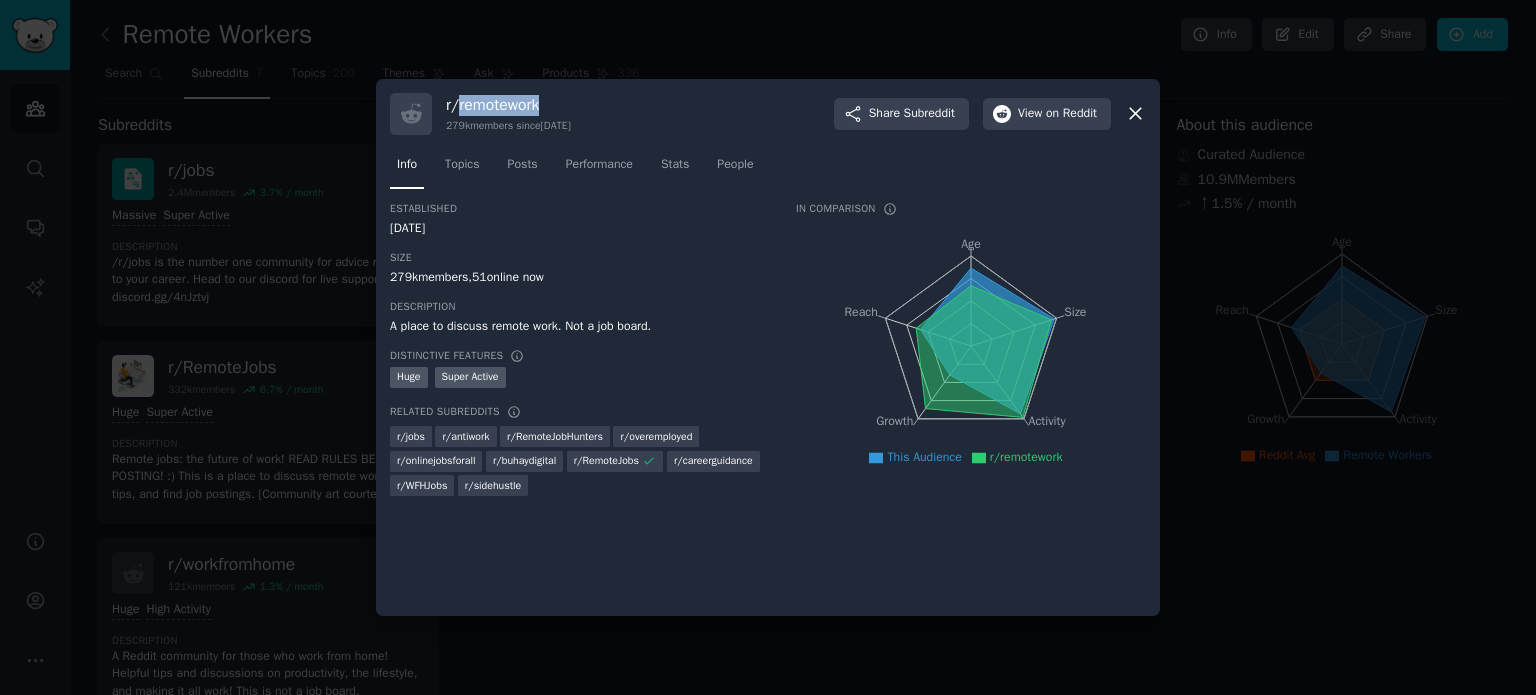 click on "r/ remotework" at bounding box center (508, 105) 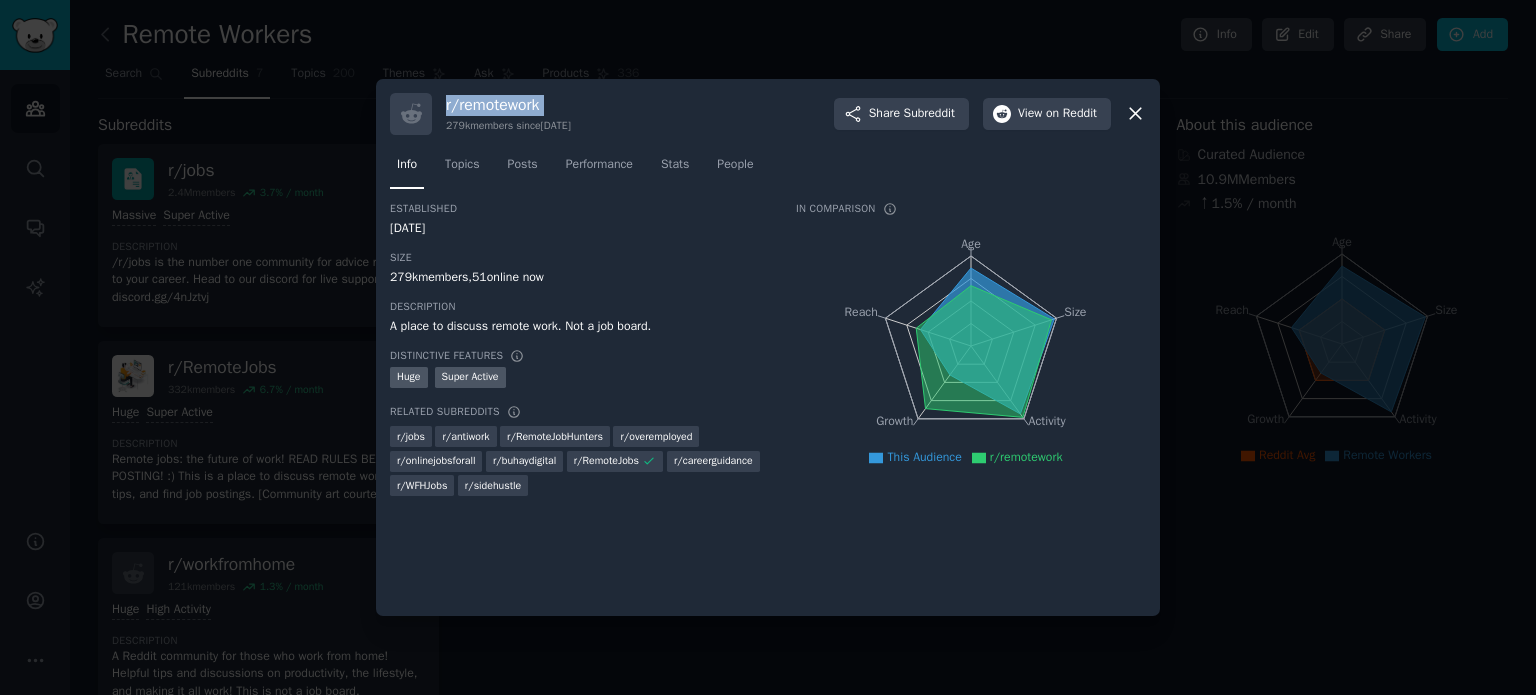 click on "r/ remotework" at bounding box center (508, 105) 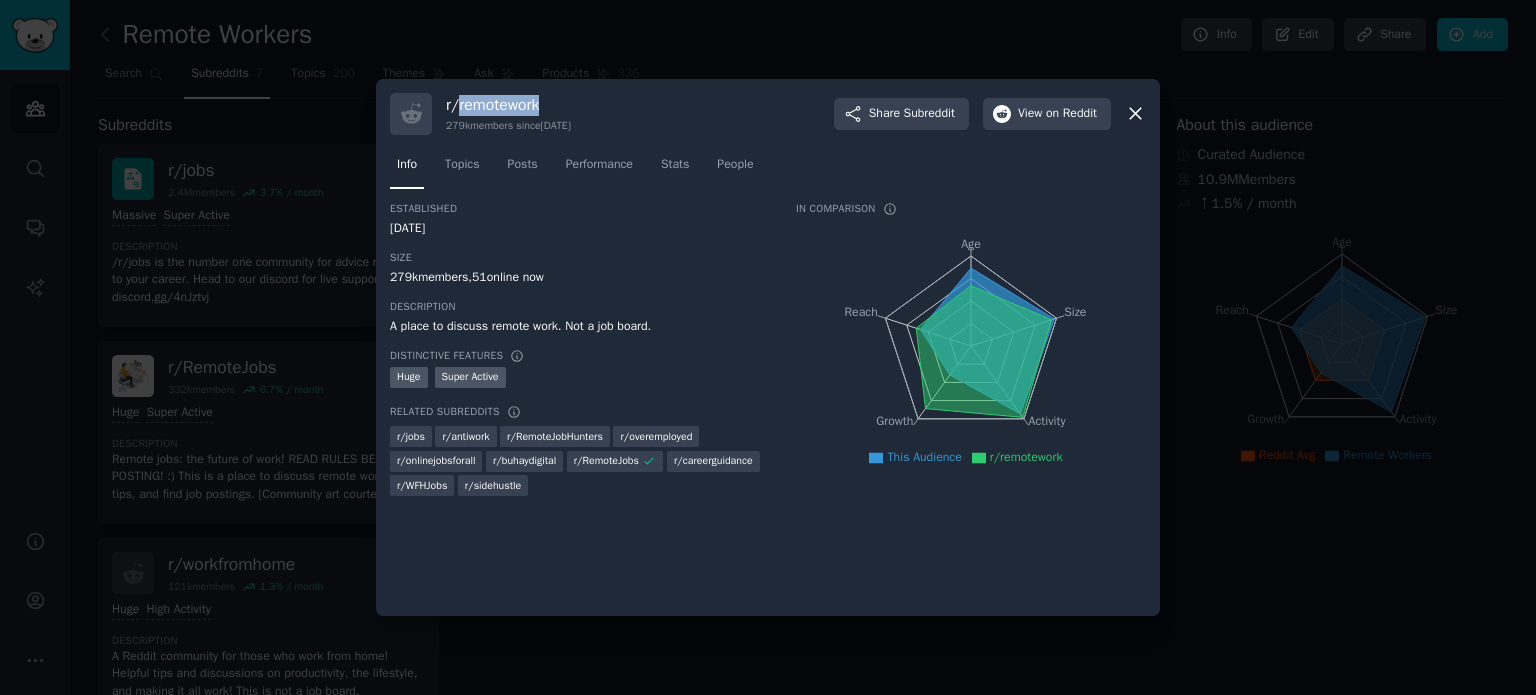 drag, startPoint x: 457, startPoint y: 104, endPoint x: 620, endPoint y: 87, distance: 163.88411 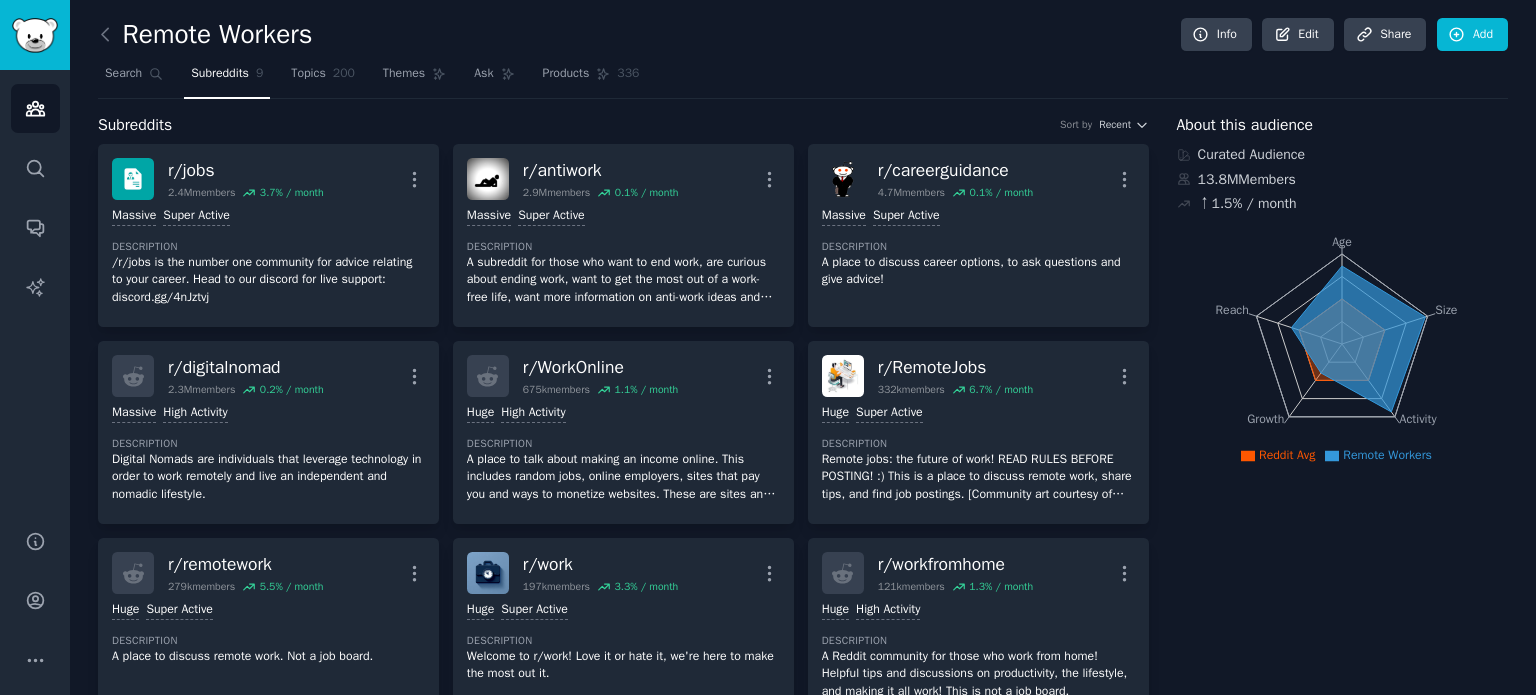 scroll, scrollTop: 0, scrollLeft: 0, axis: both 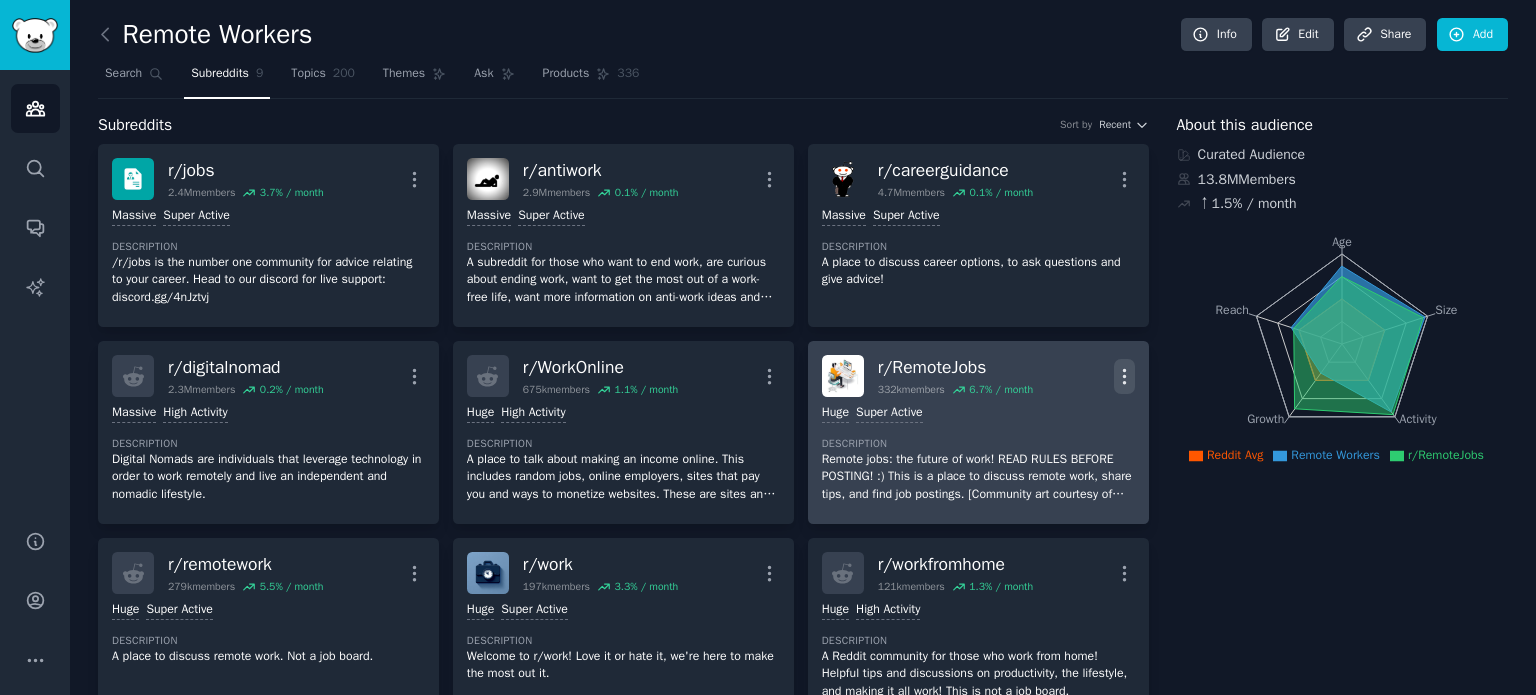click 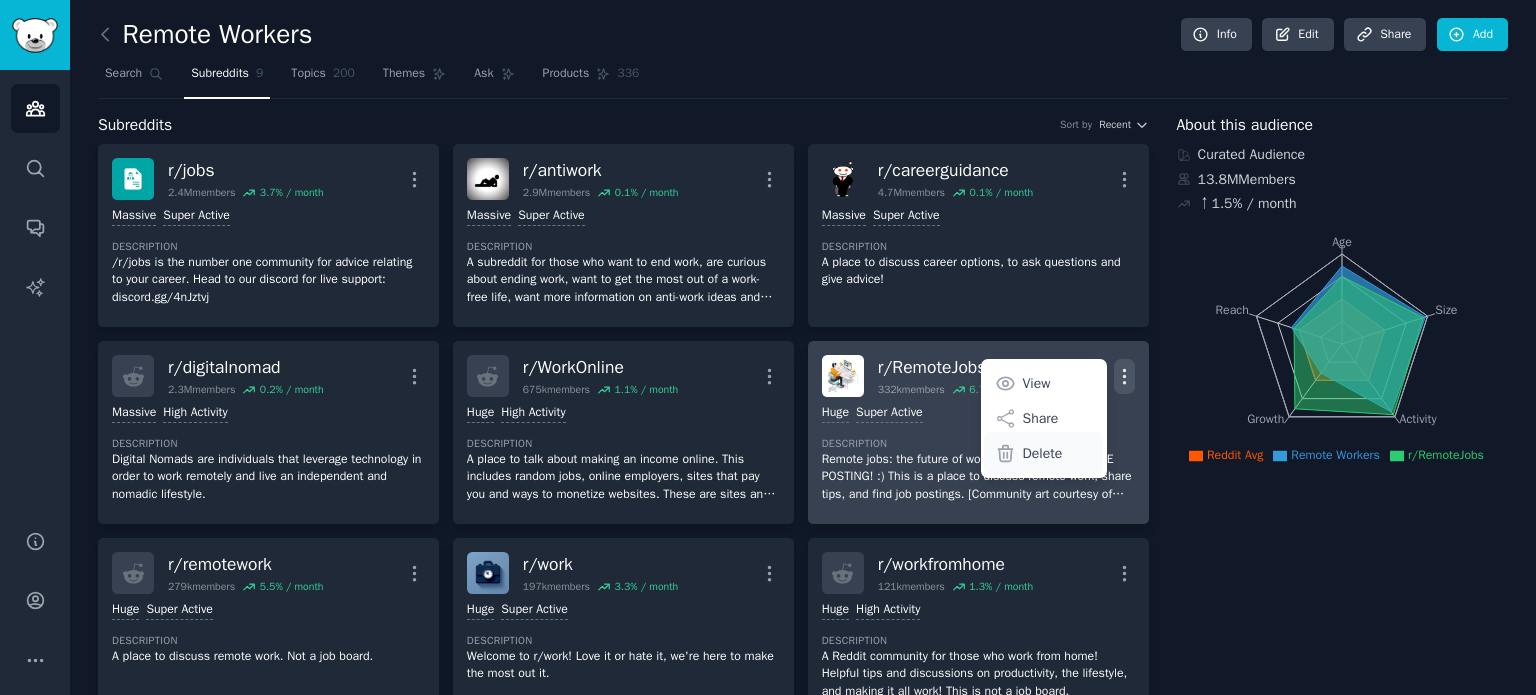 click on "Delete" at bounding box center [1043, 453] 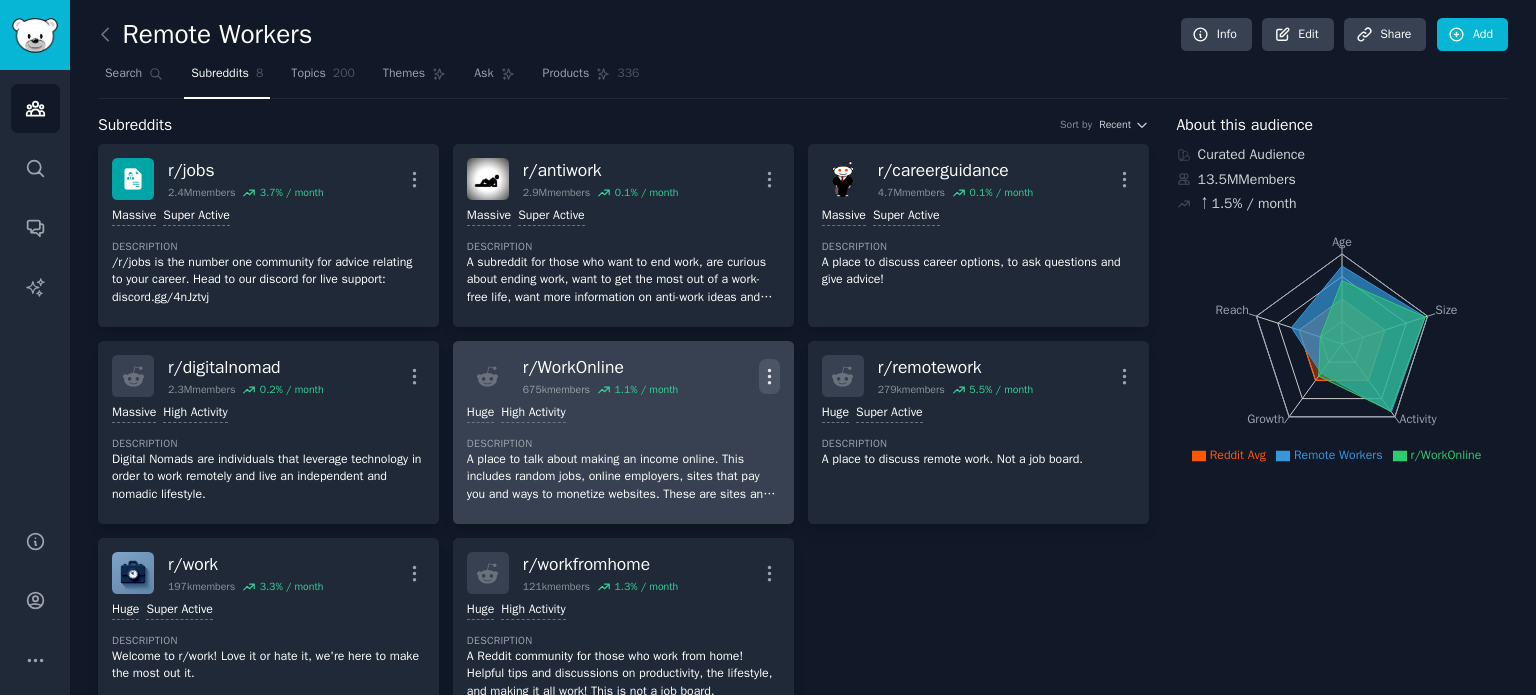 click 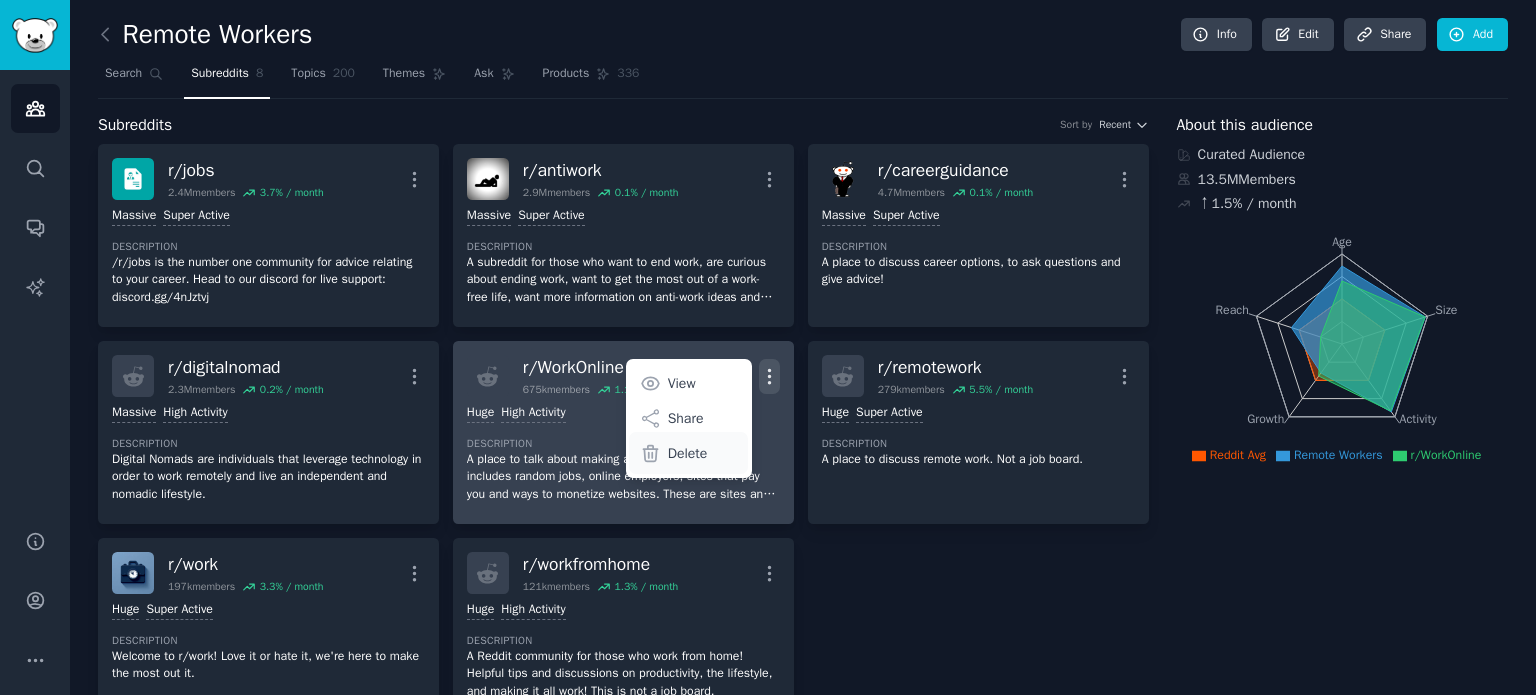 click on "Delete" at bounding box center [688, 453] 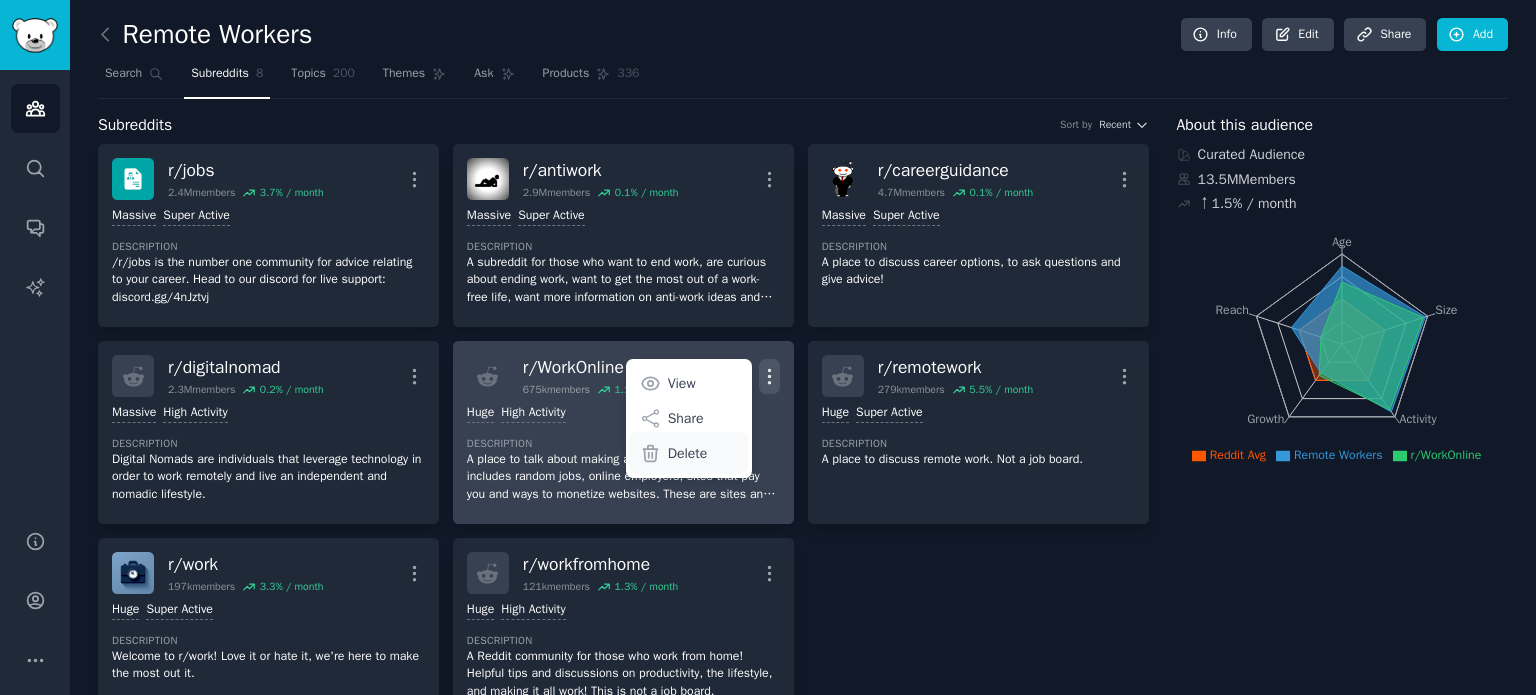 click on "Delete" at bounding box center [688, 453] 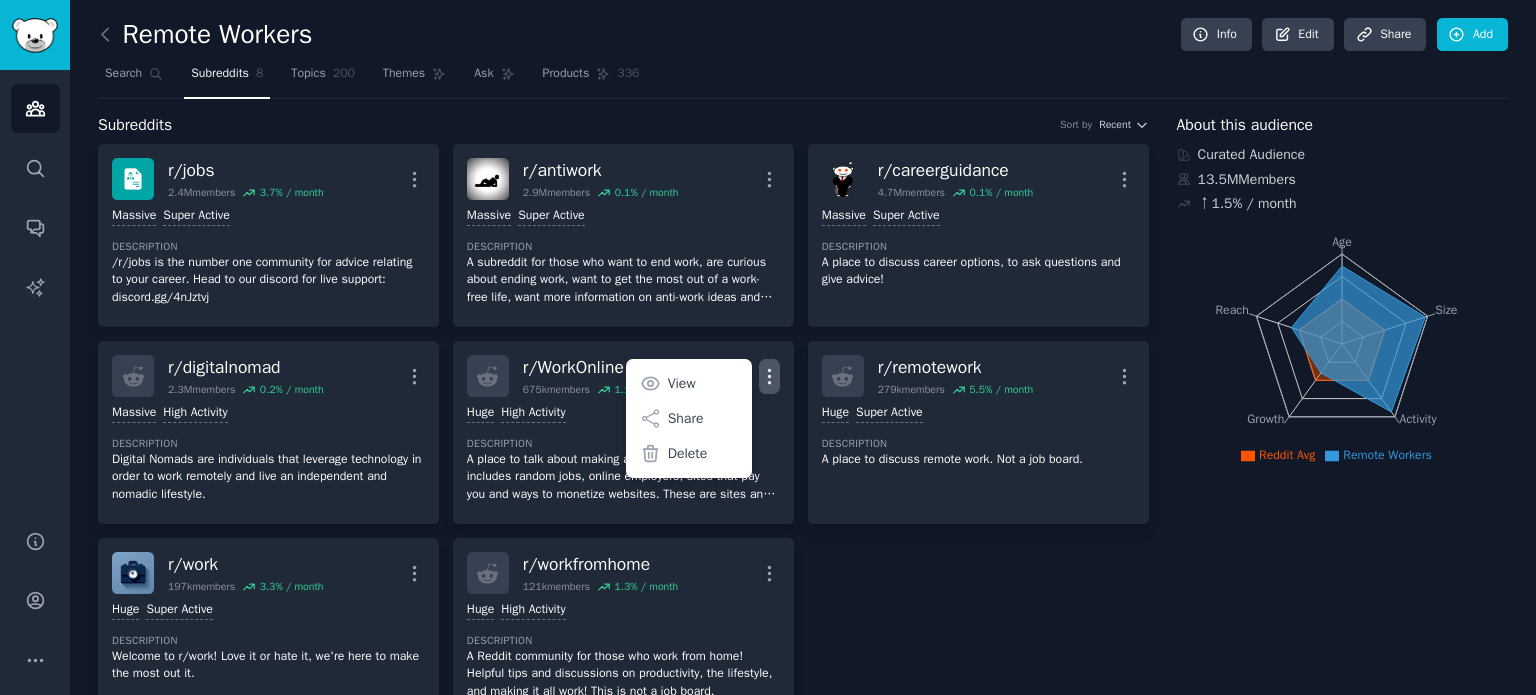 click on "r/ jobs 2.4M  members 3.7 % / month More Massive Super Active Description /r/jobs is the number one community for advice relating to your career.
Head to our discord for live support: discord.gg/4nJztvj r/ antiwork 2.9M  members 0.1 % / month More Massive Super Active Description A subreddit for those who want to end work, are curious about ending work, want to get the most out of a work-free life, want more information on anti-work ideas and want personal help with their own jobs/work-related struggles. r/ careerguidance 4.7M  members 0.1 % / month More Massive Super Active Description A place to discuss career options, to ask questions and give advice! r/ digitalnomad 2.3M  members 0.2 % / month More Massive High Activity Description Digital Nomads are individuals that leverage technology in order to work remotely and live an independent and nomadic lifestyle. r/ WorkOnline 675k  members 1.1 % / month More View Share Delete Huge High Activity Description r/ remotework 279k  members 5.5 % / month More Huge" at bounding box center (623, 432) 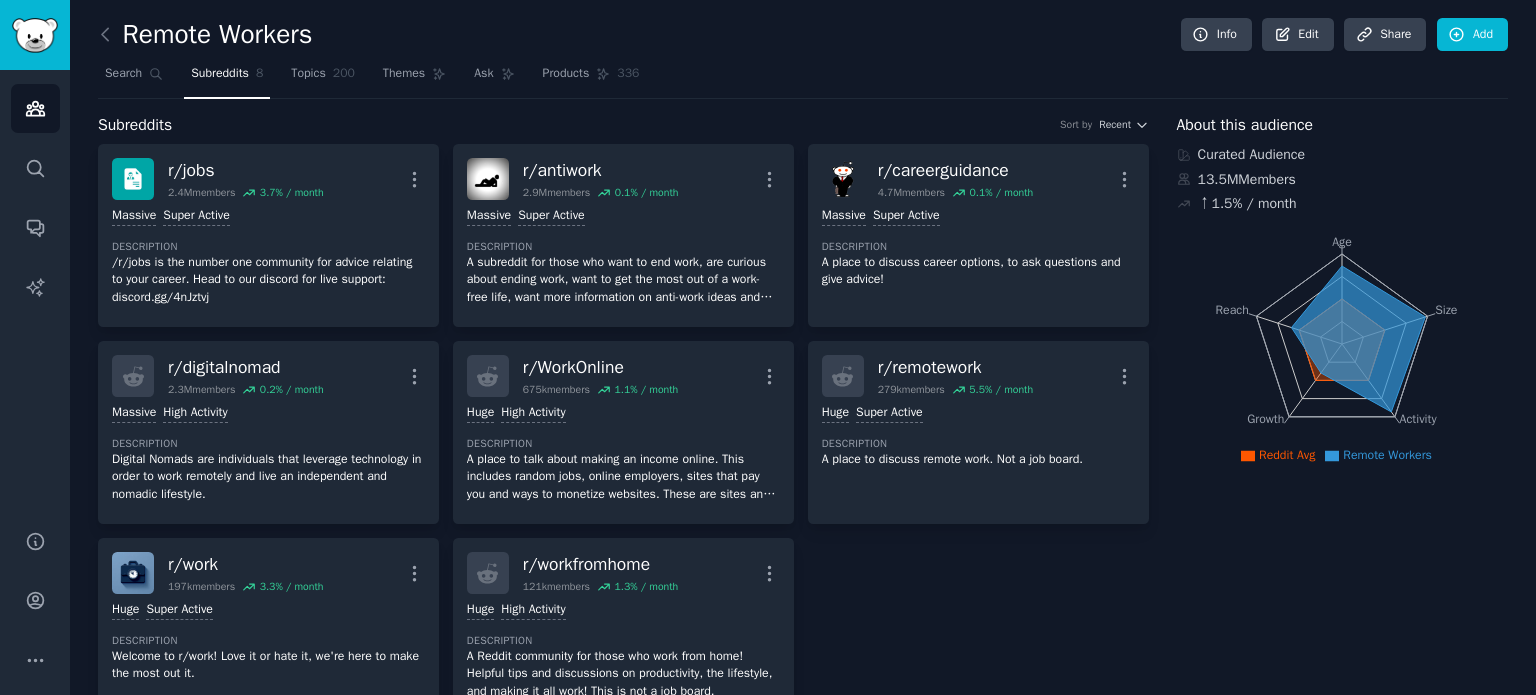 type 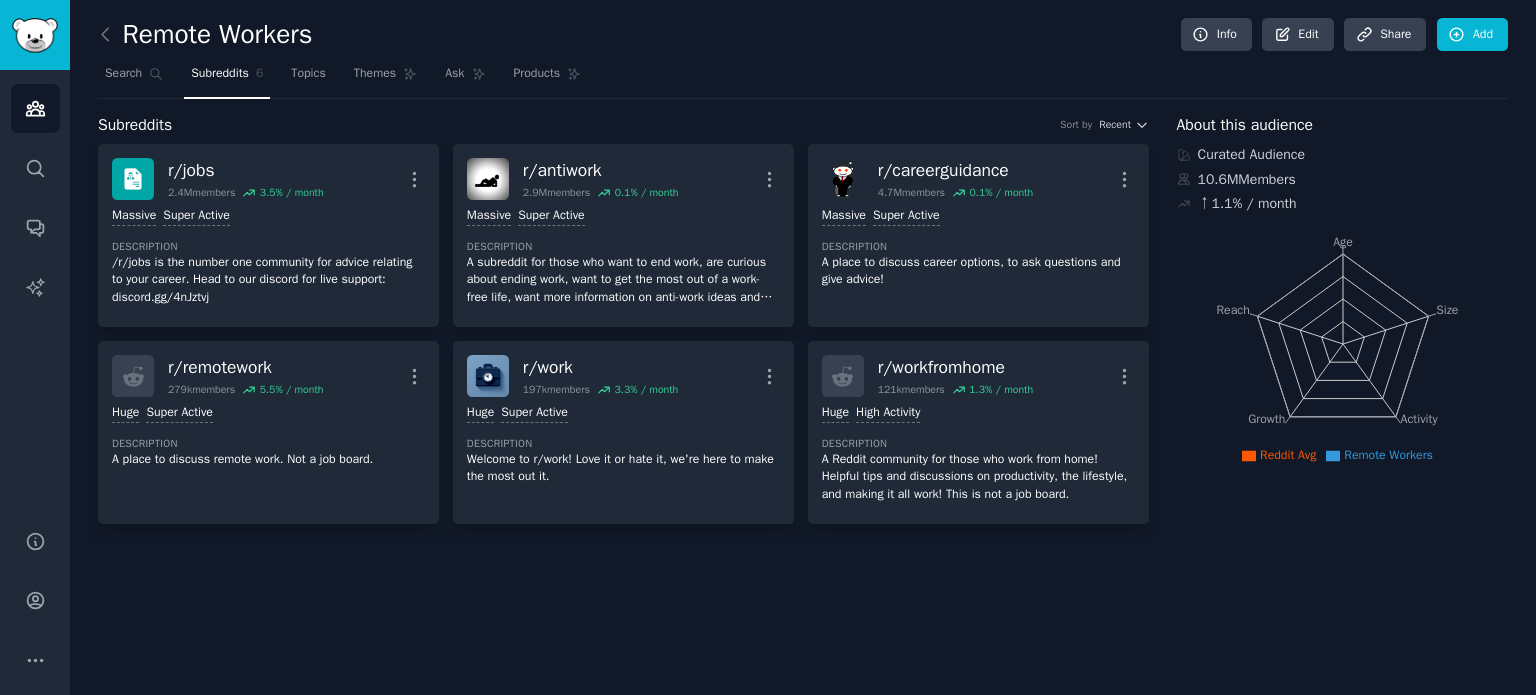 scroll, scrollTop: 0, scrollLeft: 0, axis: both 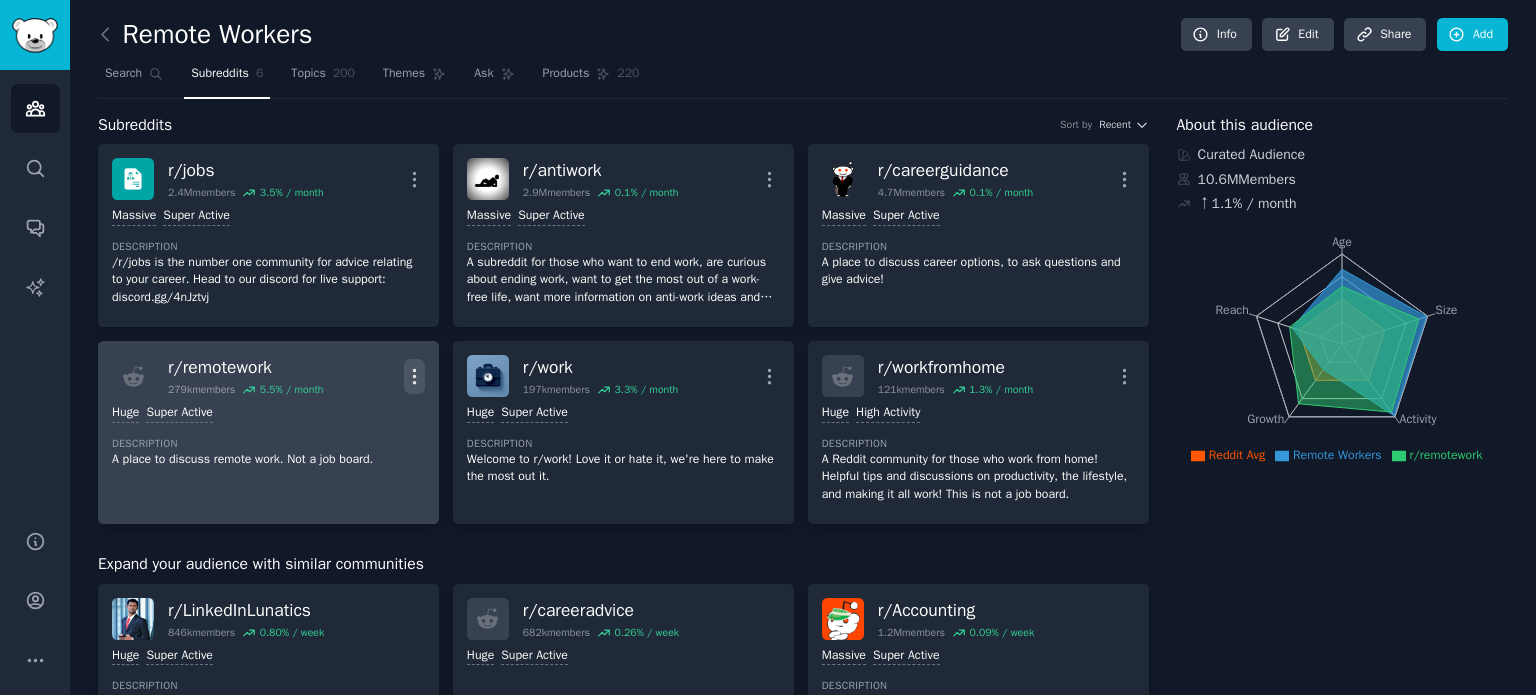 click 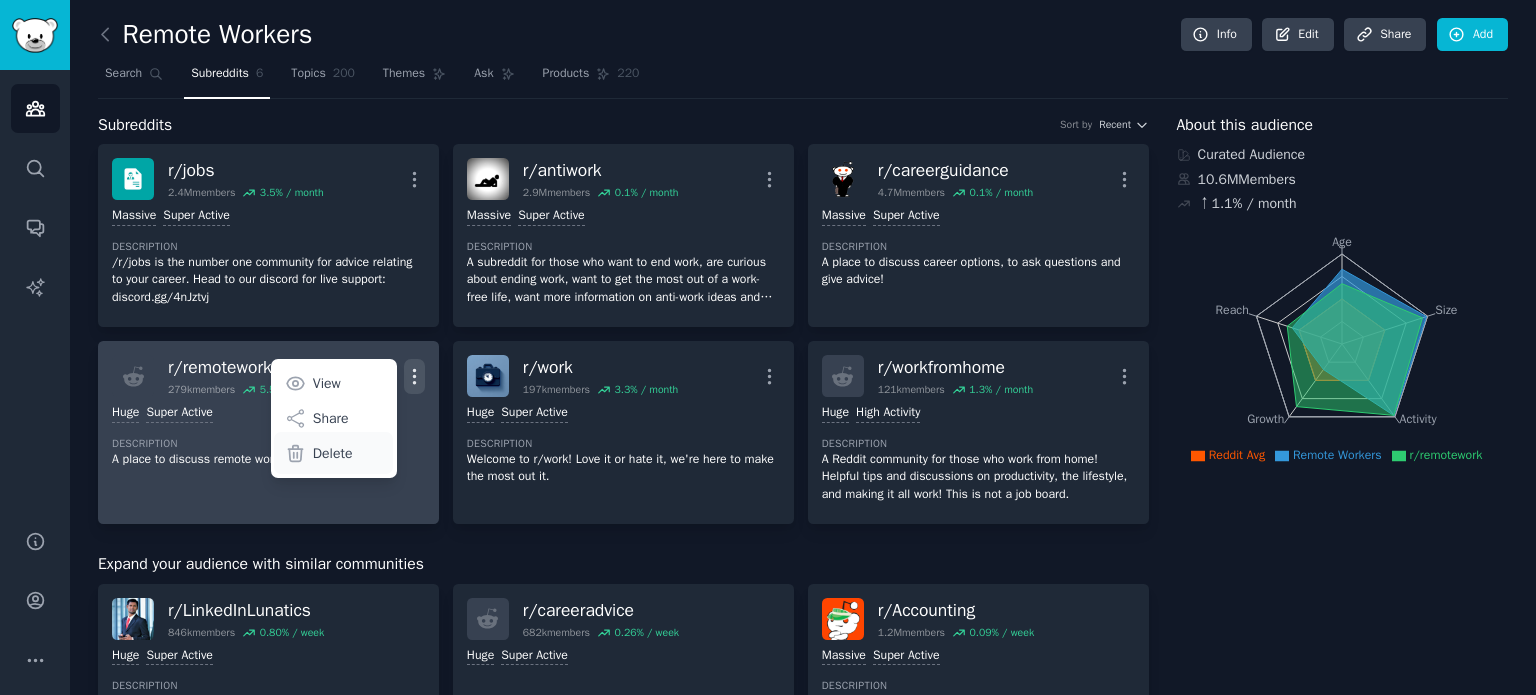 click on "Delete" at bounding box center (333, 453) 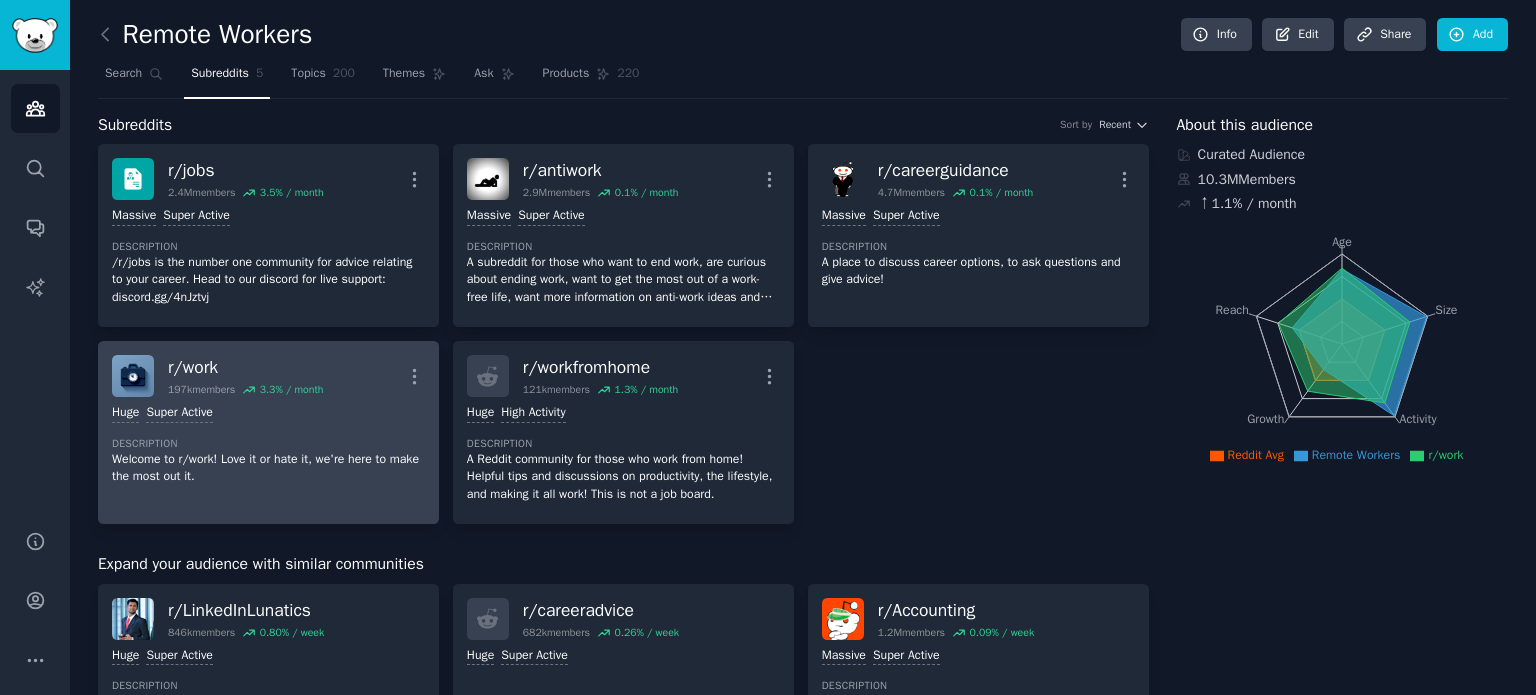 click on "Huge Super Active" at bounding box center (268, 413) 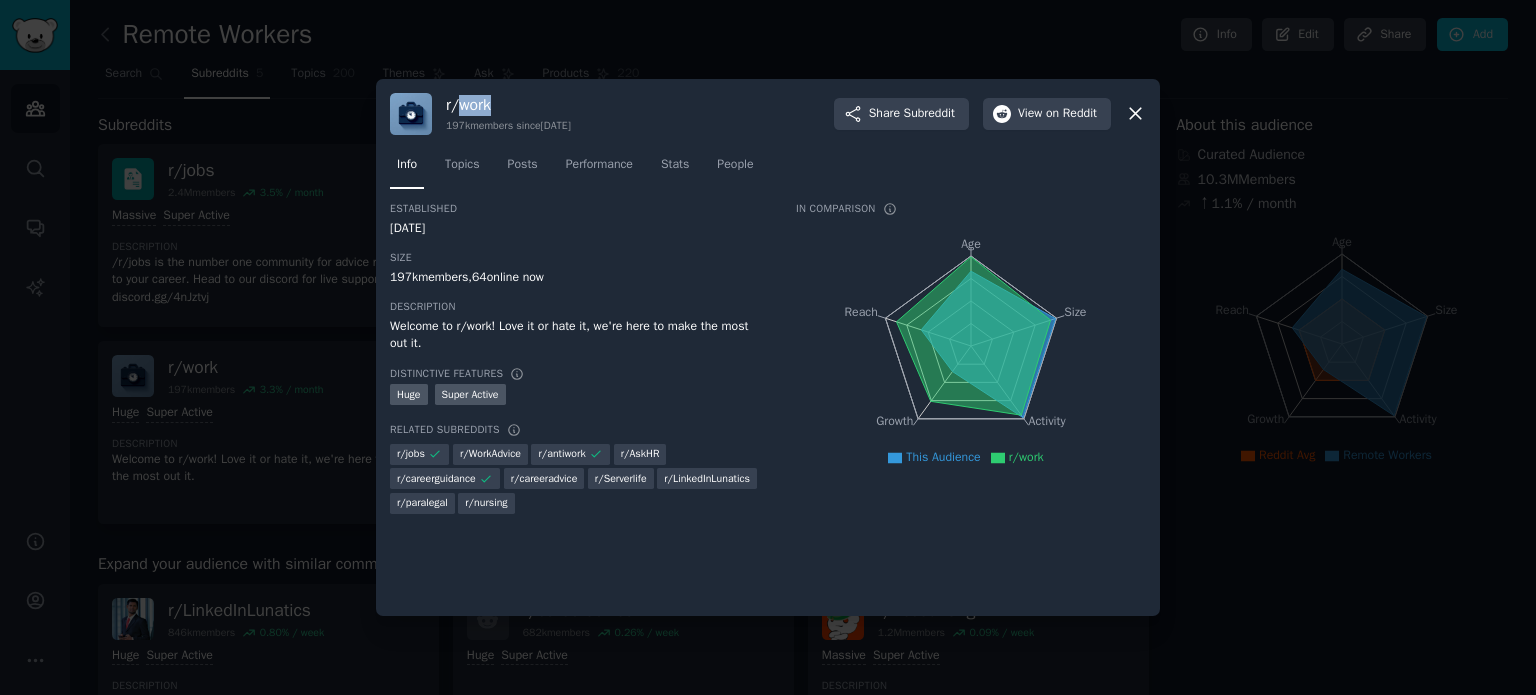drag, startPoint x: 510, startPoint y: 103, endPoint x: 459, endPoint y: 107, distance: 51.156624 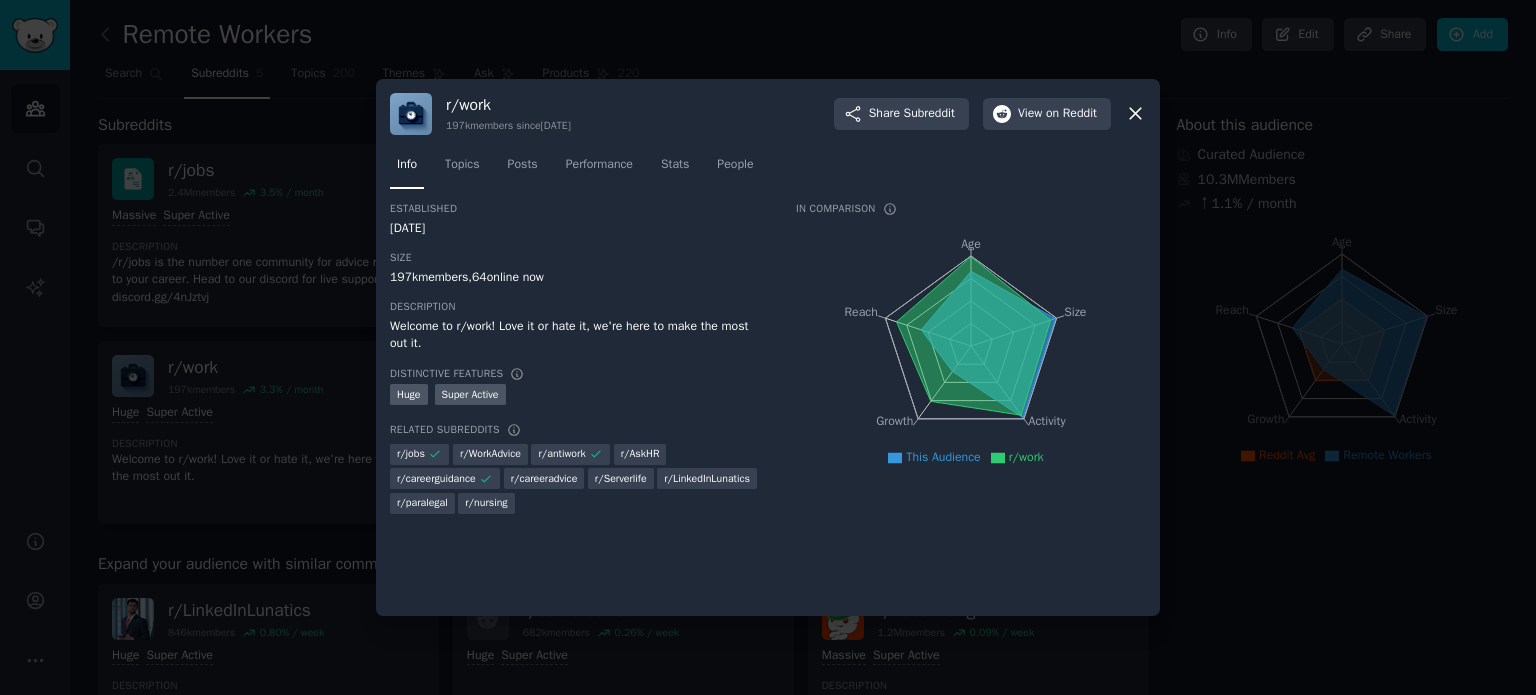 click 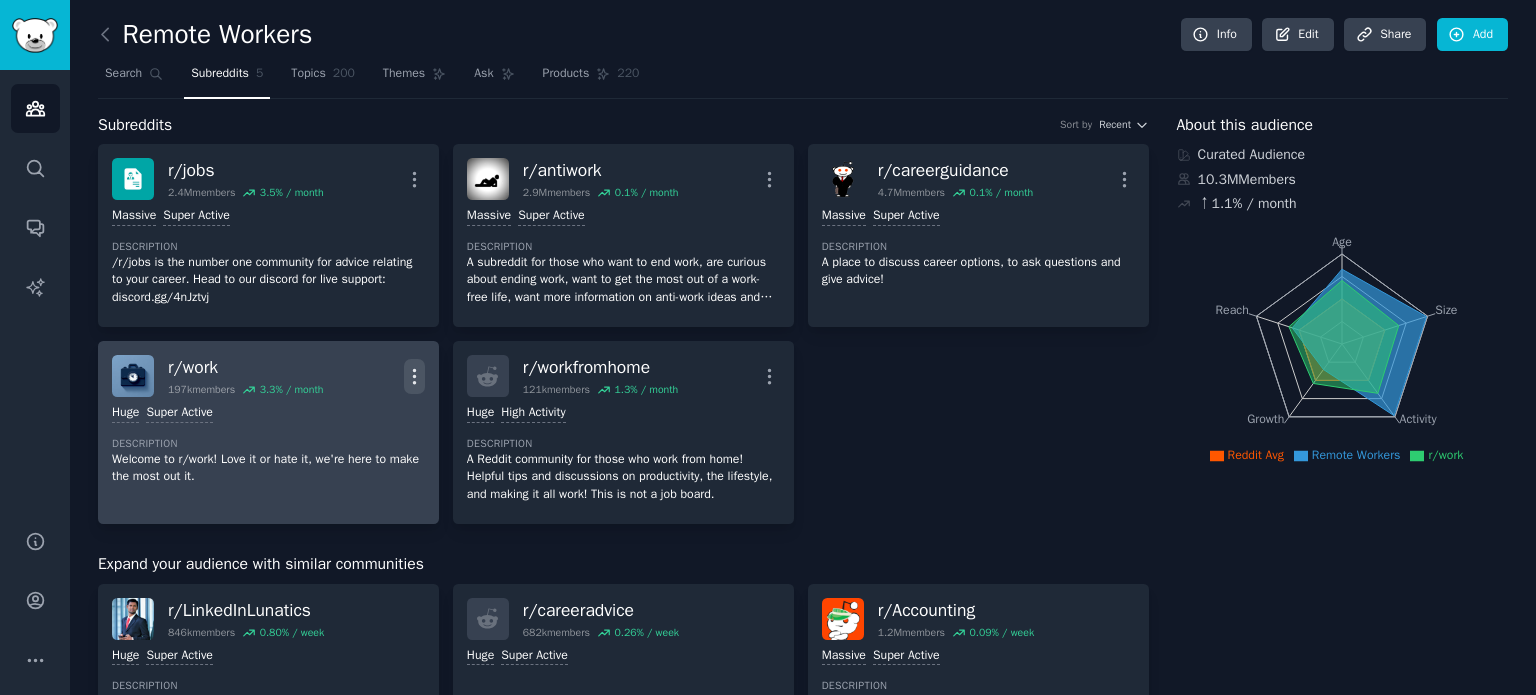 click 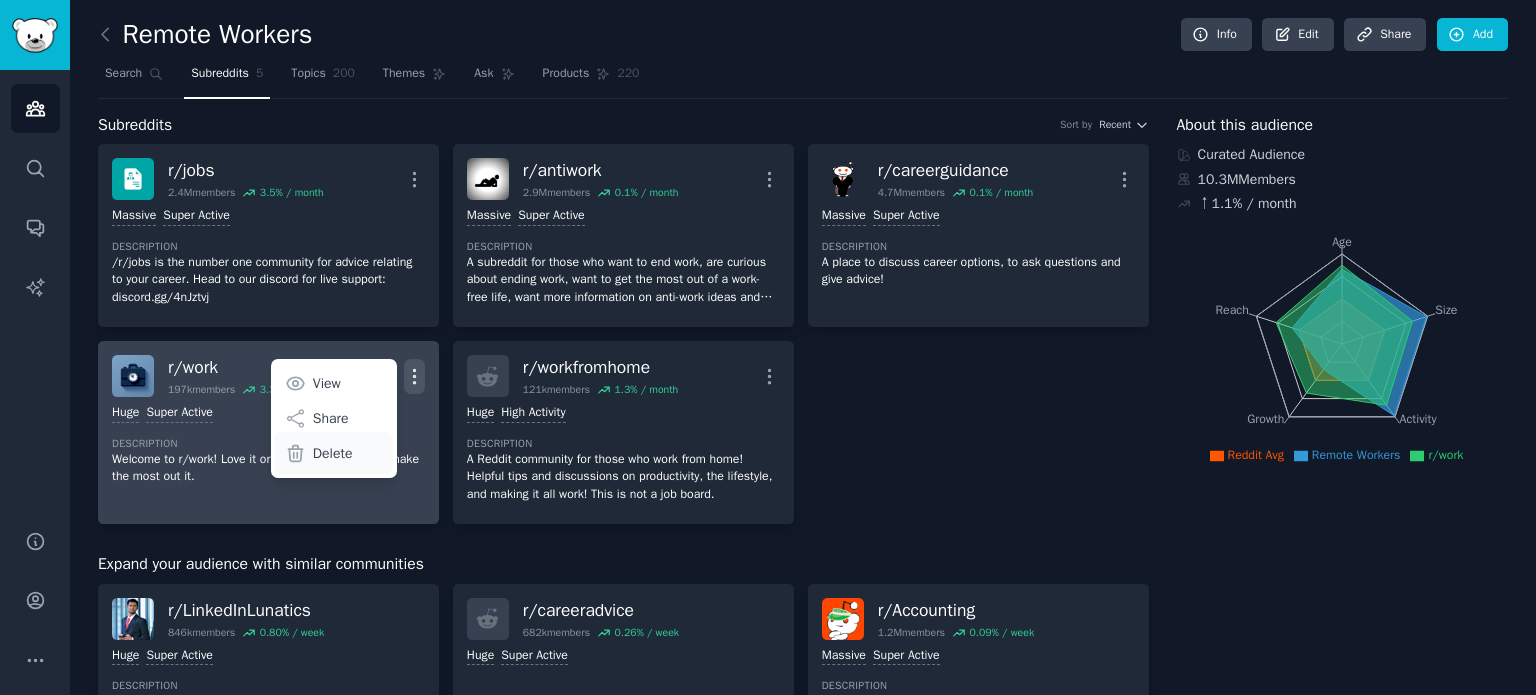 click on "Delete" at bounding box center (333, 453) 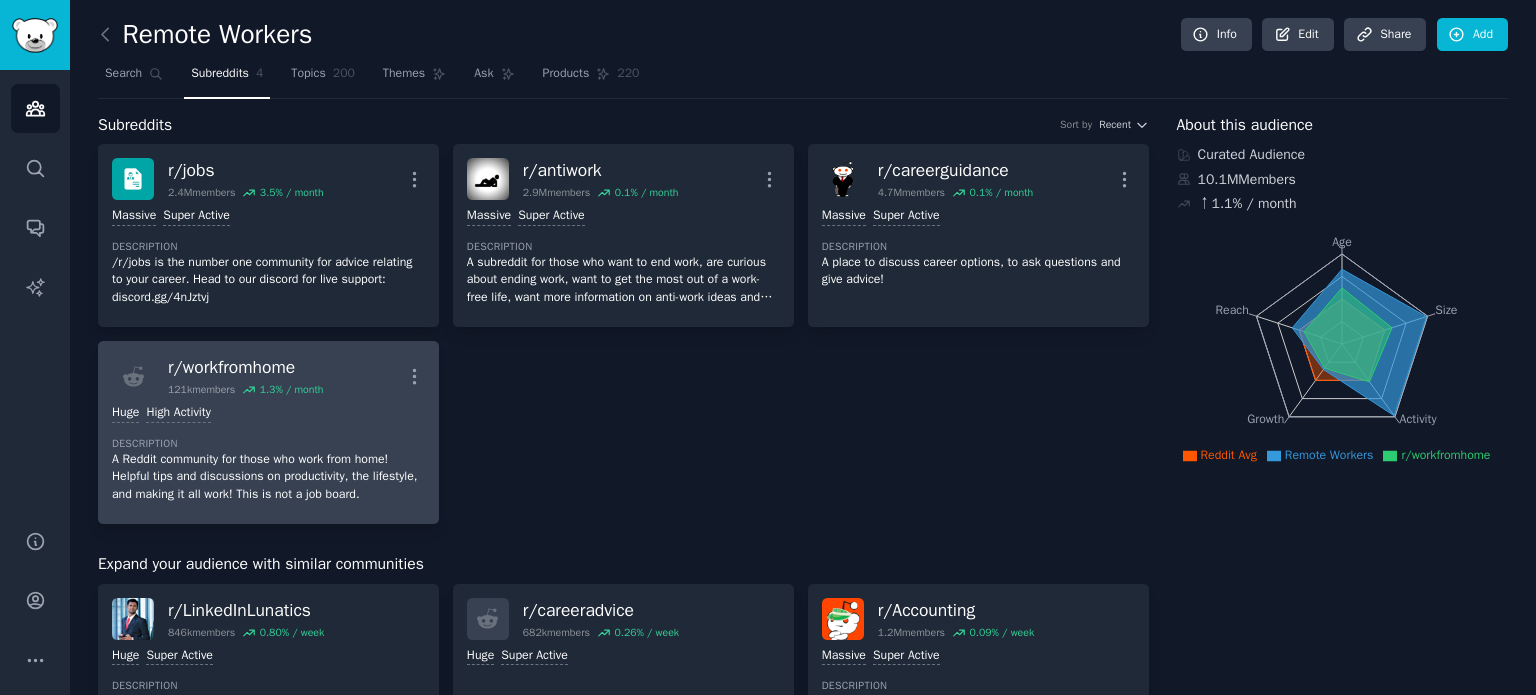 click on "r/ workfromhome 121k  members 1.3 % / month More" at bounding box center (268, 376) 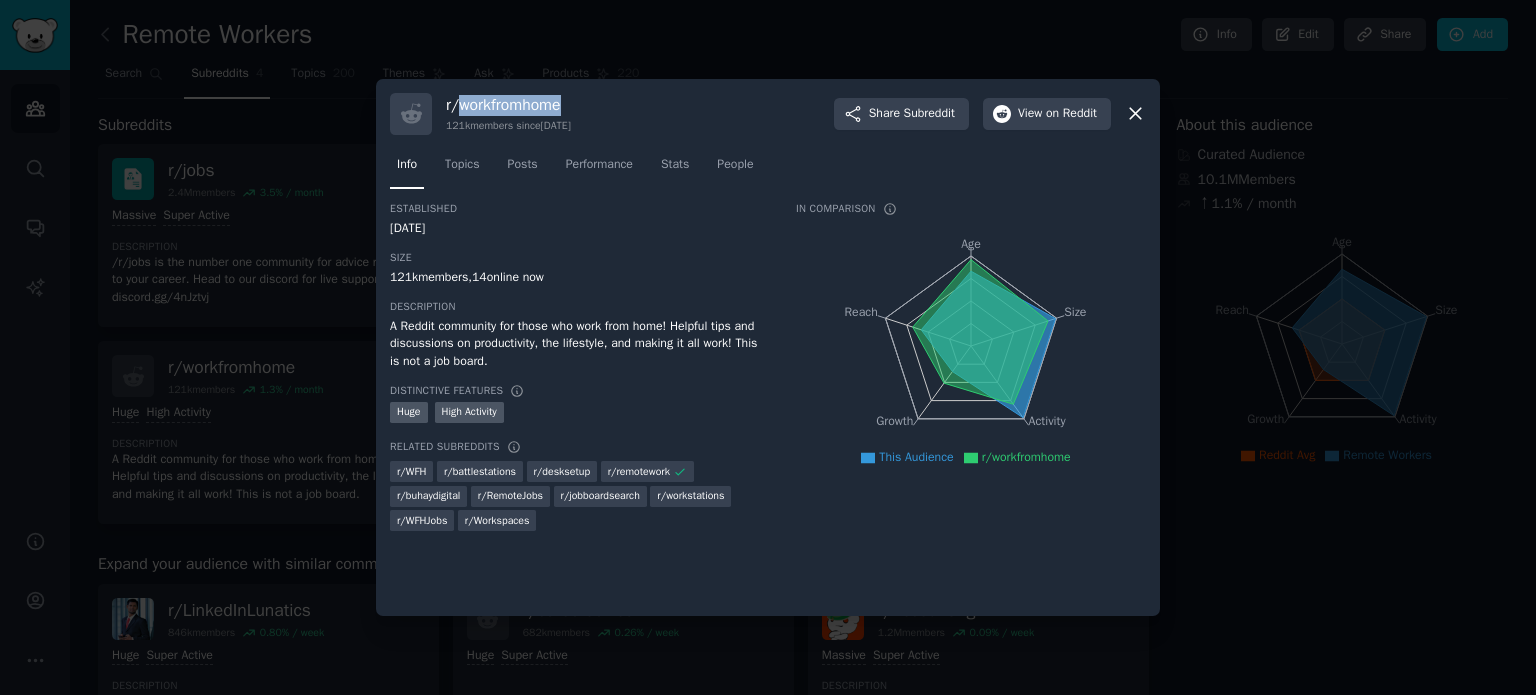 drag, startPoint x: 461, startPoint y: 112, endPoint x: 574, endPoint y: 93, distance: 114.58621 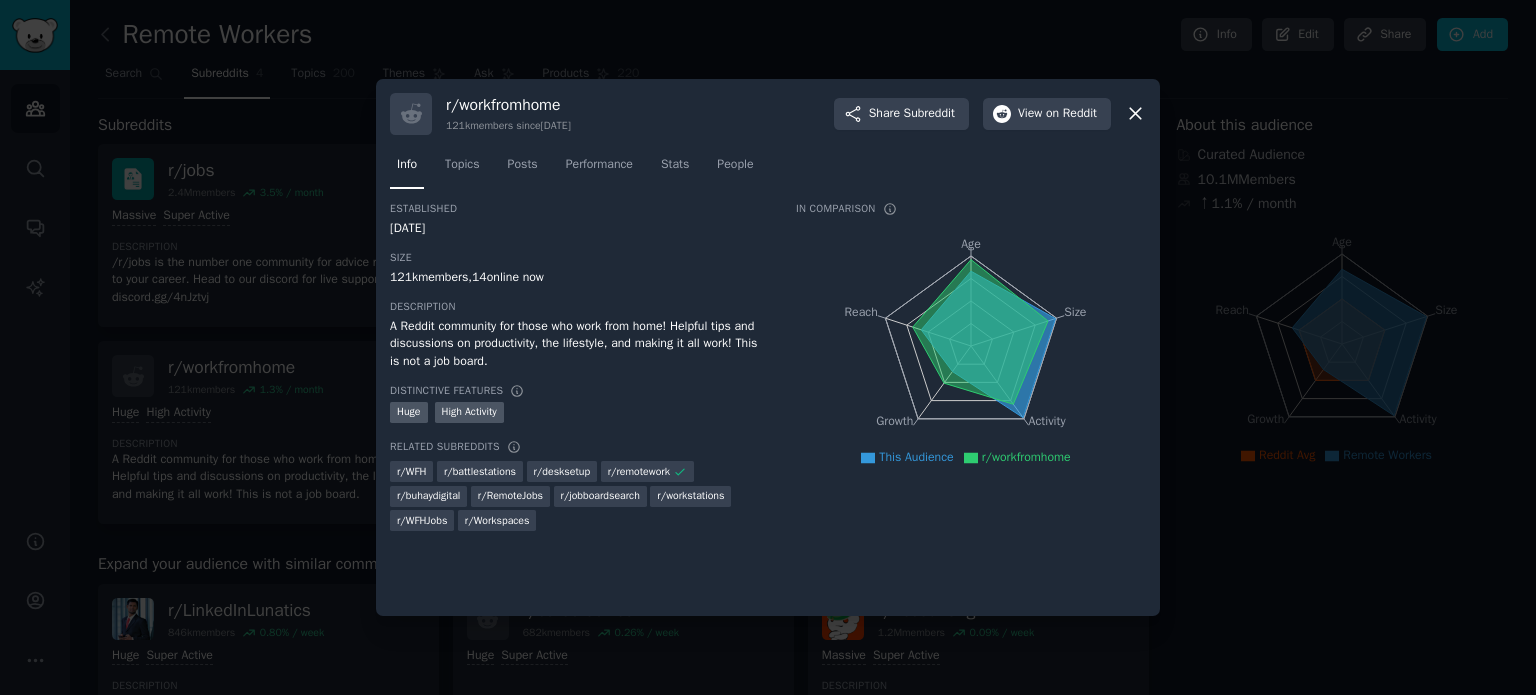 click 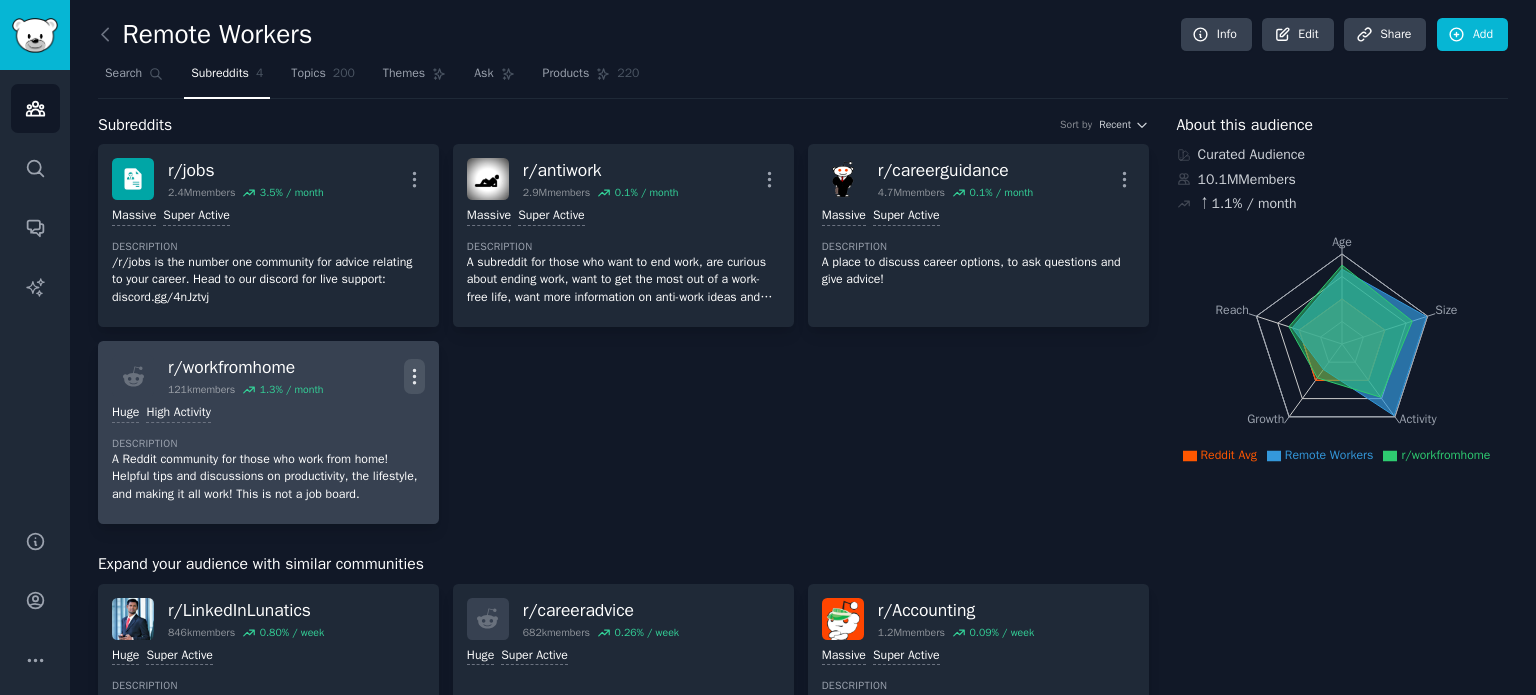 click 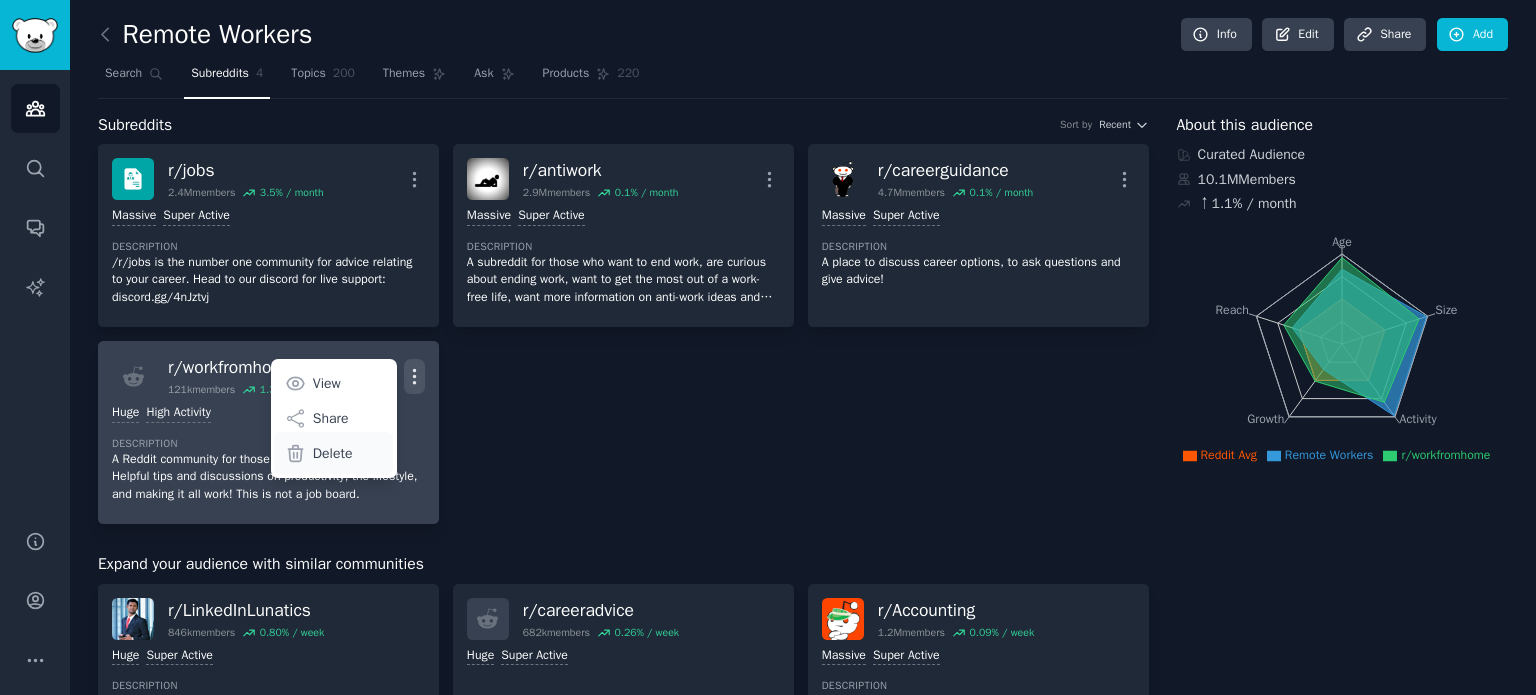 click on "Delete" at bounding box center [333, 453] 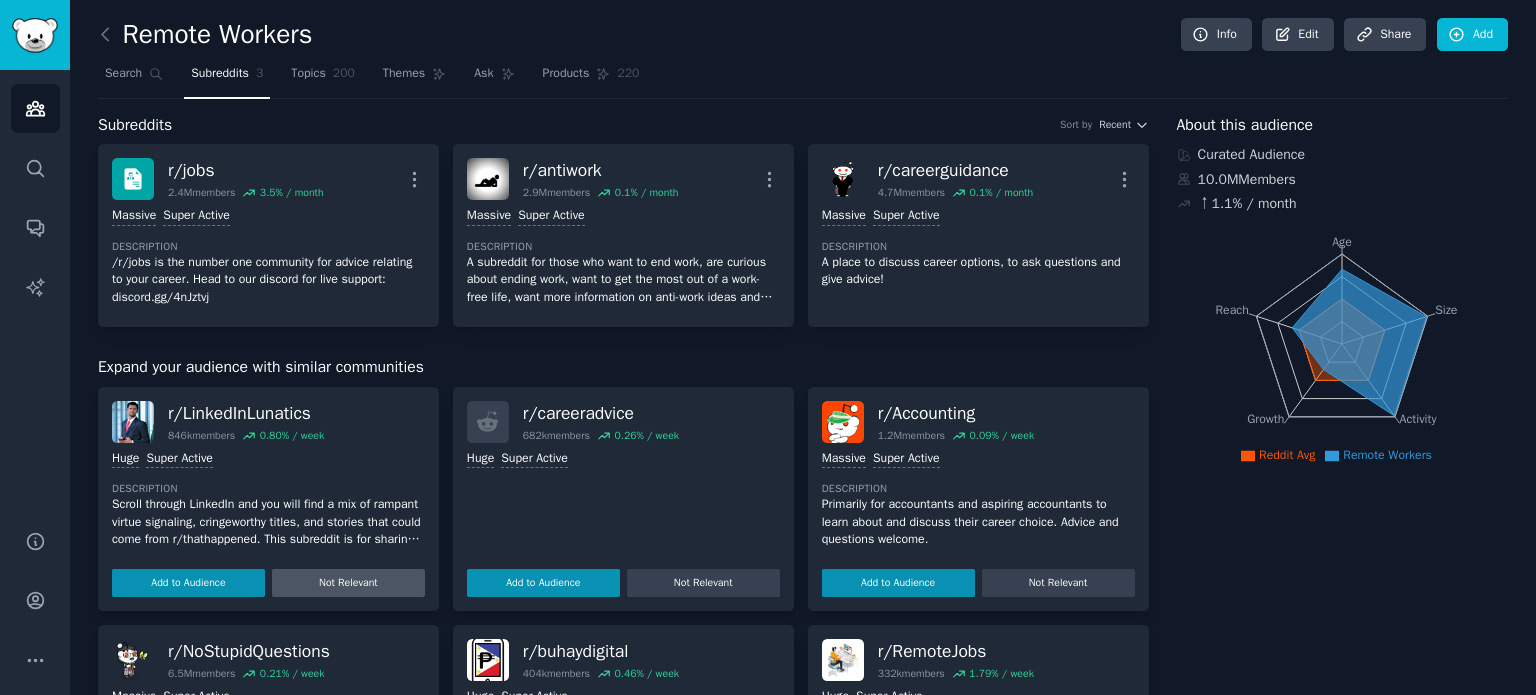 click on "Not Relevant" at bounding box center [348, 583] 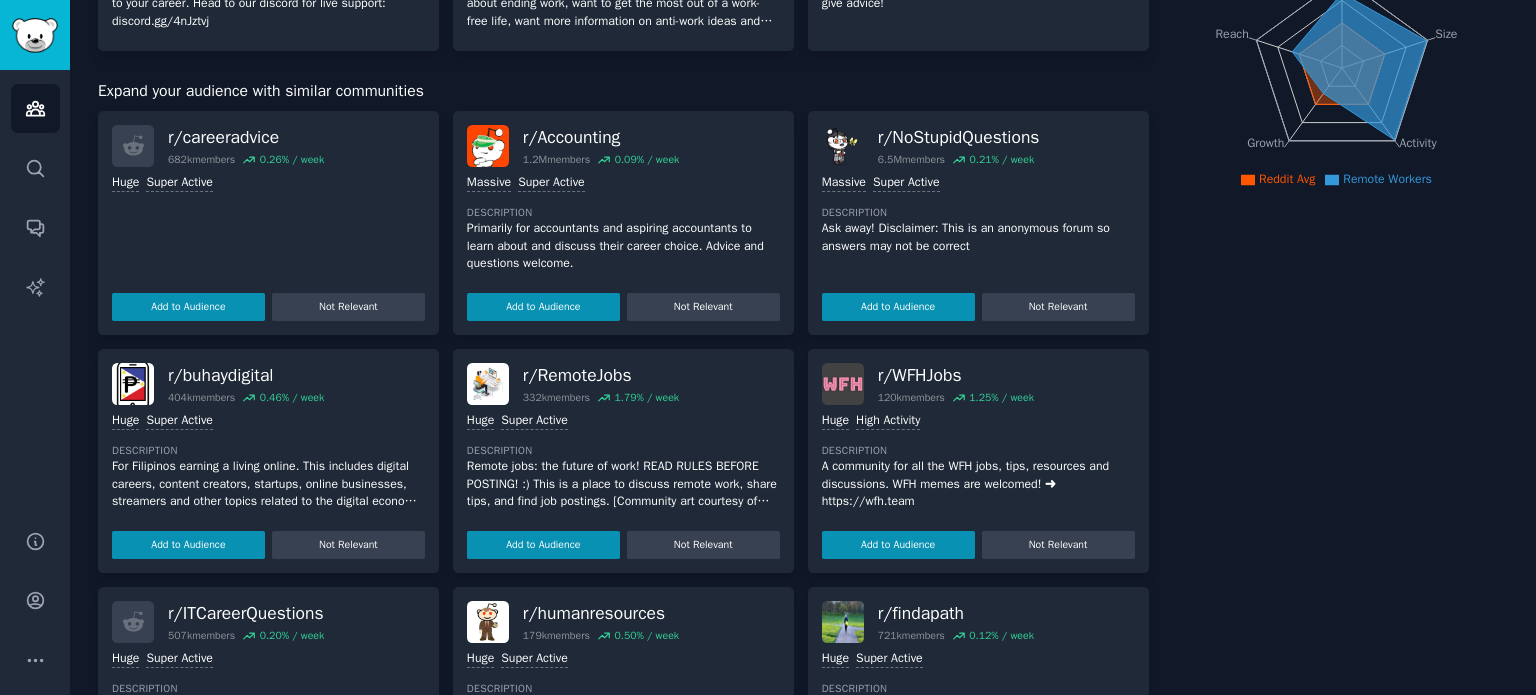 scroll, scrollTop: 276, scrollLeft: 0, axis: vertical 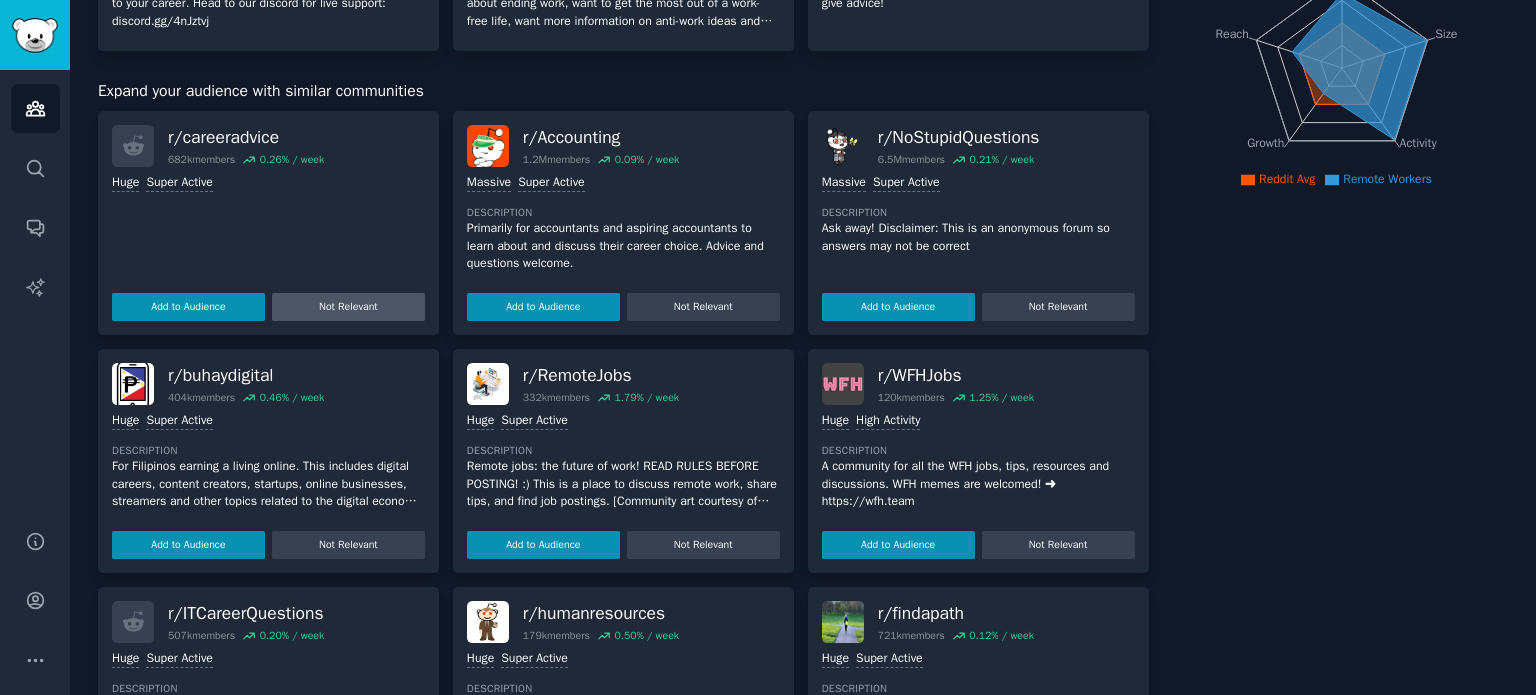 click on "Not Relevant" at bounding box center (348, 307) 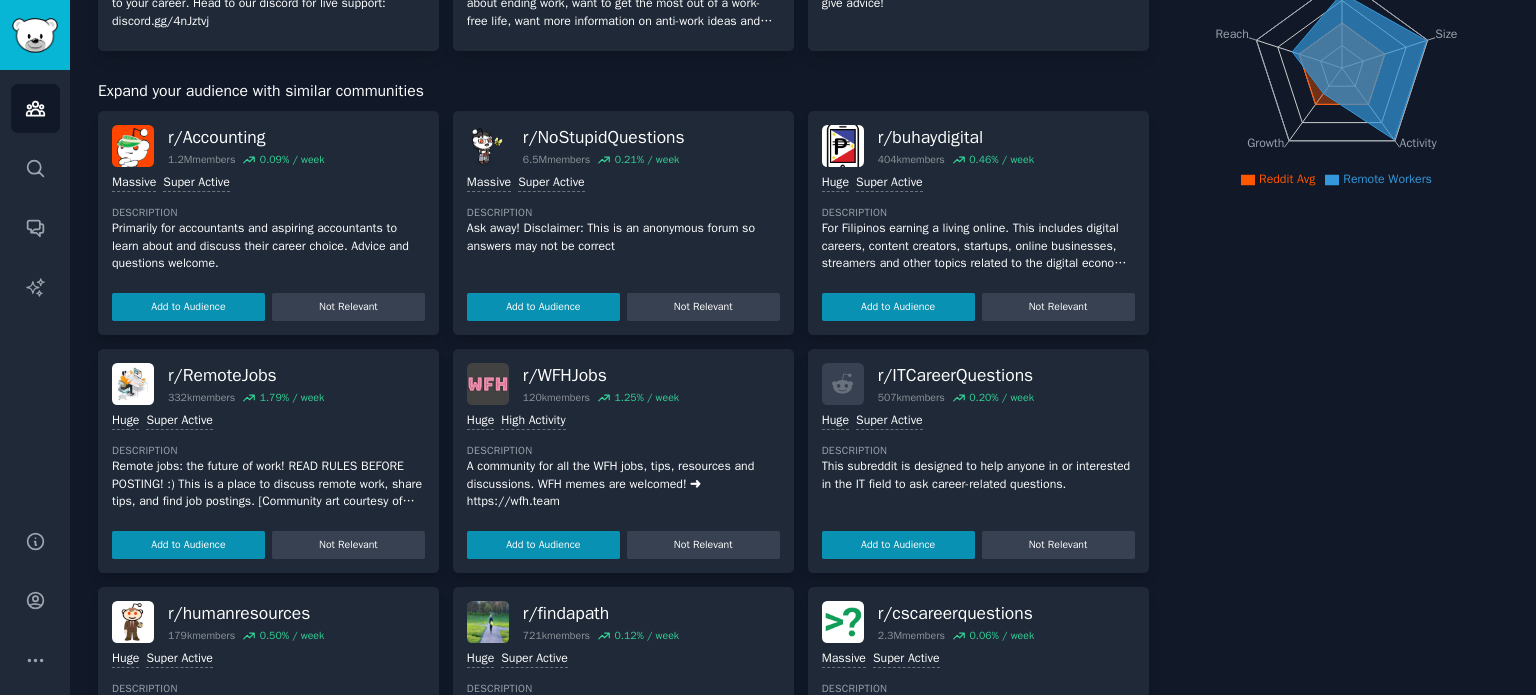 click on "Not Relevant" at bounding box center (348, 307) 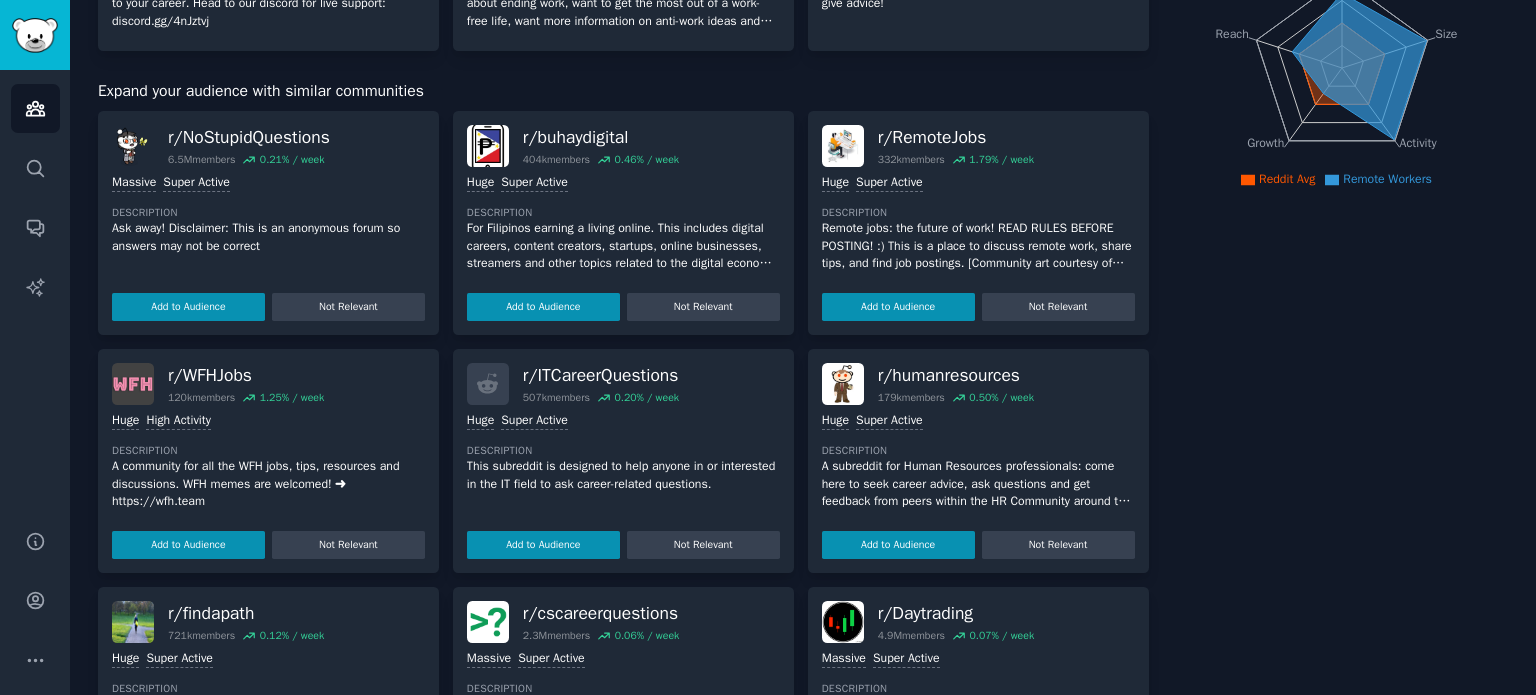 click on "Not Relevant" at bounding box center [348, 307] 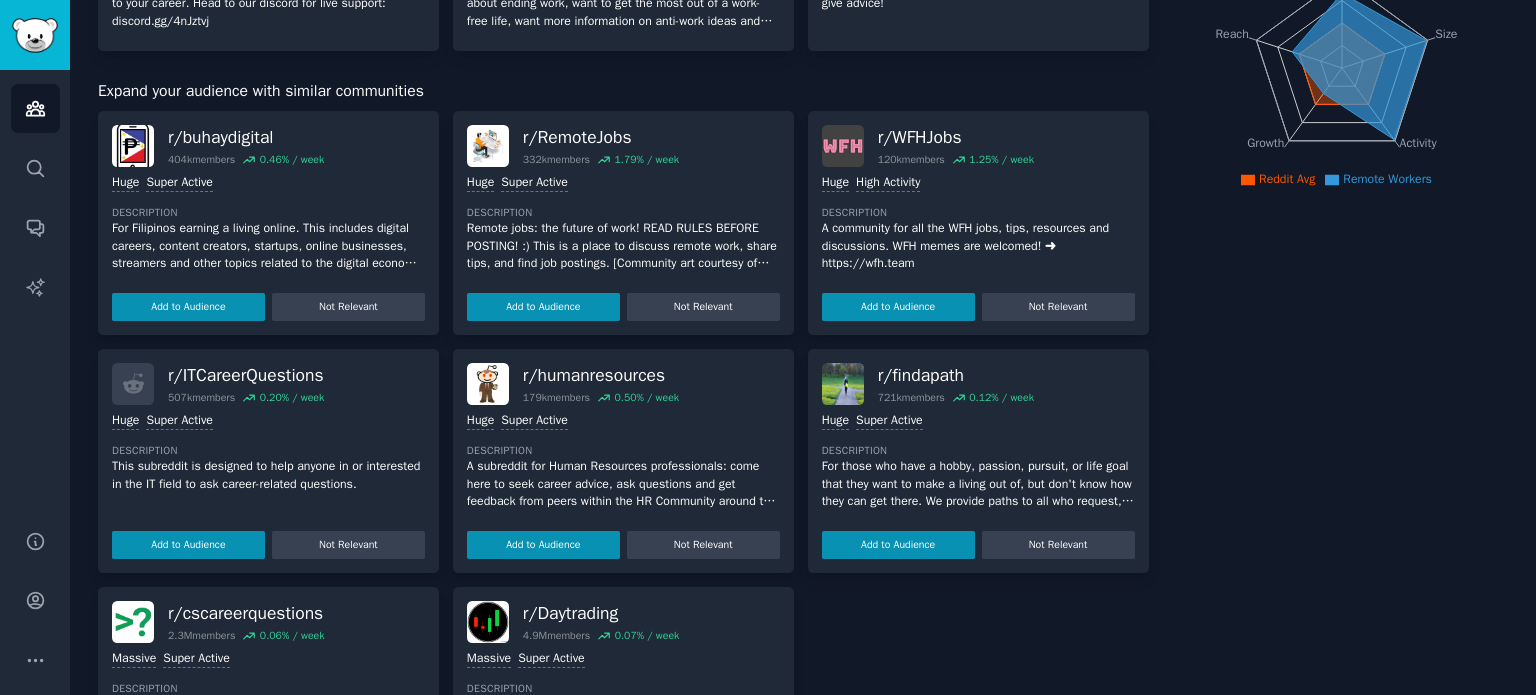 click on "Not Relevant" at bounding box center [348, 307] 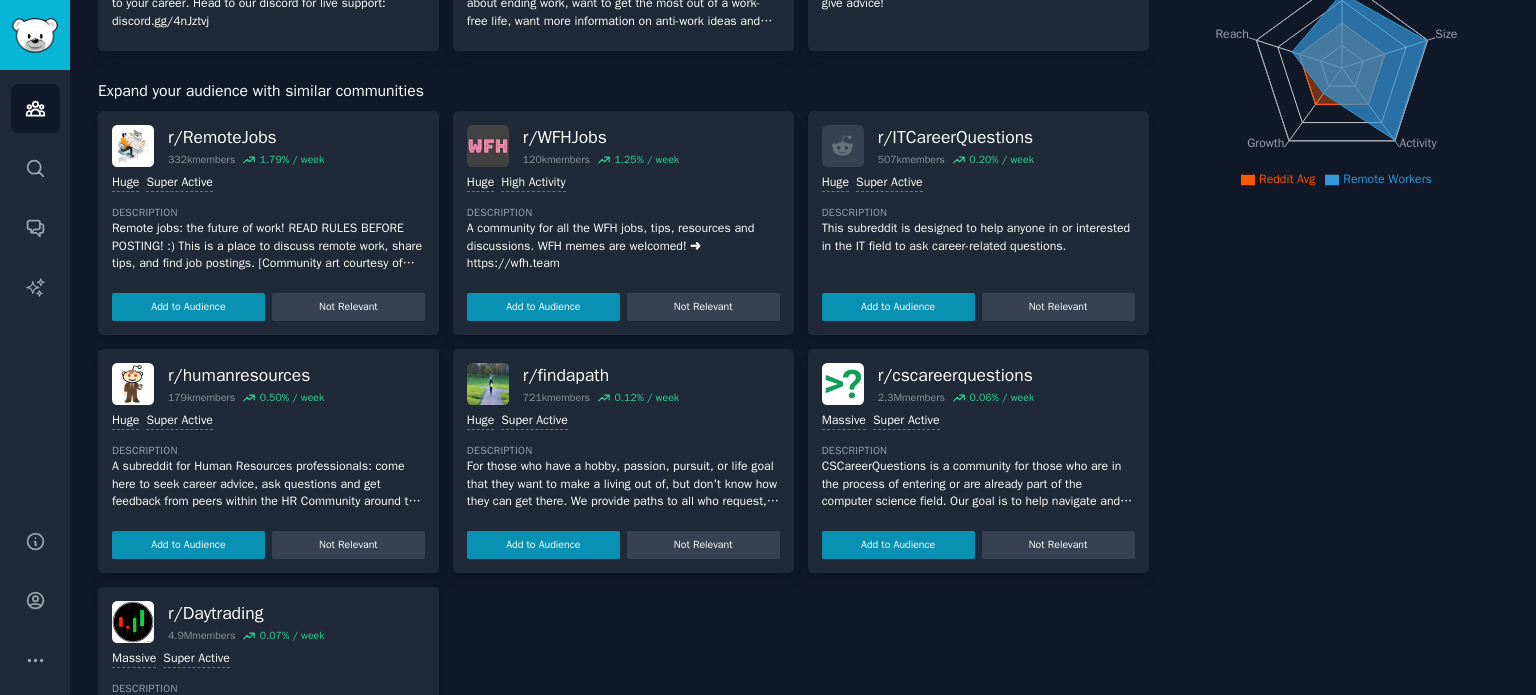 click on "Not Relevant" at bounding box center (348, 307) 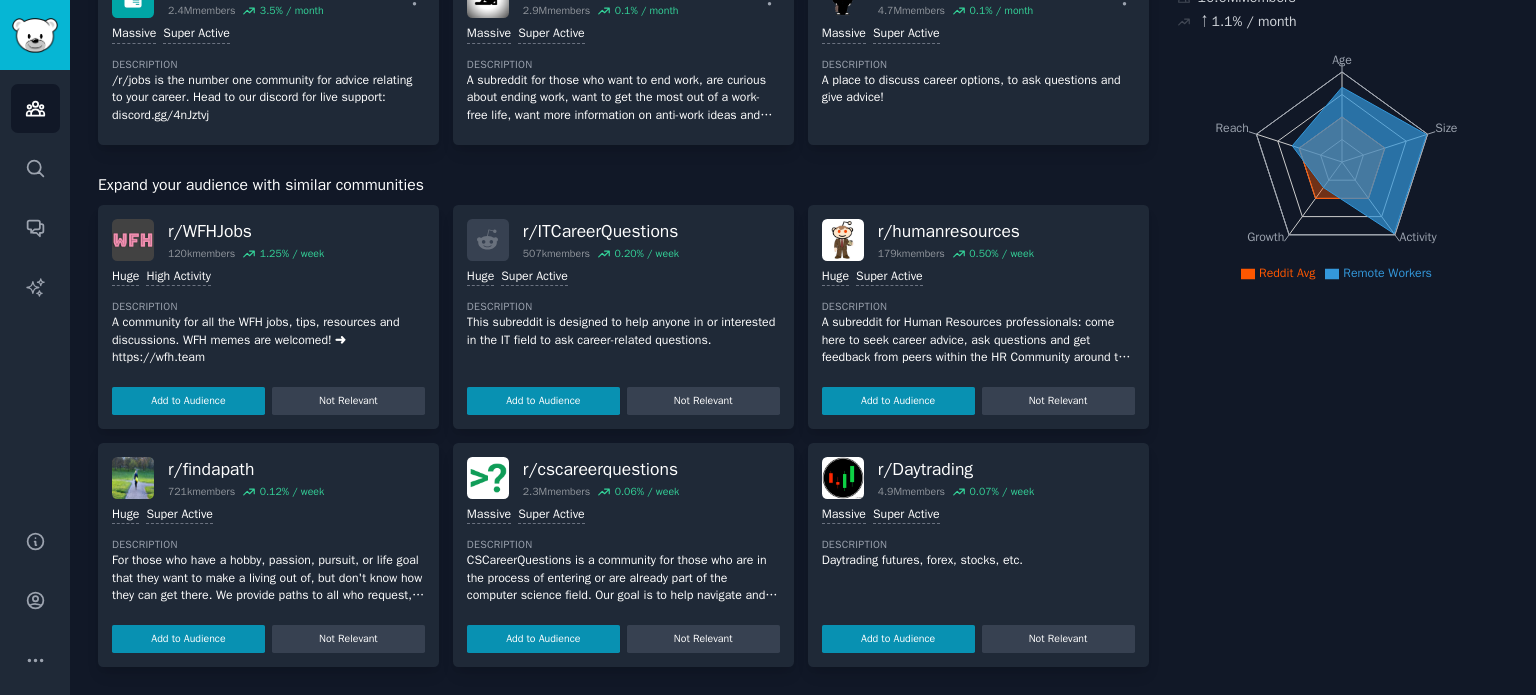 scroll, scrollTop: 180, scrollLeft: 0, axis: vertical 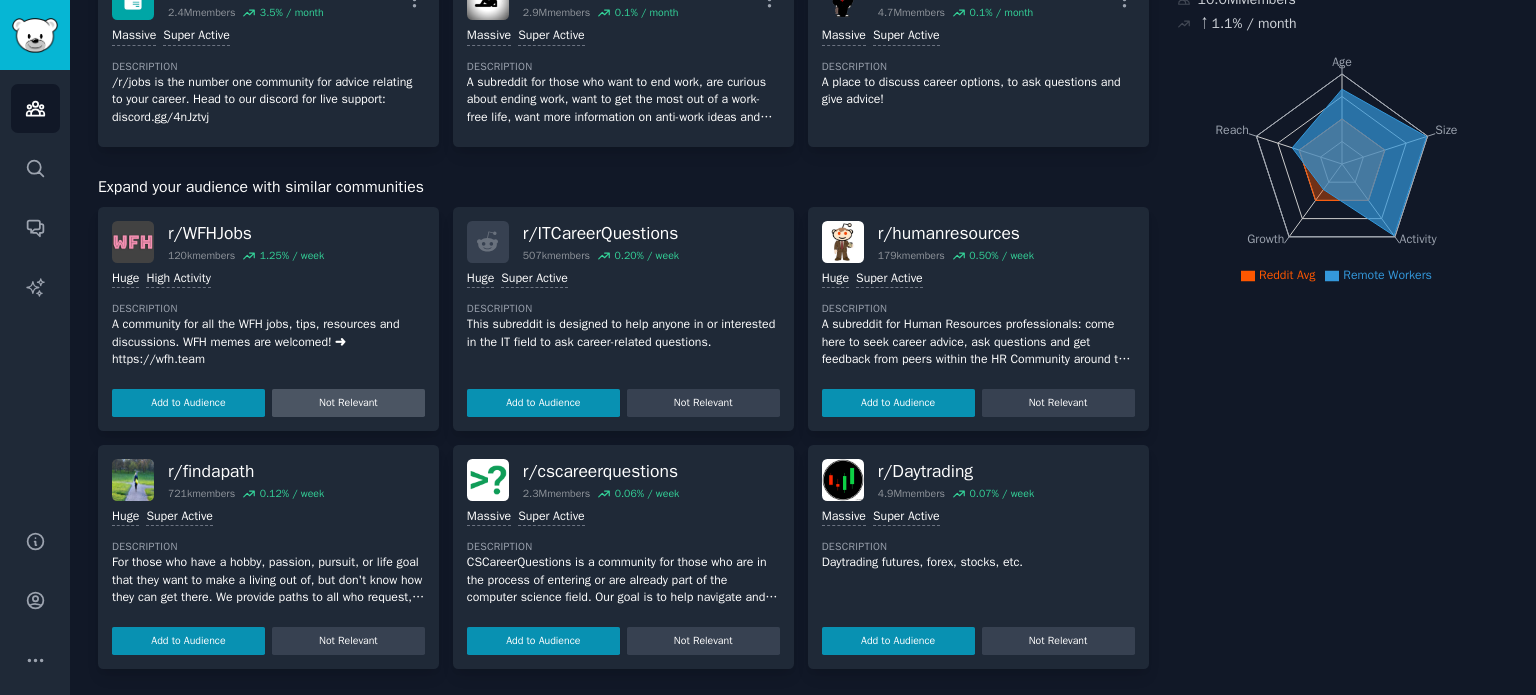 click on "Not Relevant" at bounding box center [348, 403] 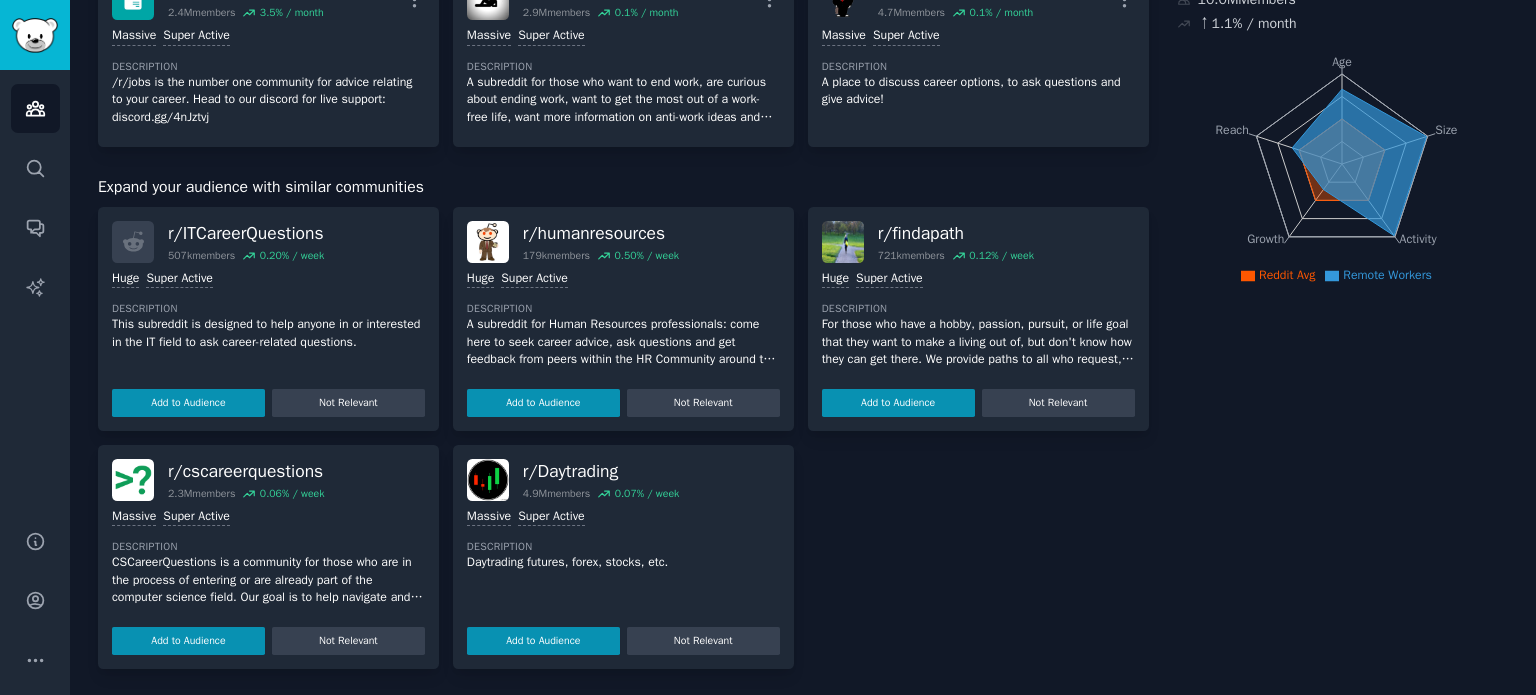 click on "Not Relevant" at bounding box center (348, 403) 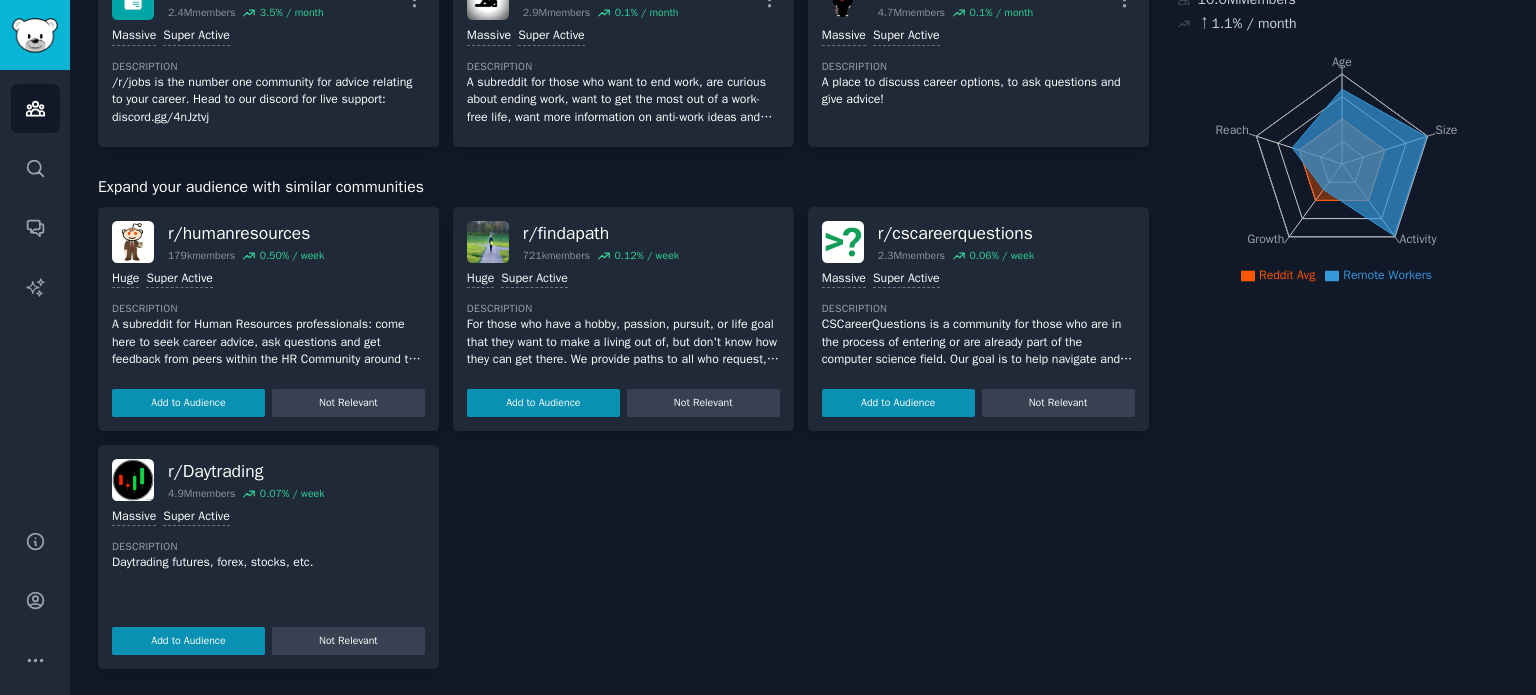 click on "Not Relevant" at bounding box center (348, 403) 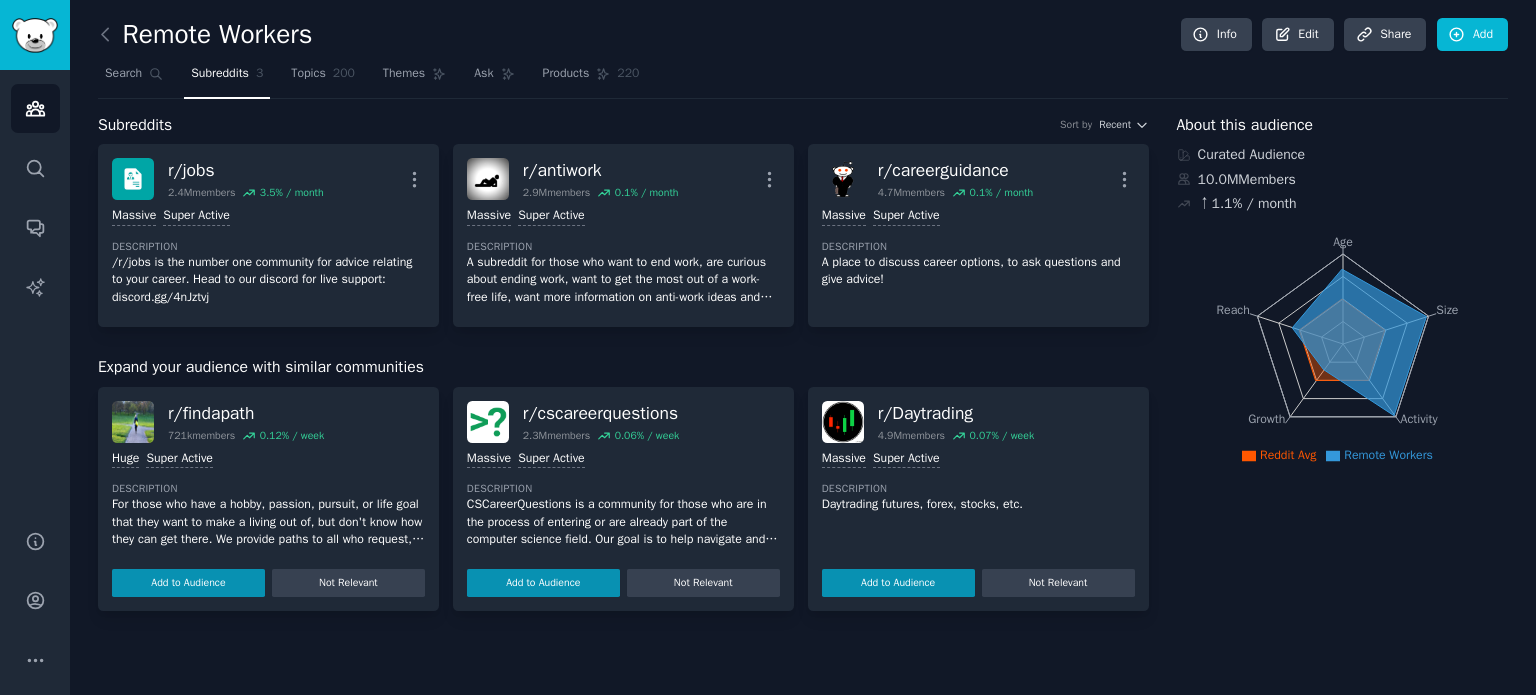 scroll, scrollTop: 0, scrollLeft: 0, axis: both 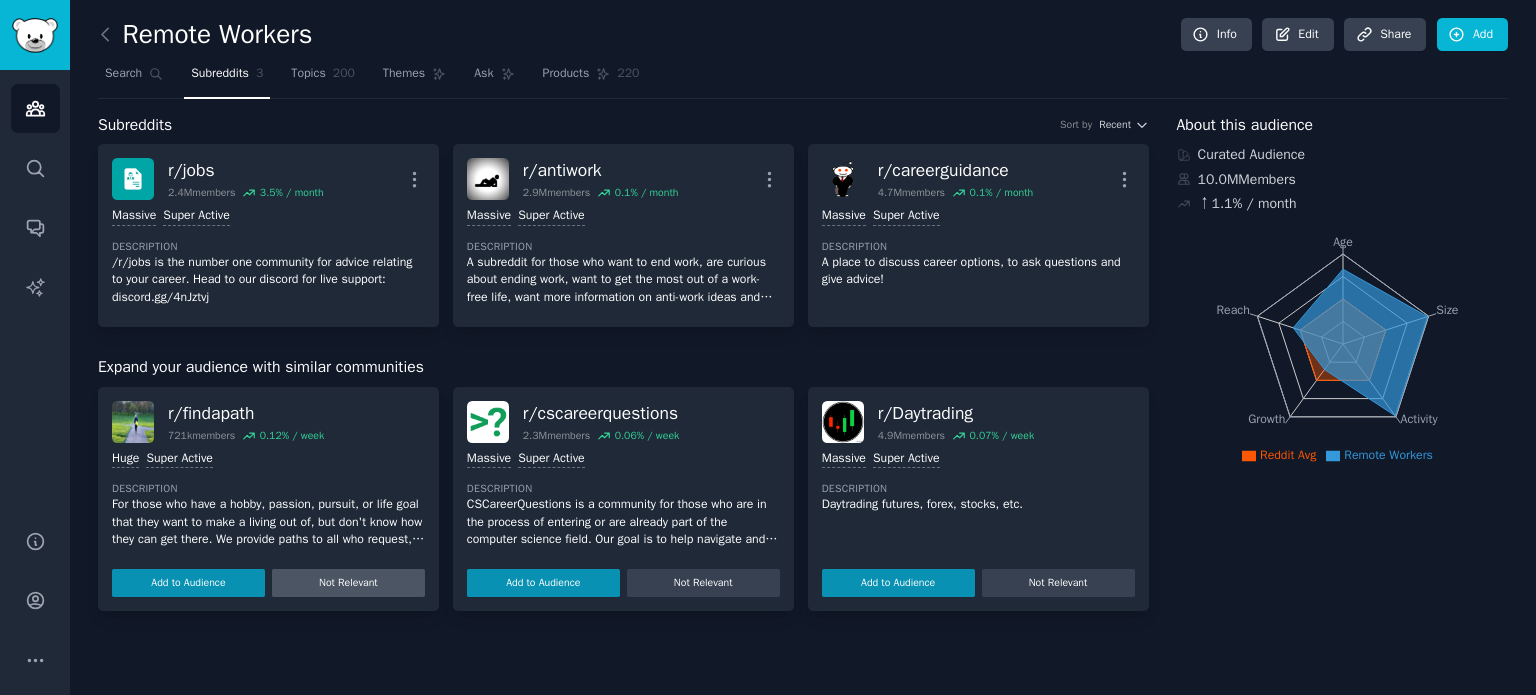 click on "Not Relevant" at bounding box center (348, 583) 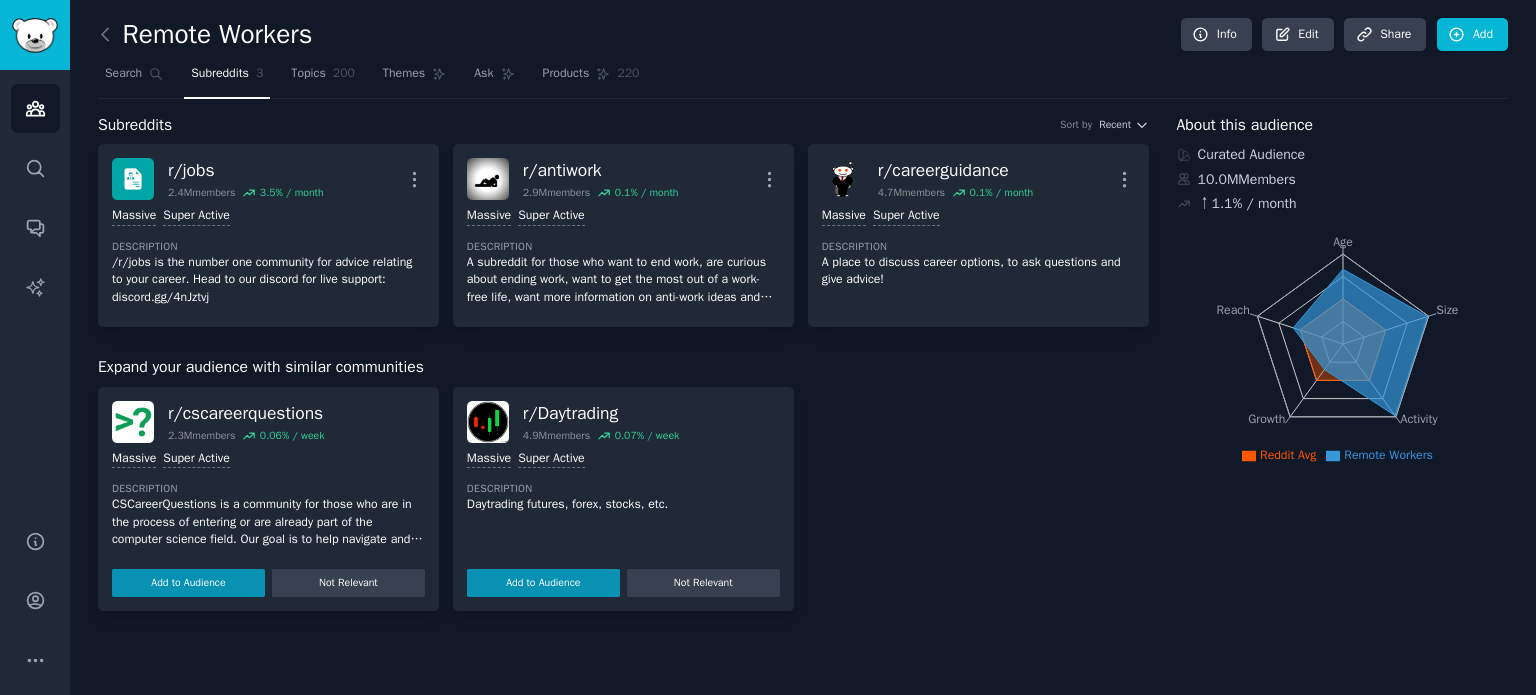 click on "Not Relevant" at bounding box center [348, 583] 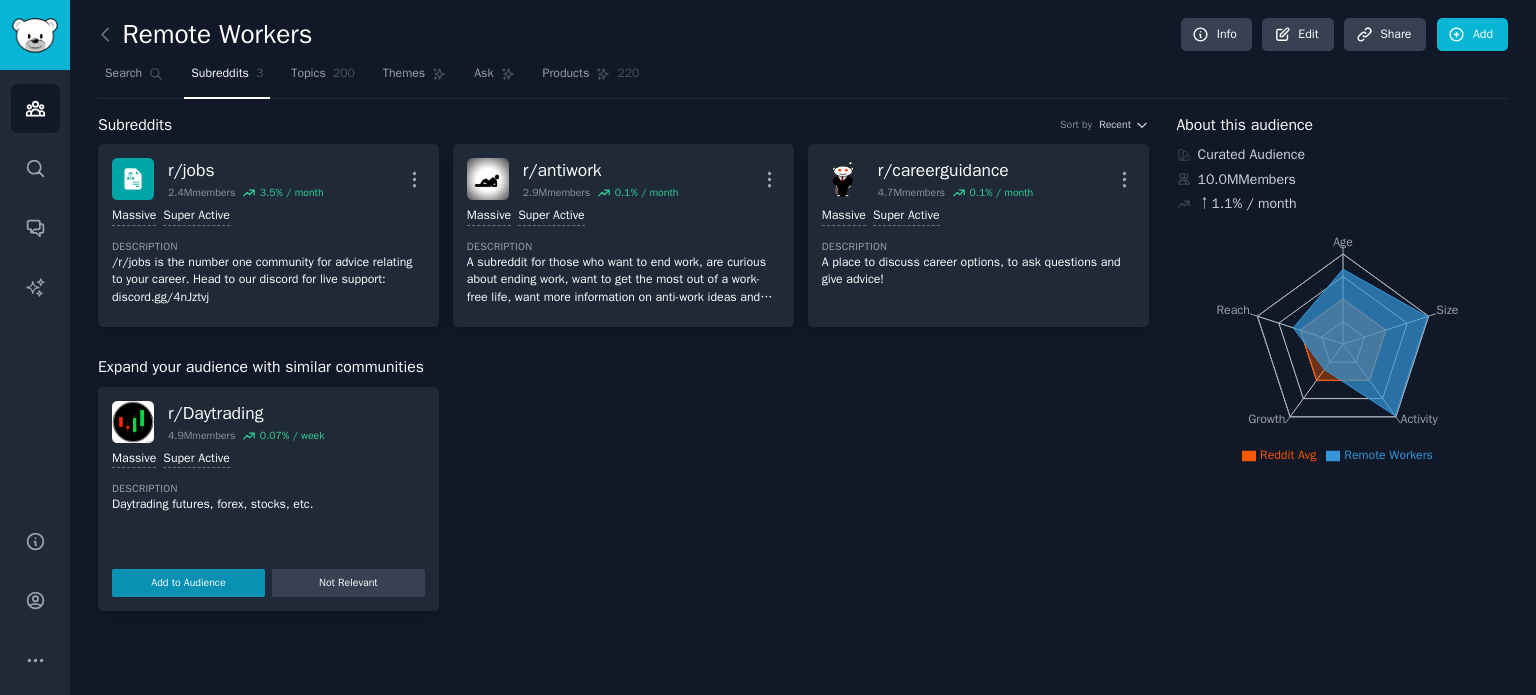 click on "Not Relevant" at bounding box center (348, 583) 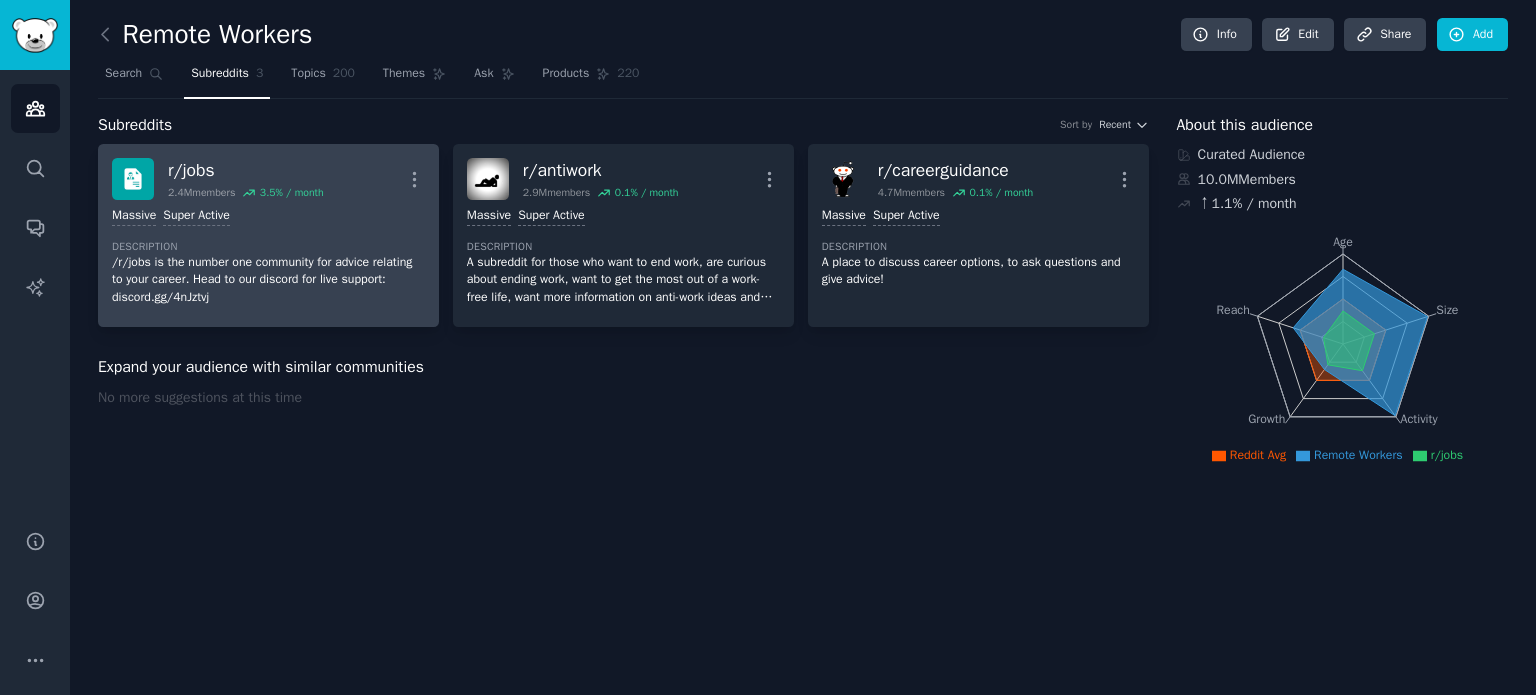click on "2.4M  members 3.5 % / month" at bounding box center [246, 193] 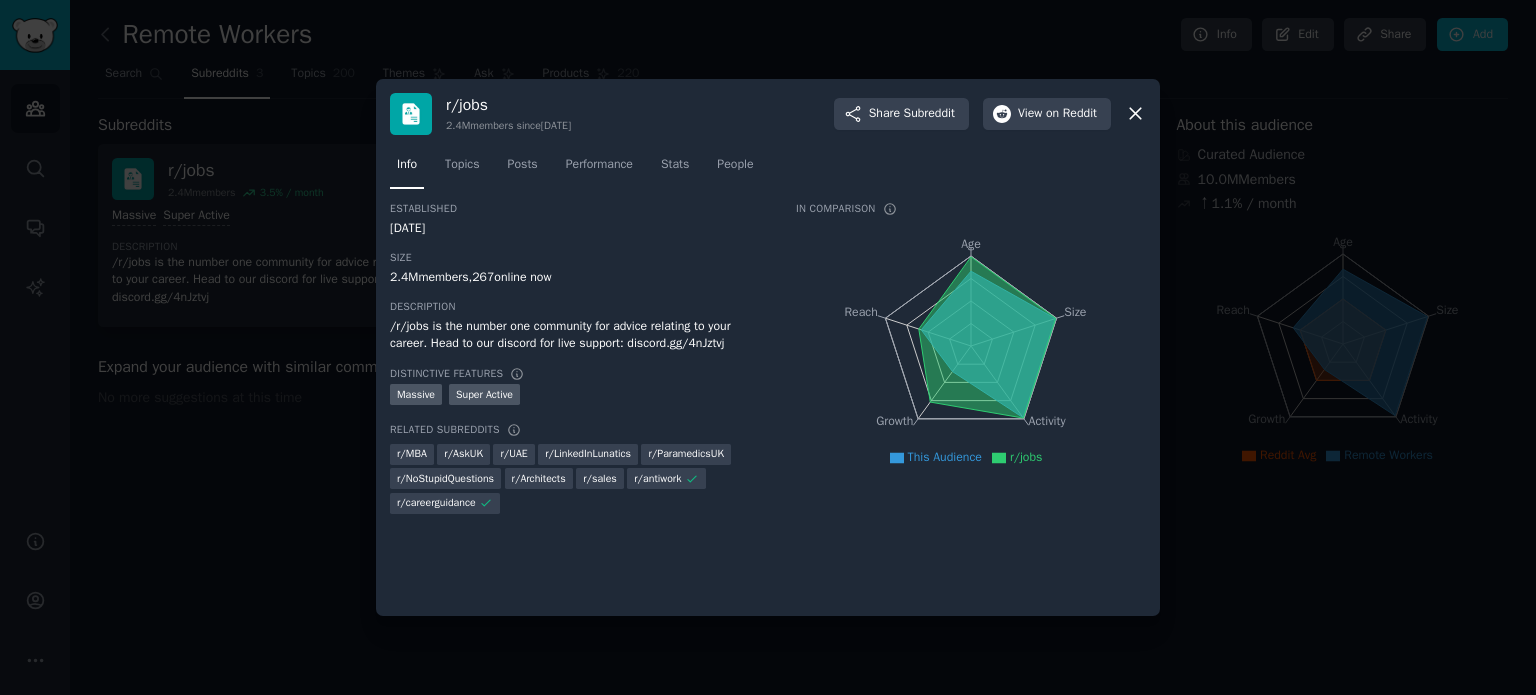 click at bounding box center [768, 347] 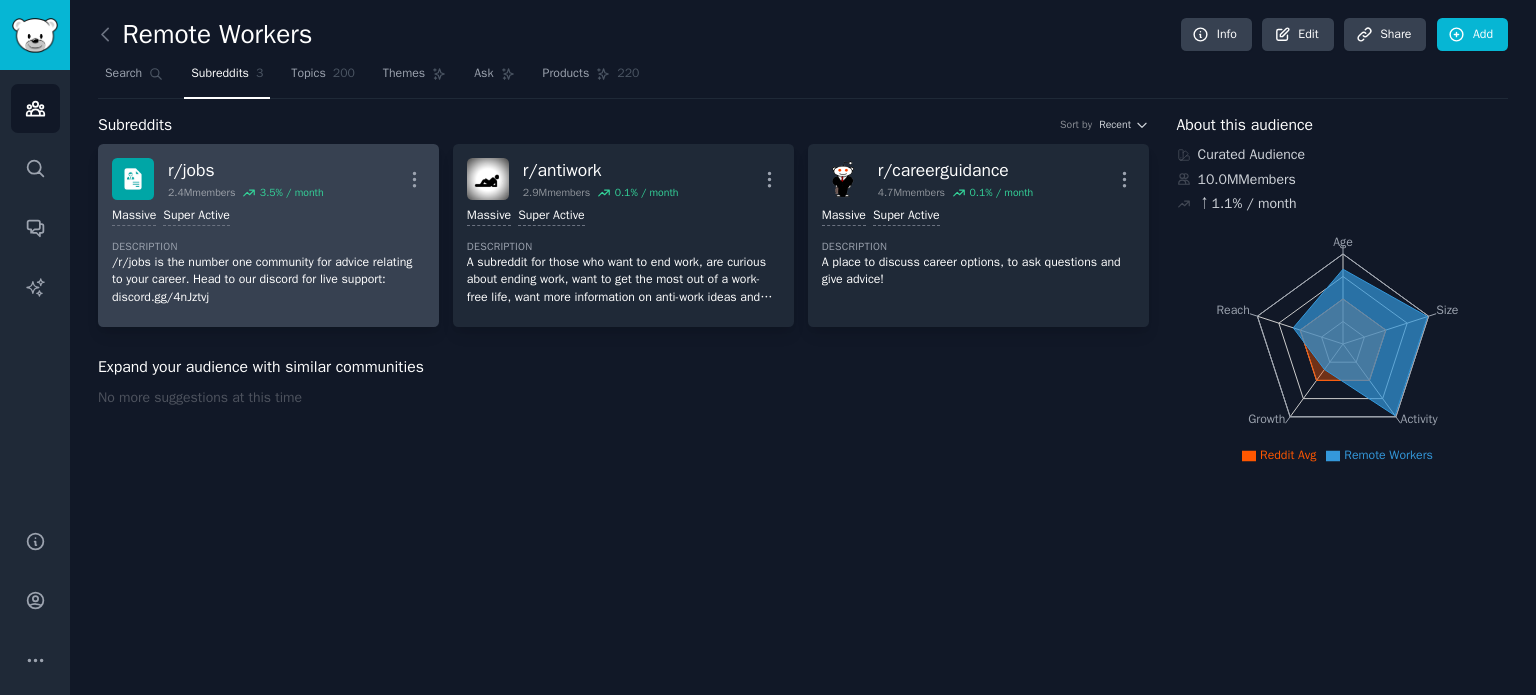 click on "r/ jobs 2.4M  members 3.5 % / month More" at bounding box center (268, 179) 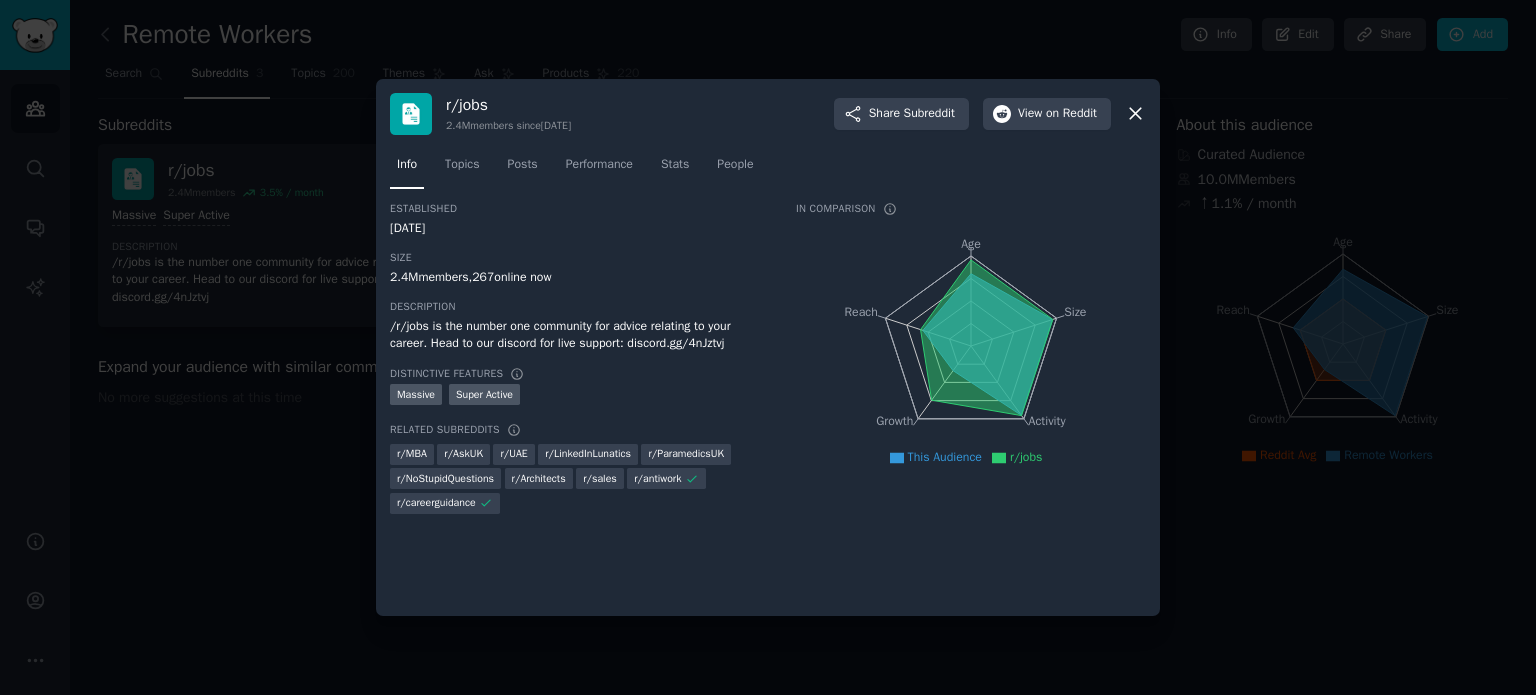 click on "r/ jobs" at bounding box center (508, 105) 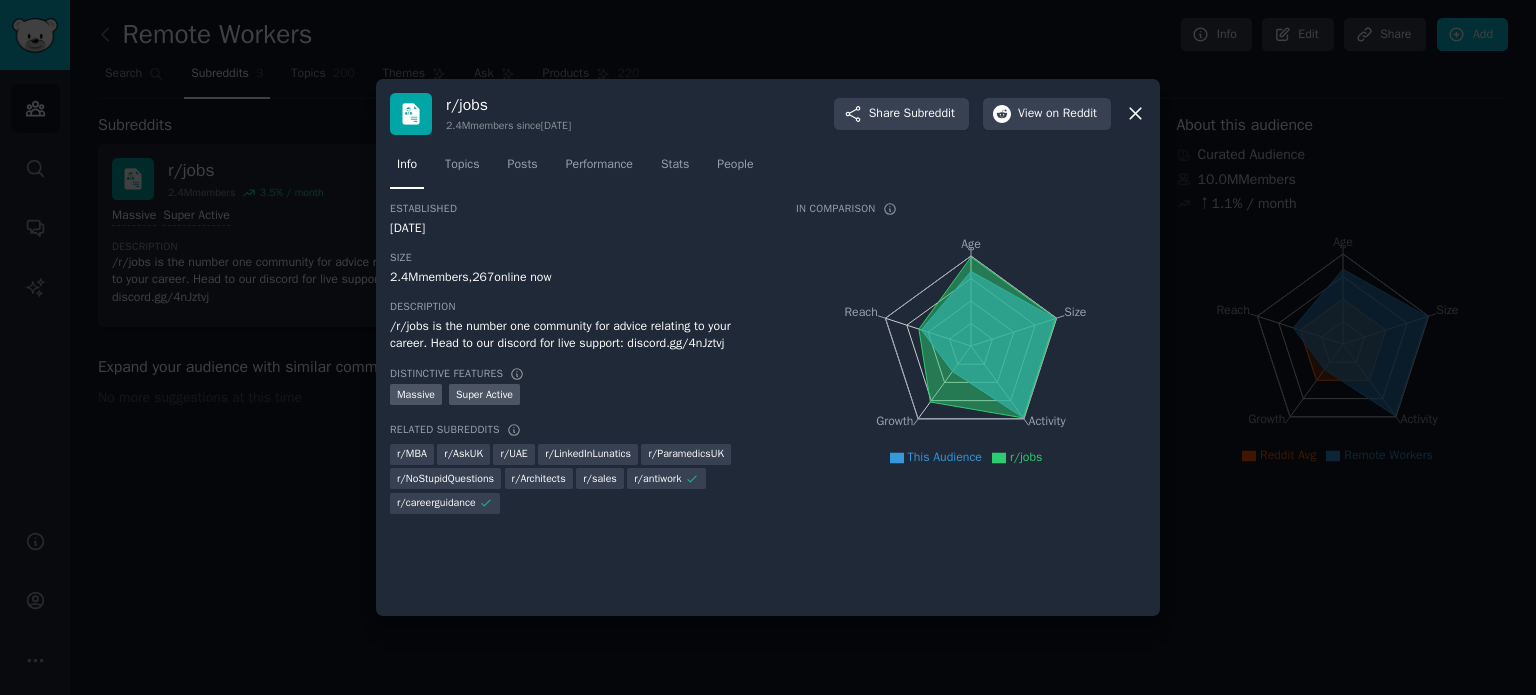click on "r/ jobs" at bounding box center [508, 105] 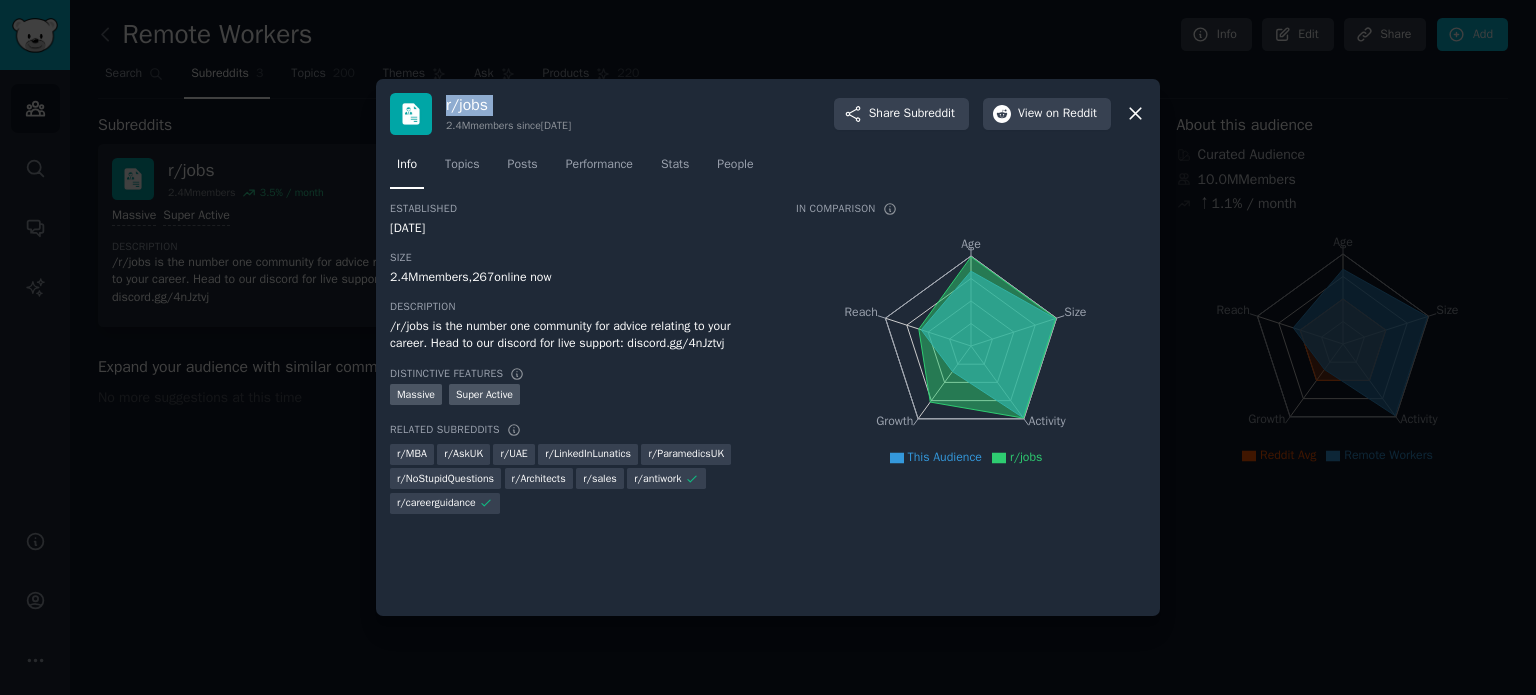 click on "r/ jobs" at bounding box center (508, 105) 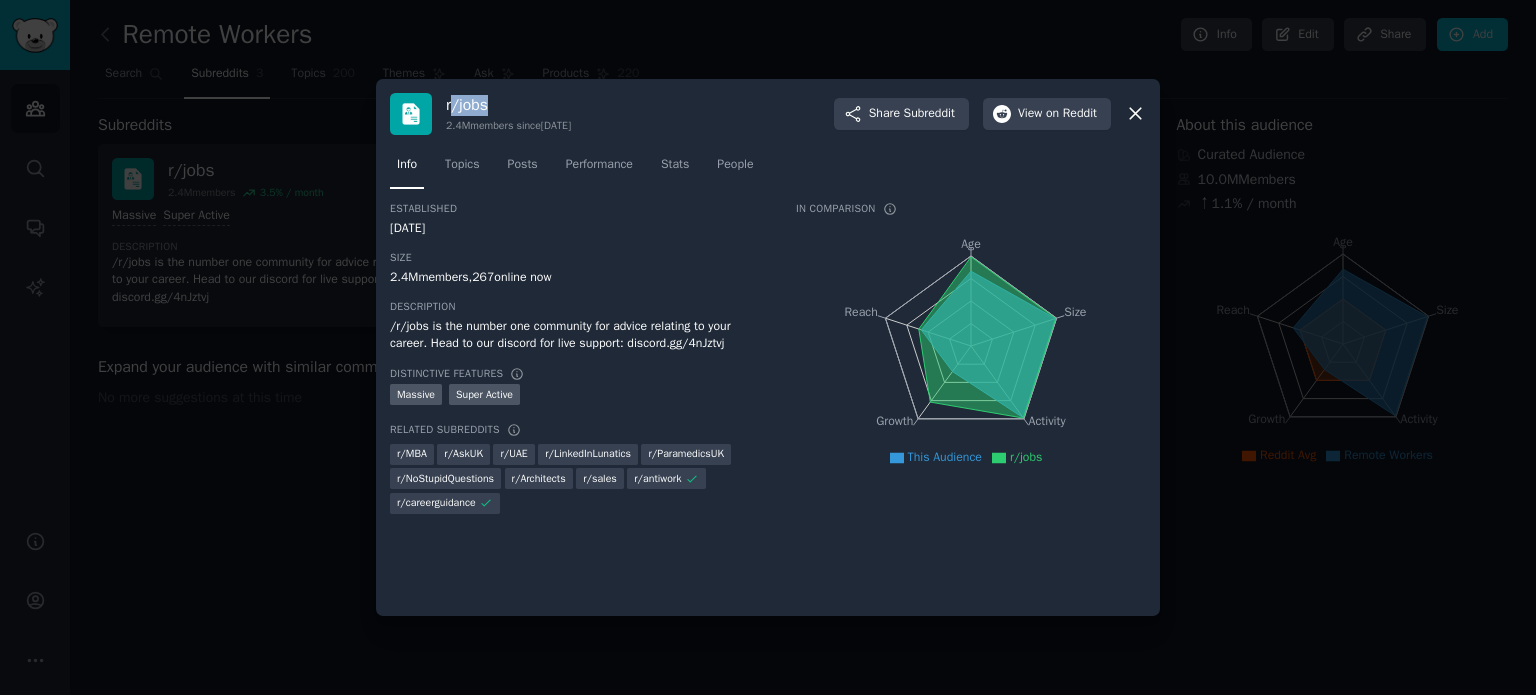 drag, startPoint x: 452, startPoint y: 108, endPoint x: 487, endPoint y: 107, distance: 35.014282 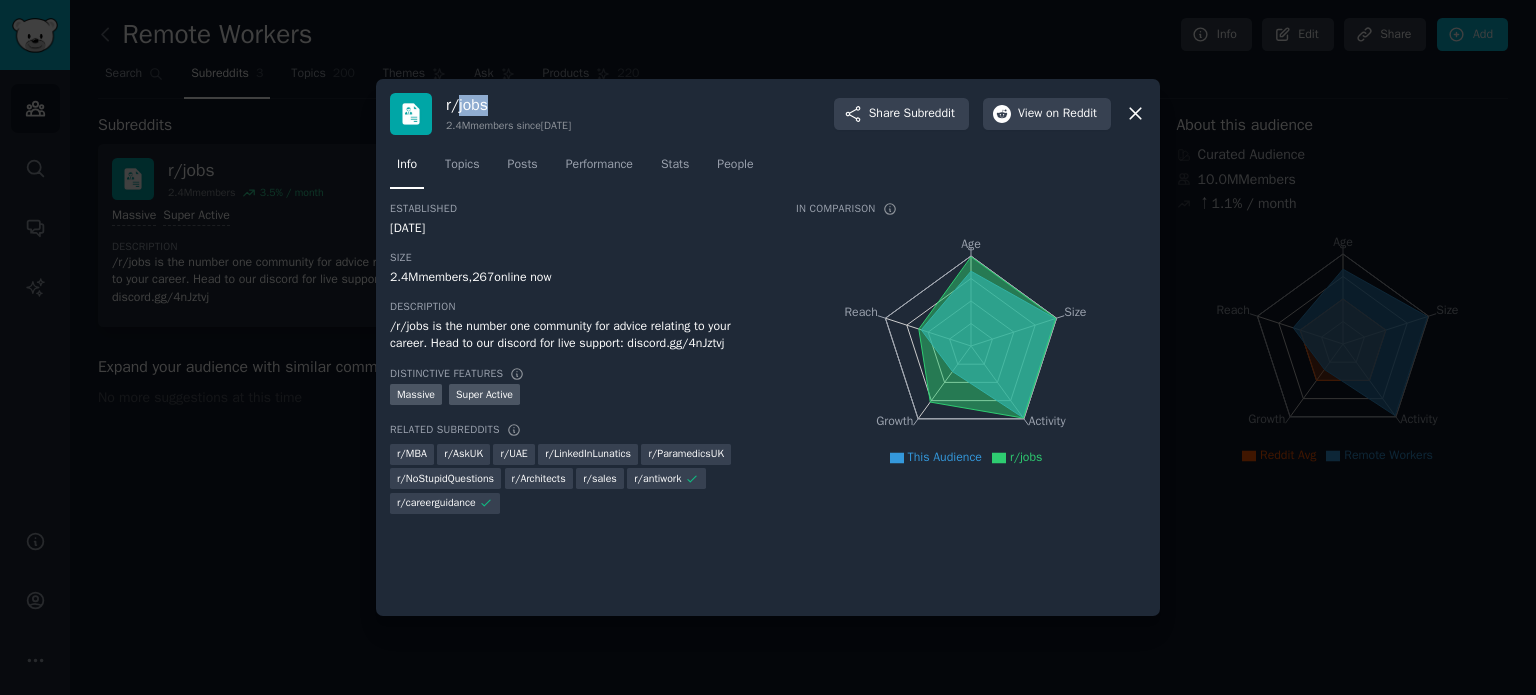 drag, startPoint x: 459, startPoint y: 107, endPoint x: 514, endPoint y: 102, distance: 55.226807 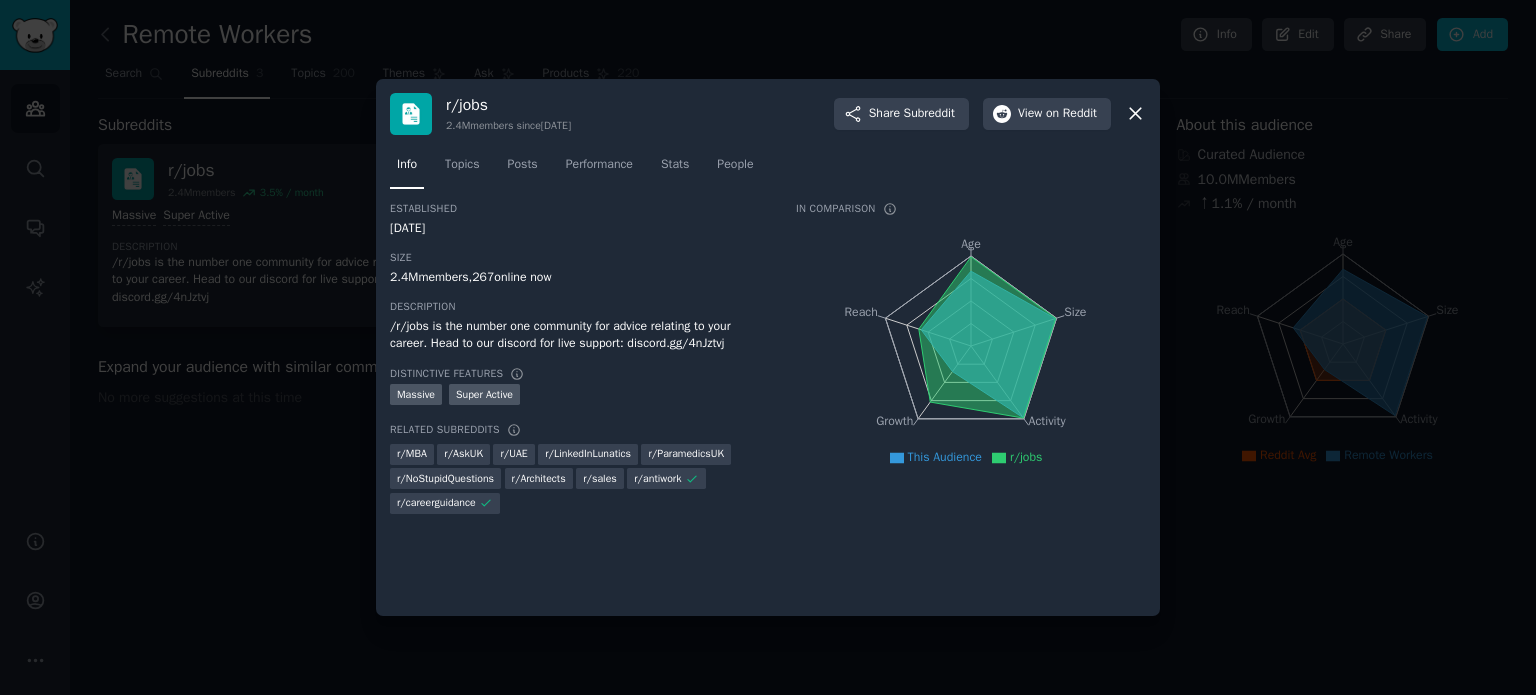 click at bounding box center [768, 347] 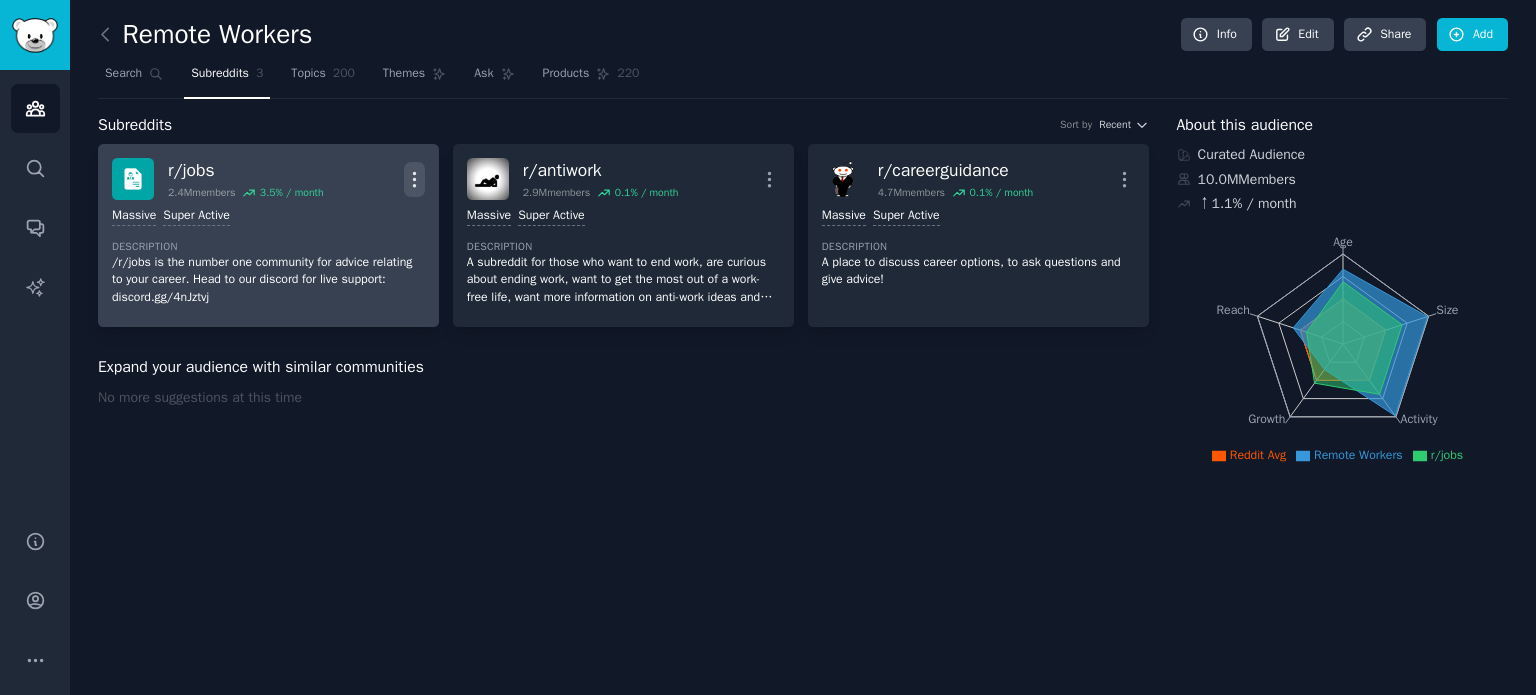 click 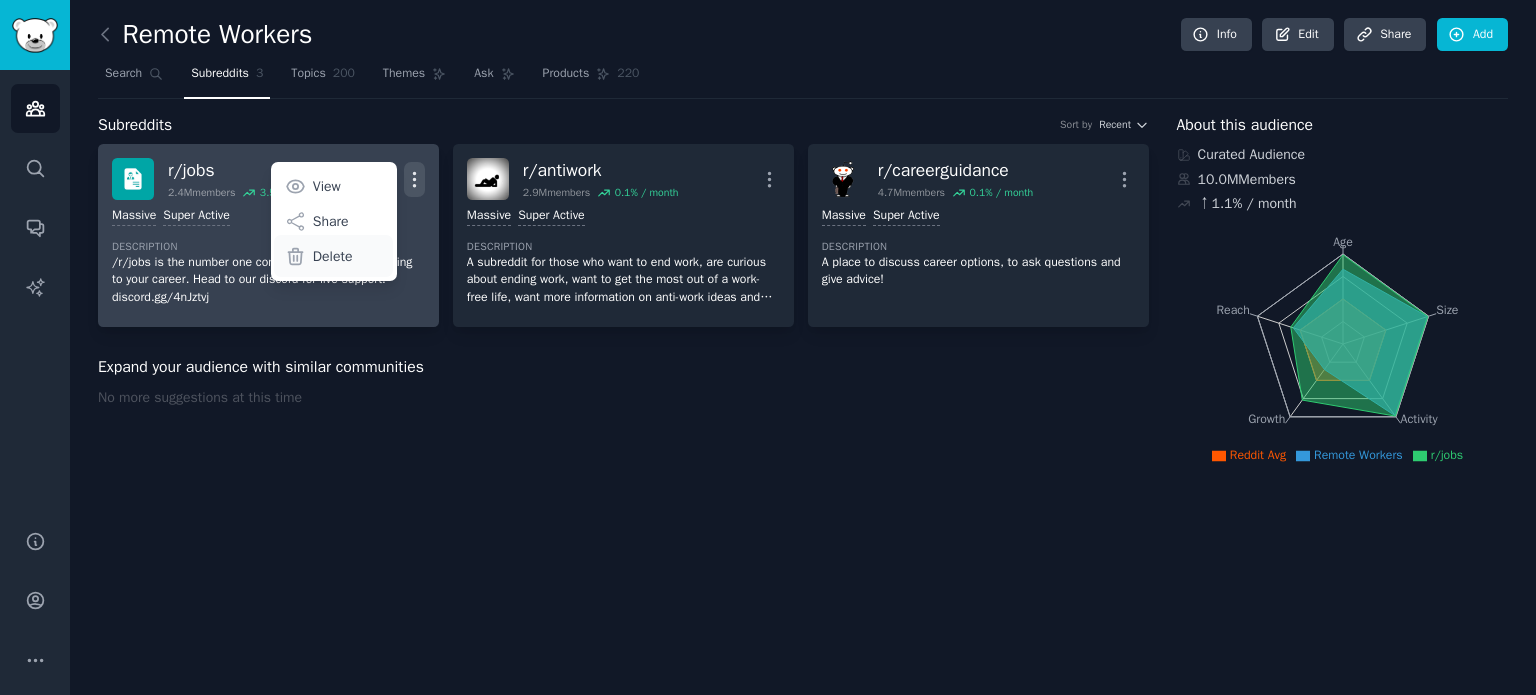 click on "Delete" at bounding box center [333, 256] 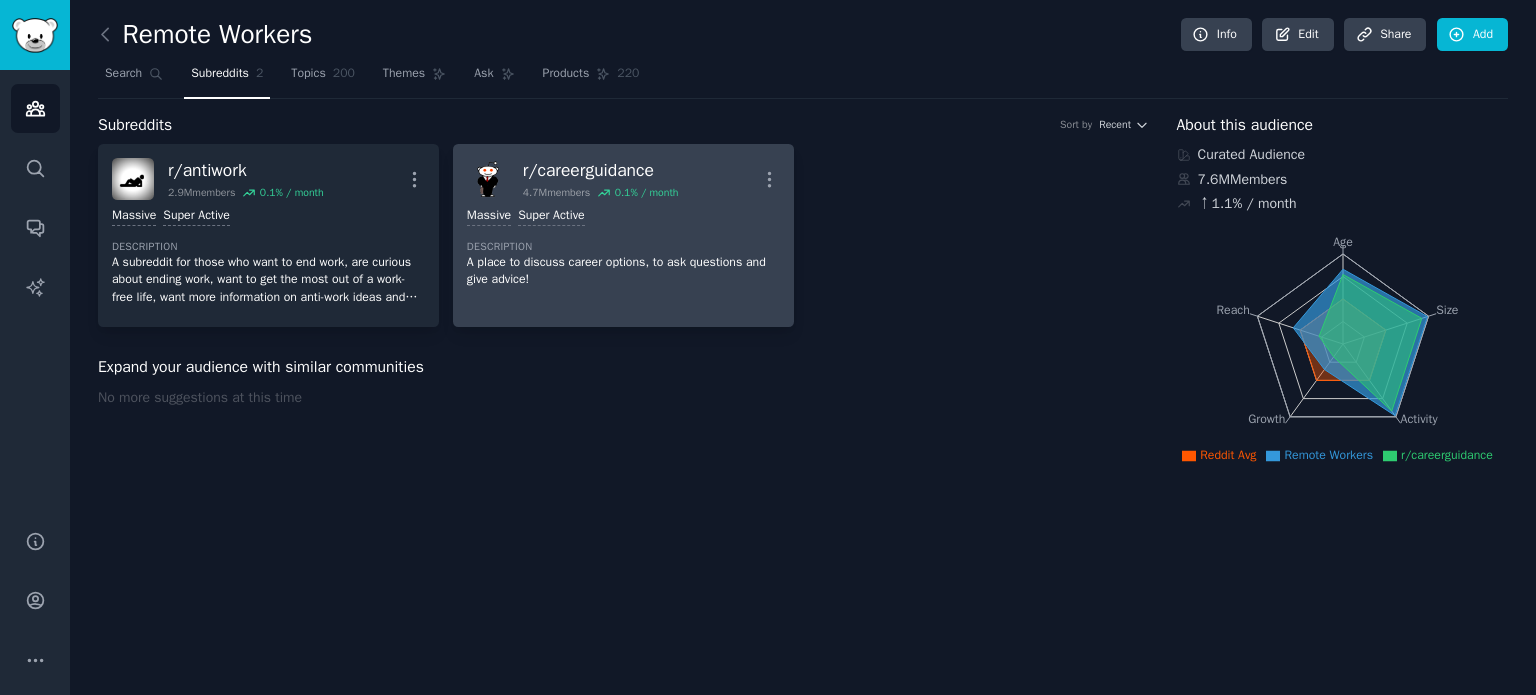 click on "Massive Super Active Description A place to discuss career options, to ask questions and give advice!" at bounding box center (623, 248) 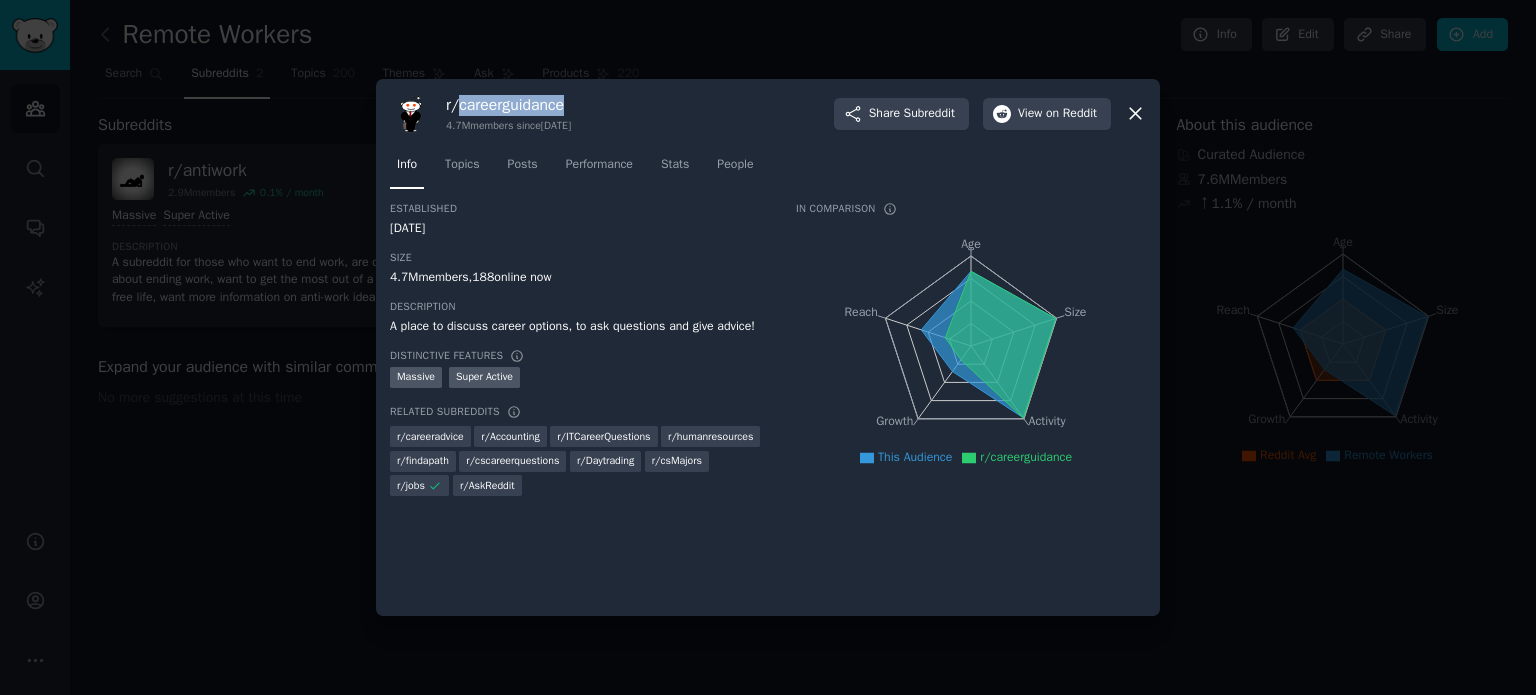 drag, startPoint x: 459, startPoint y: 107, endPoint x: 581, endPoint y: 96, distance: 122.494896 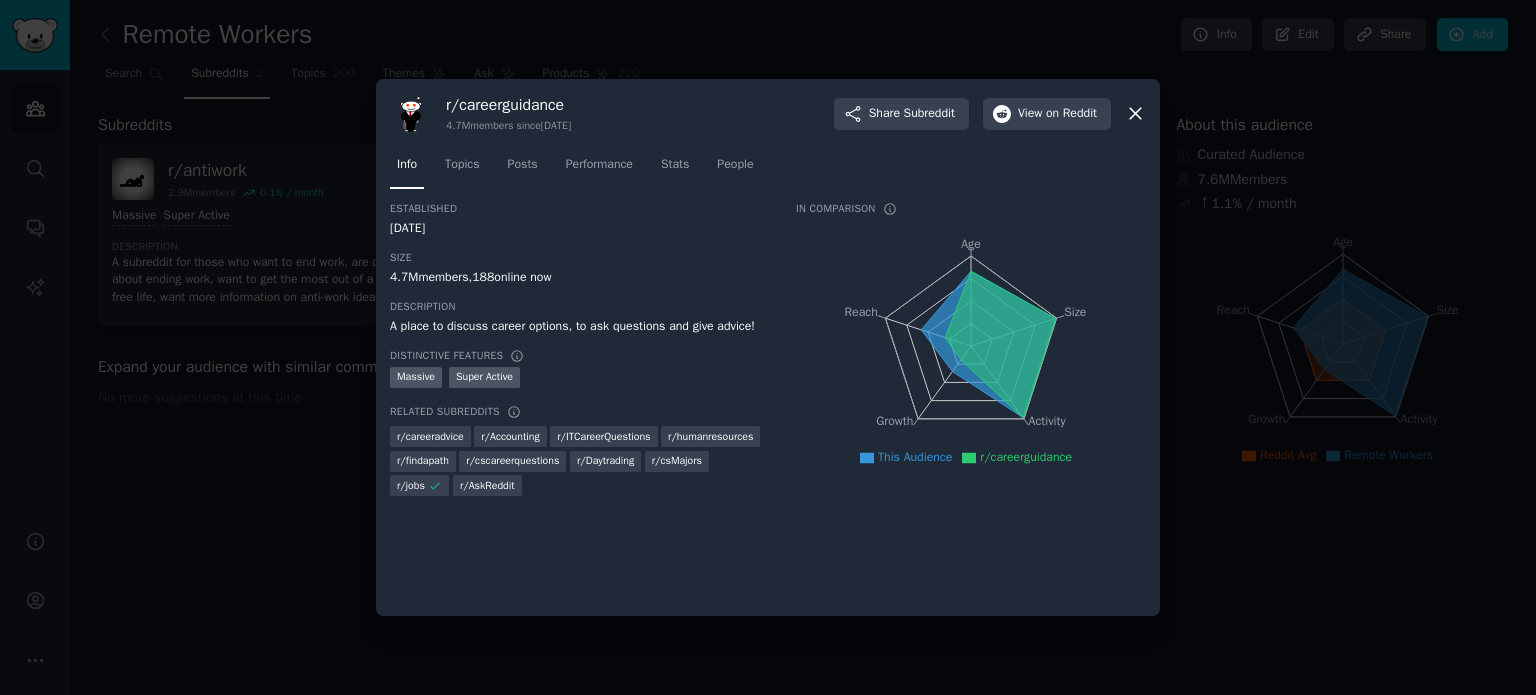 click 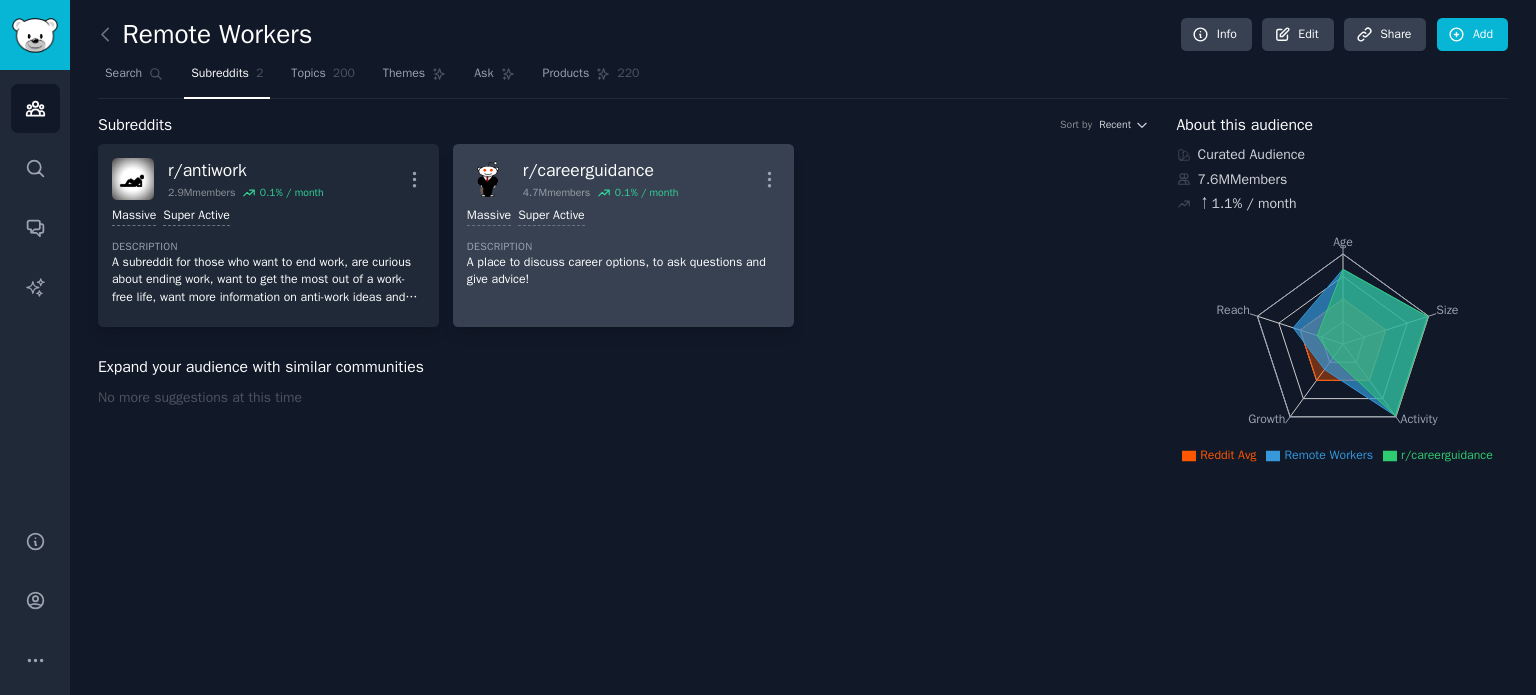 click on ">= 95th percentile for submissions / day Massive Super Active Description A place to discuss career options, to ask questions and give advice!" at bounding box center [623, 248] 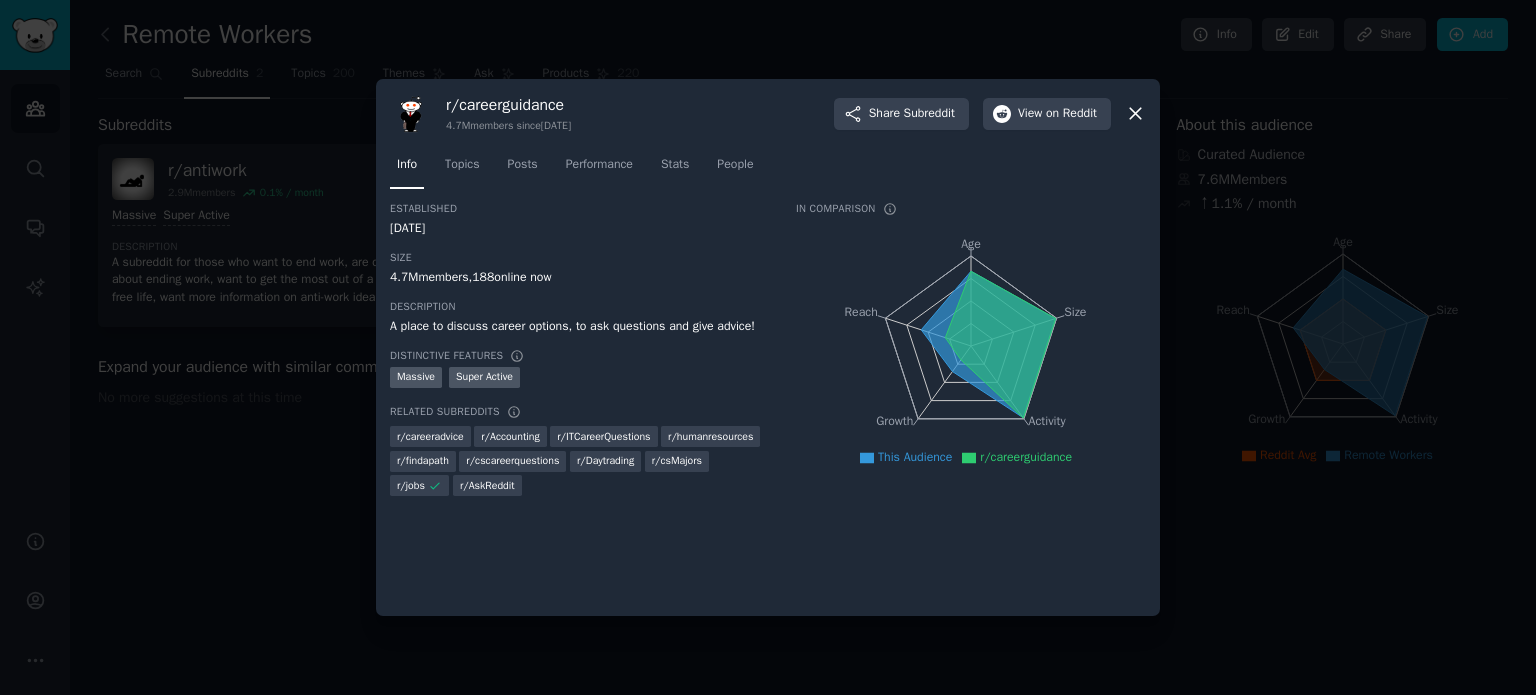 click at bounding box center [768, 347] 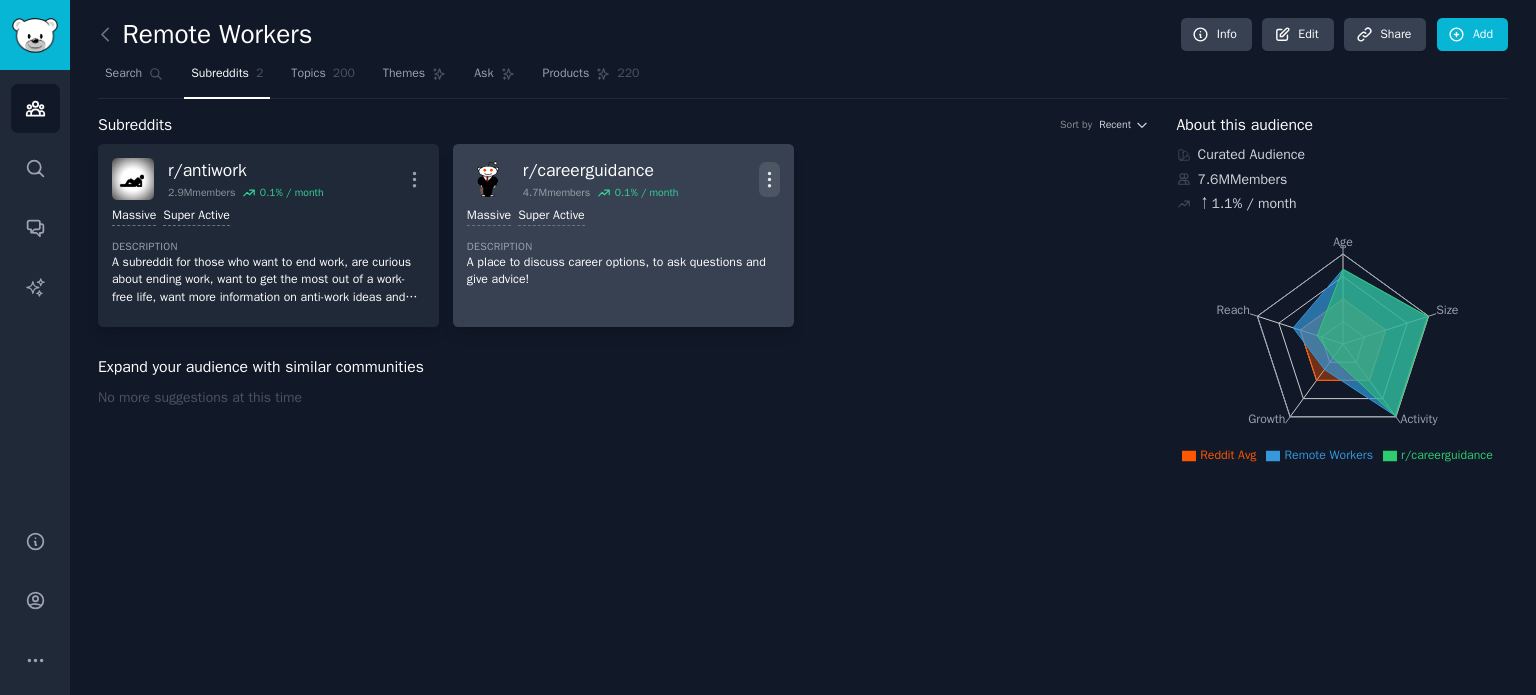 click 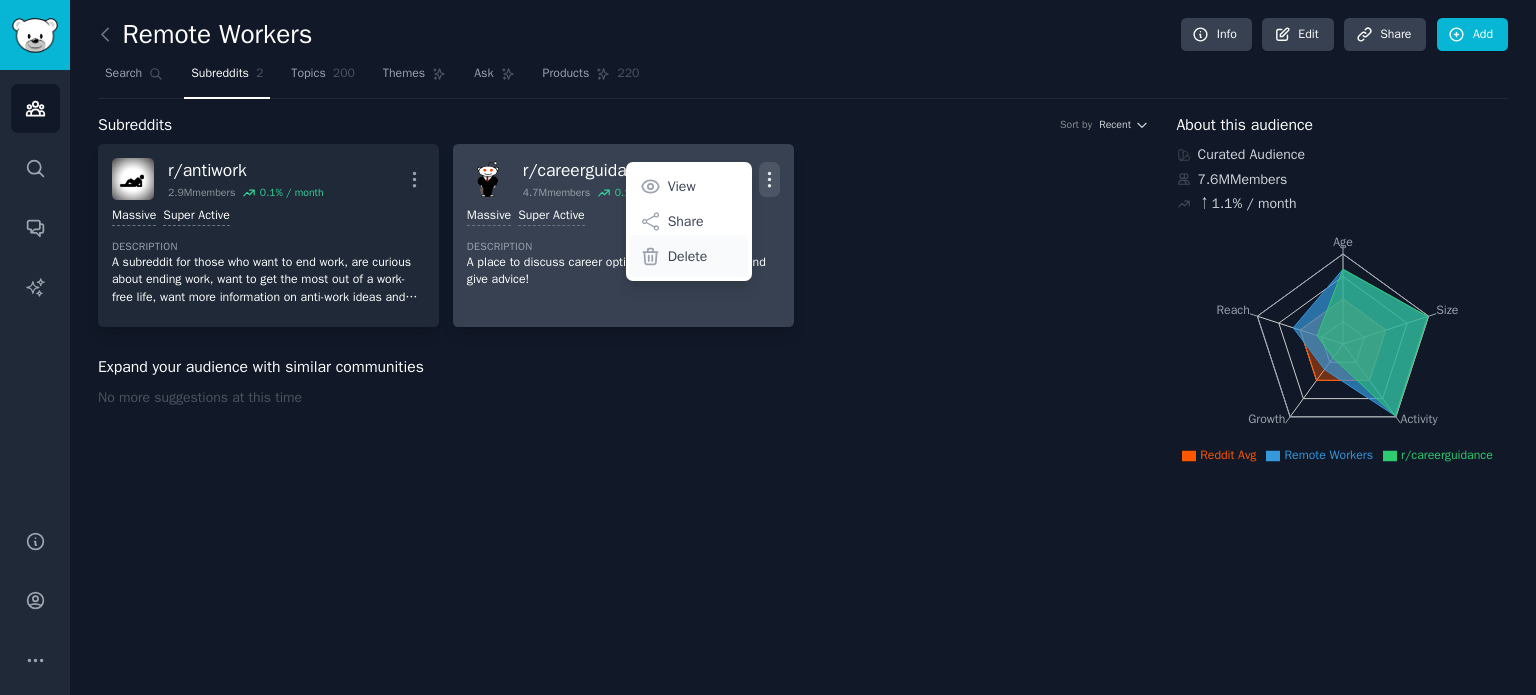click on "Delete" at bounding box center (688, 256) 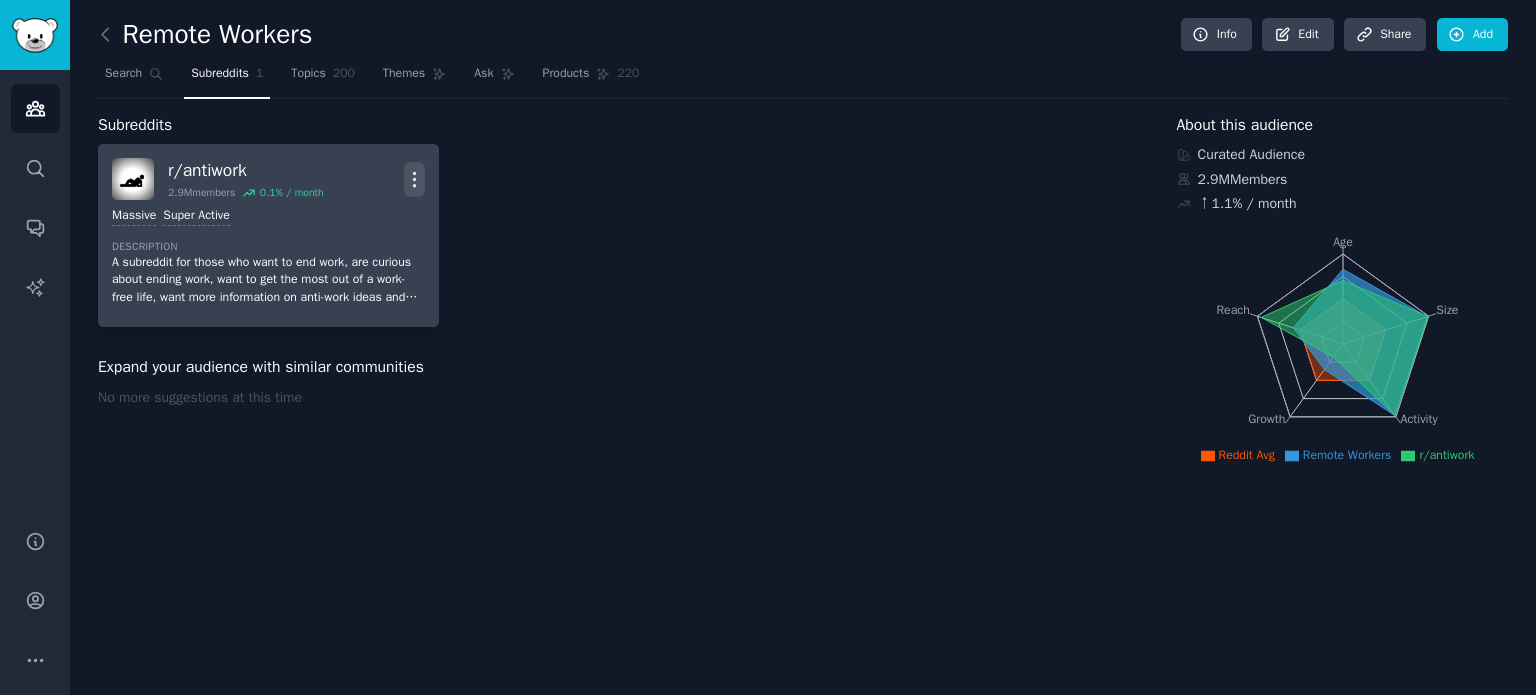 click on "More" at bounding box center [414, 179] 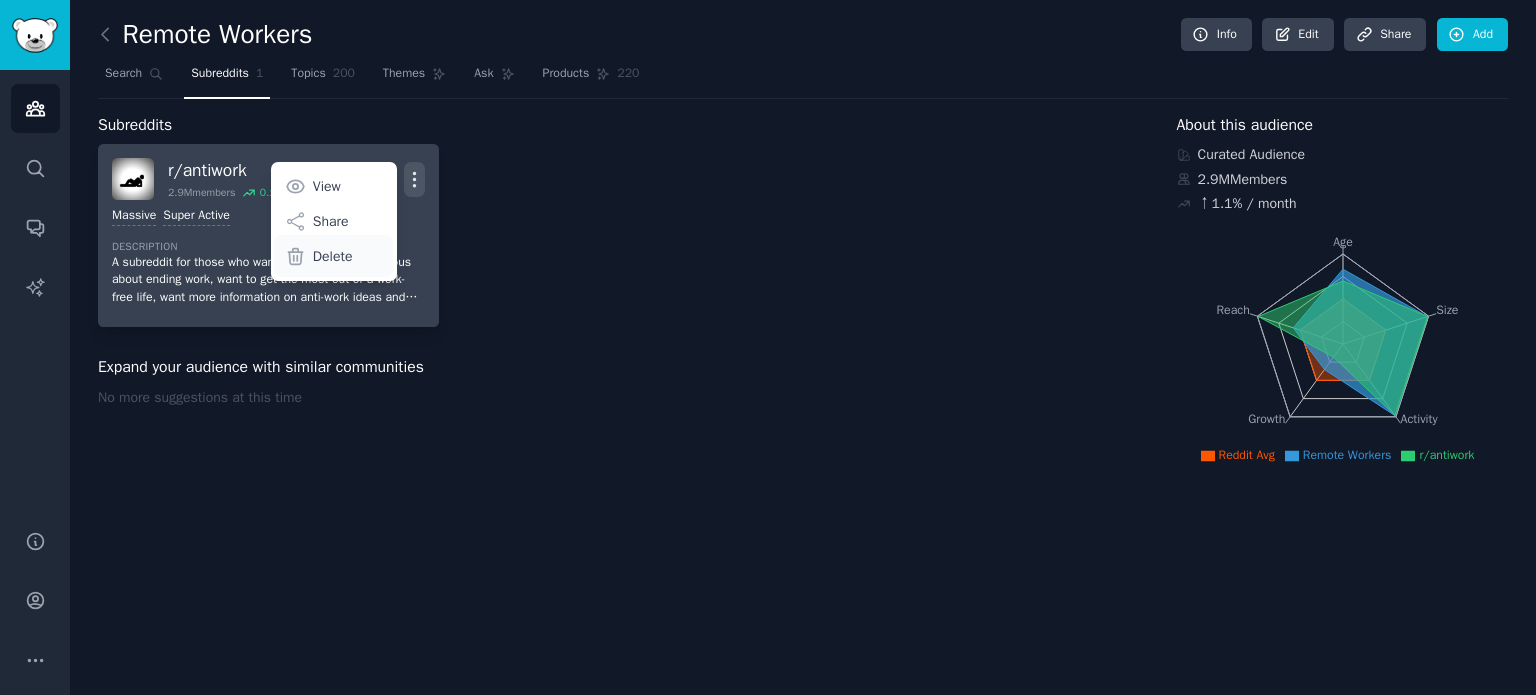 click on "Delete" at bounding box center (333, 256) 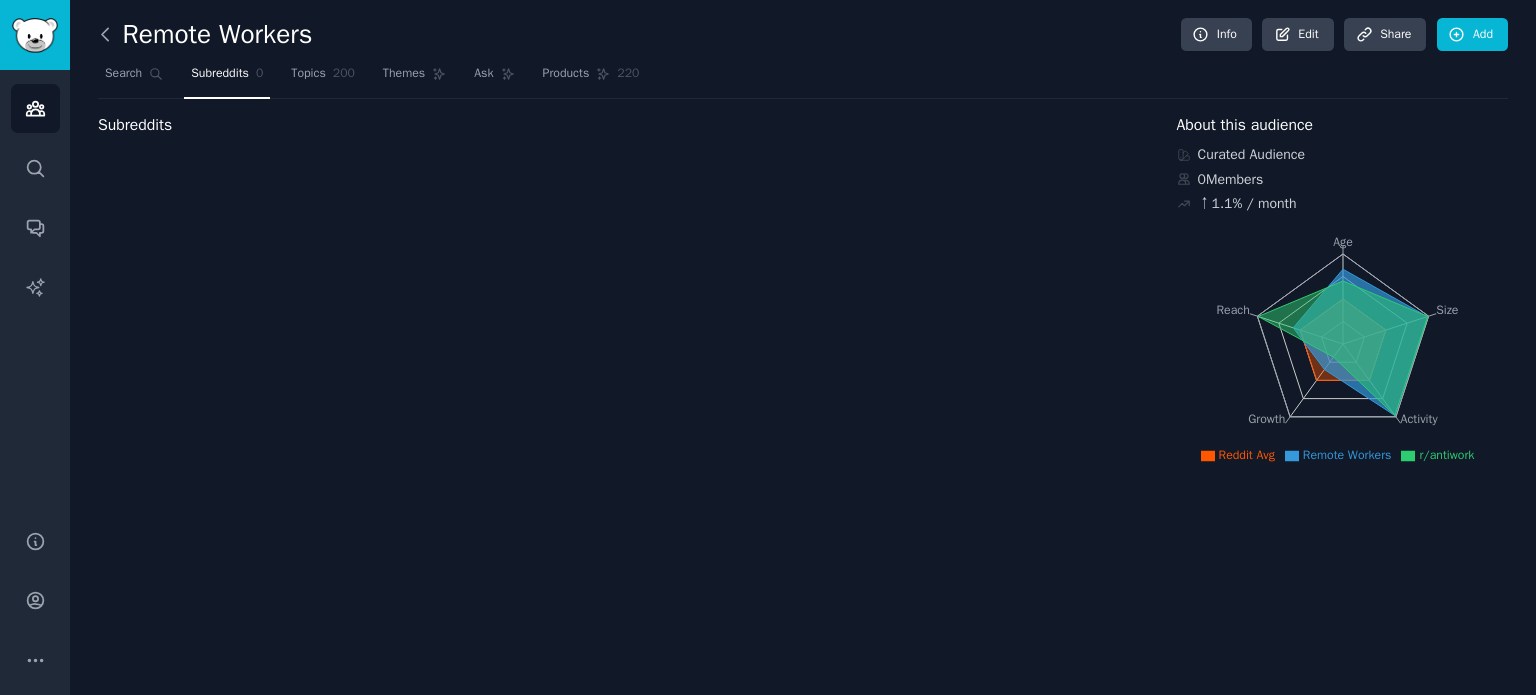 click 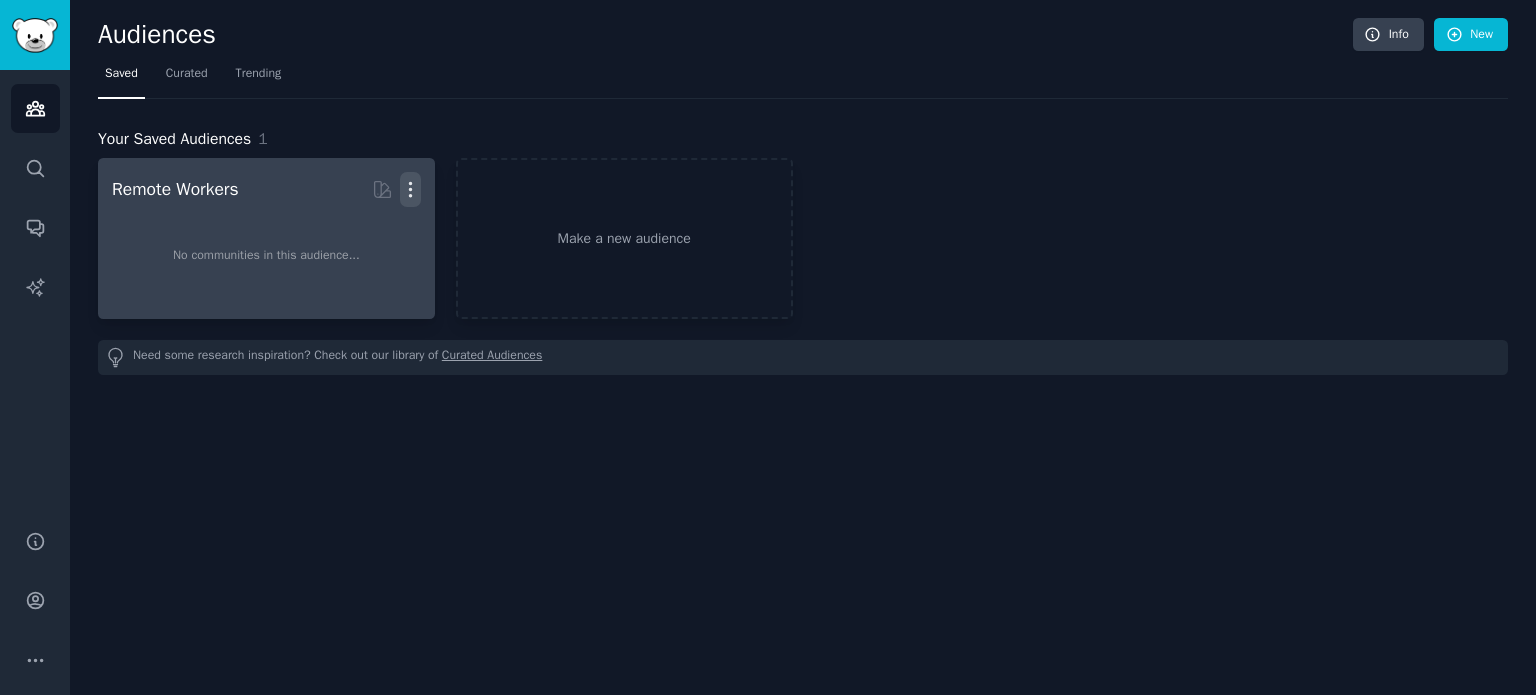 click 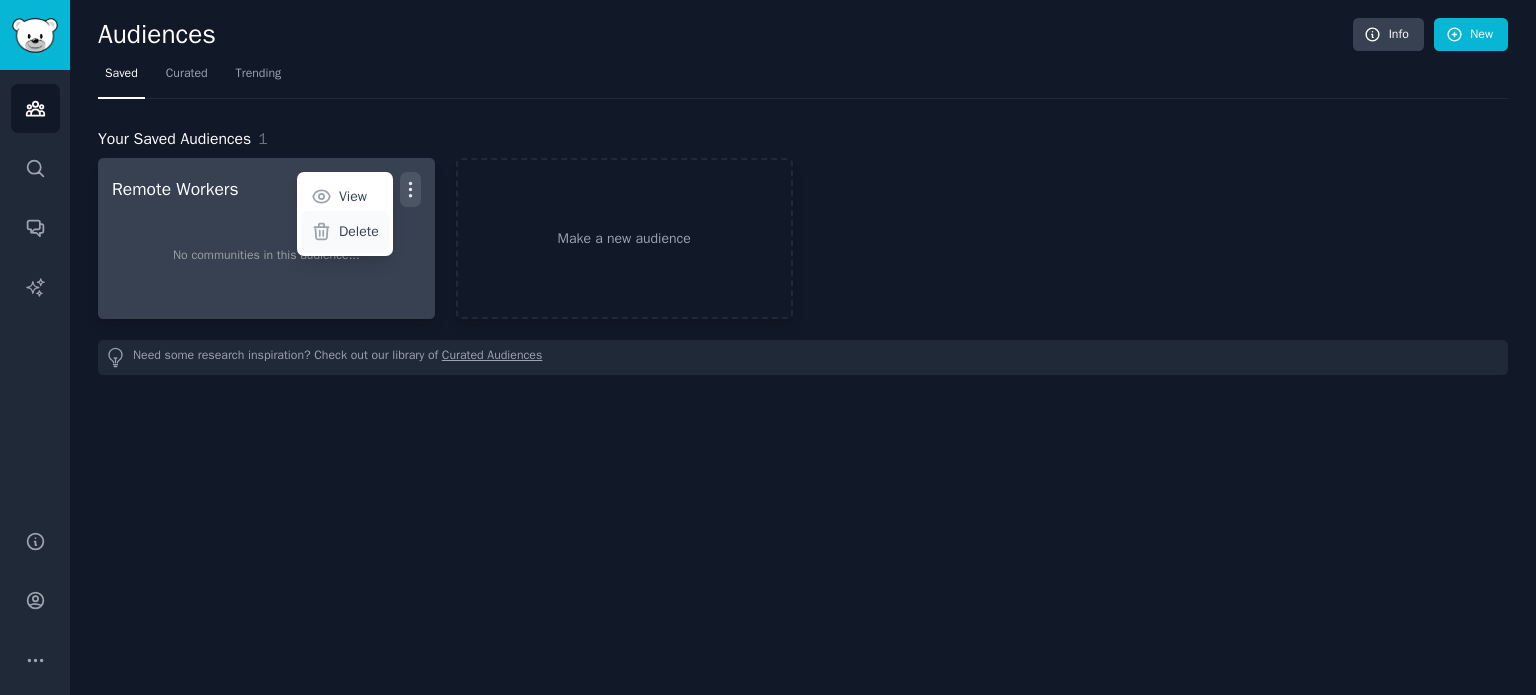 click on "Delete" at bounding box center (359, 231) 